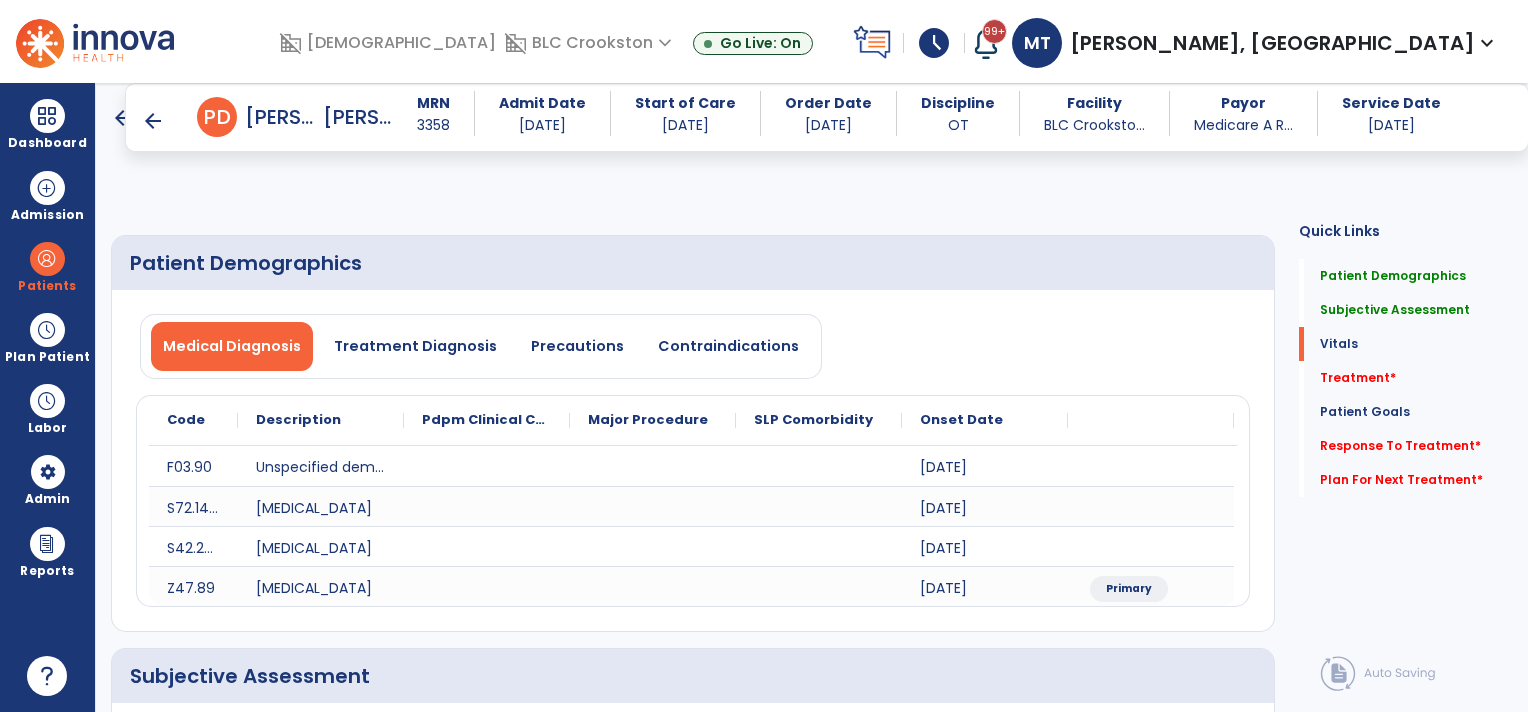 select on "*" 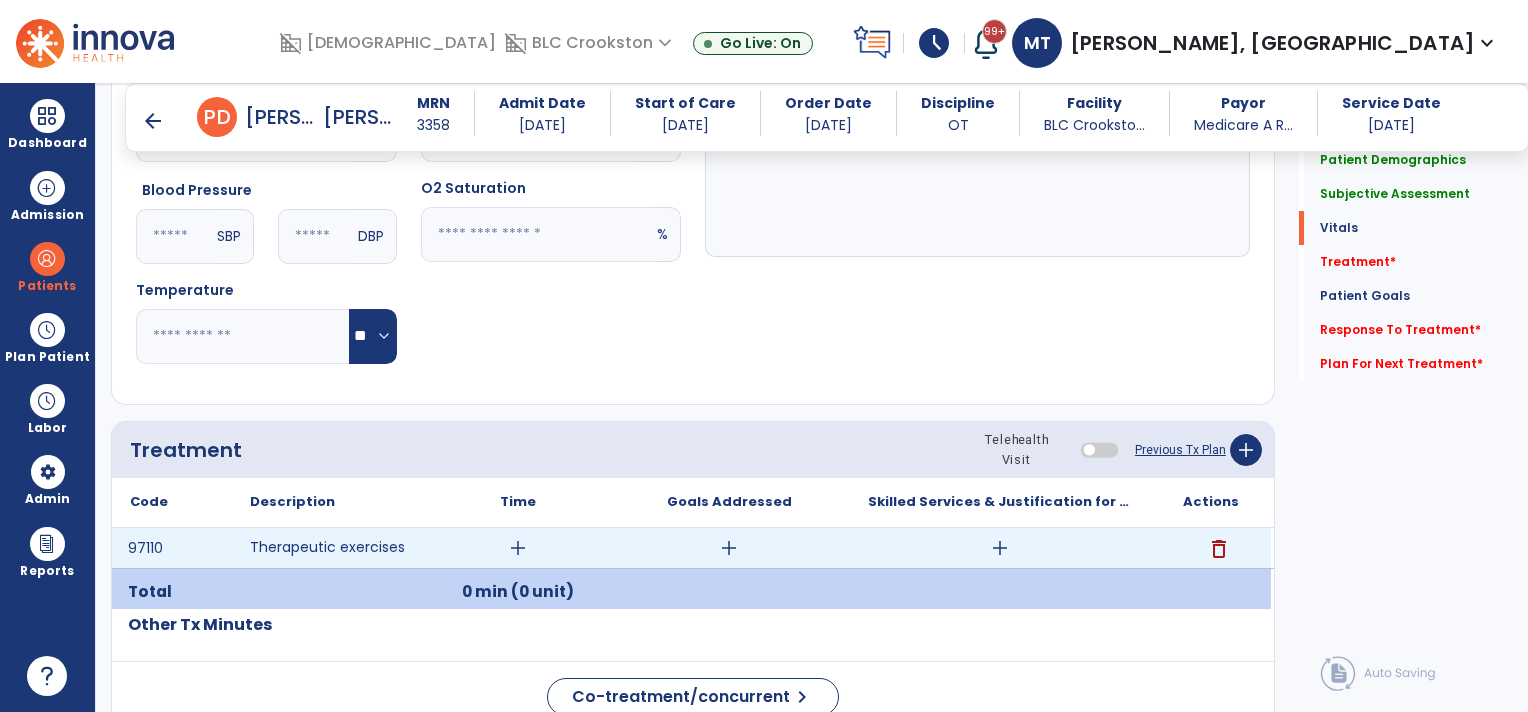 click on "add" at bounding box center (518, 548) 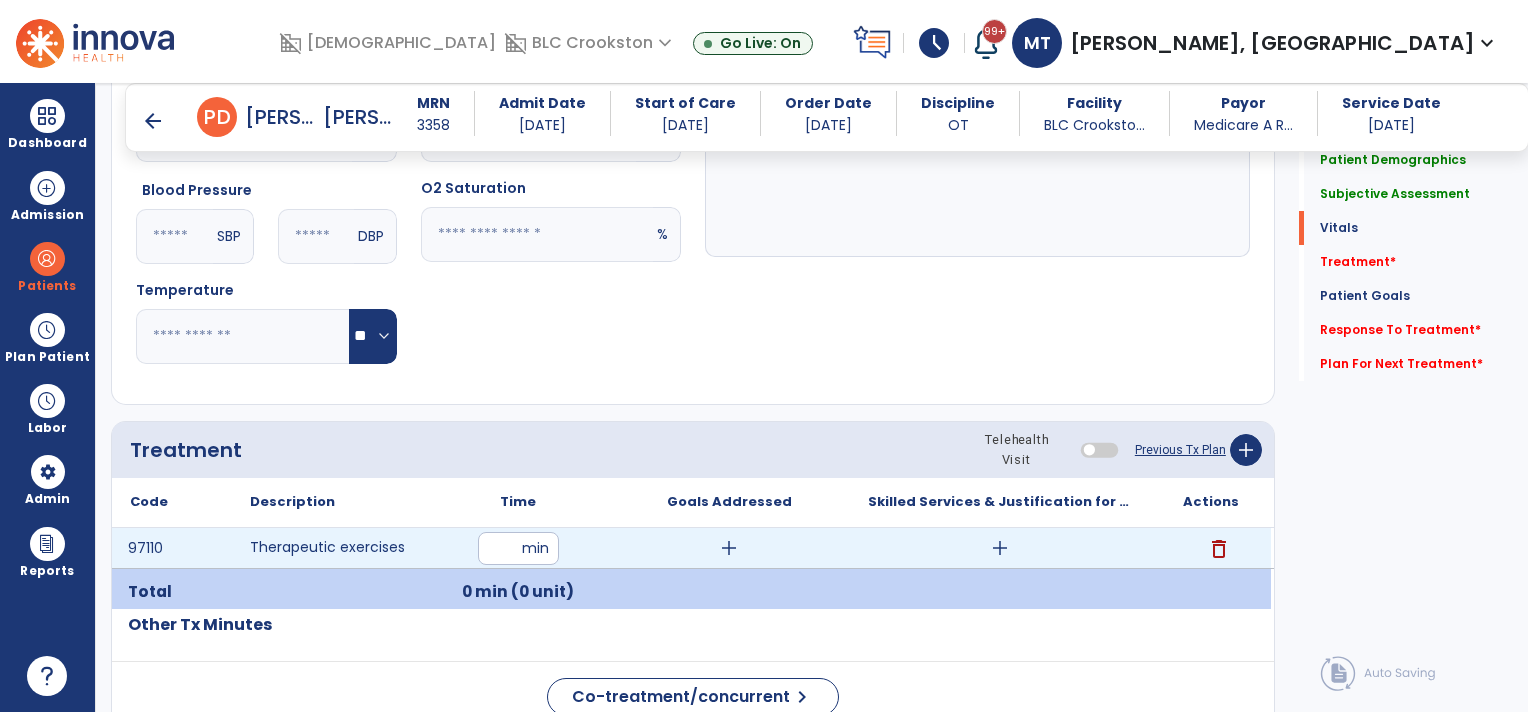 type on "**" 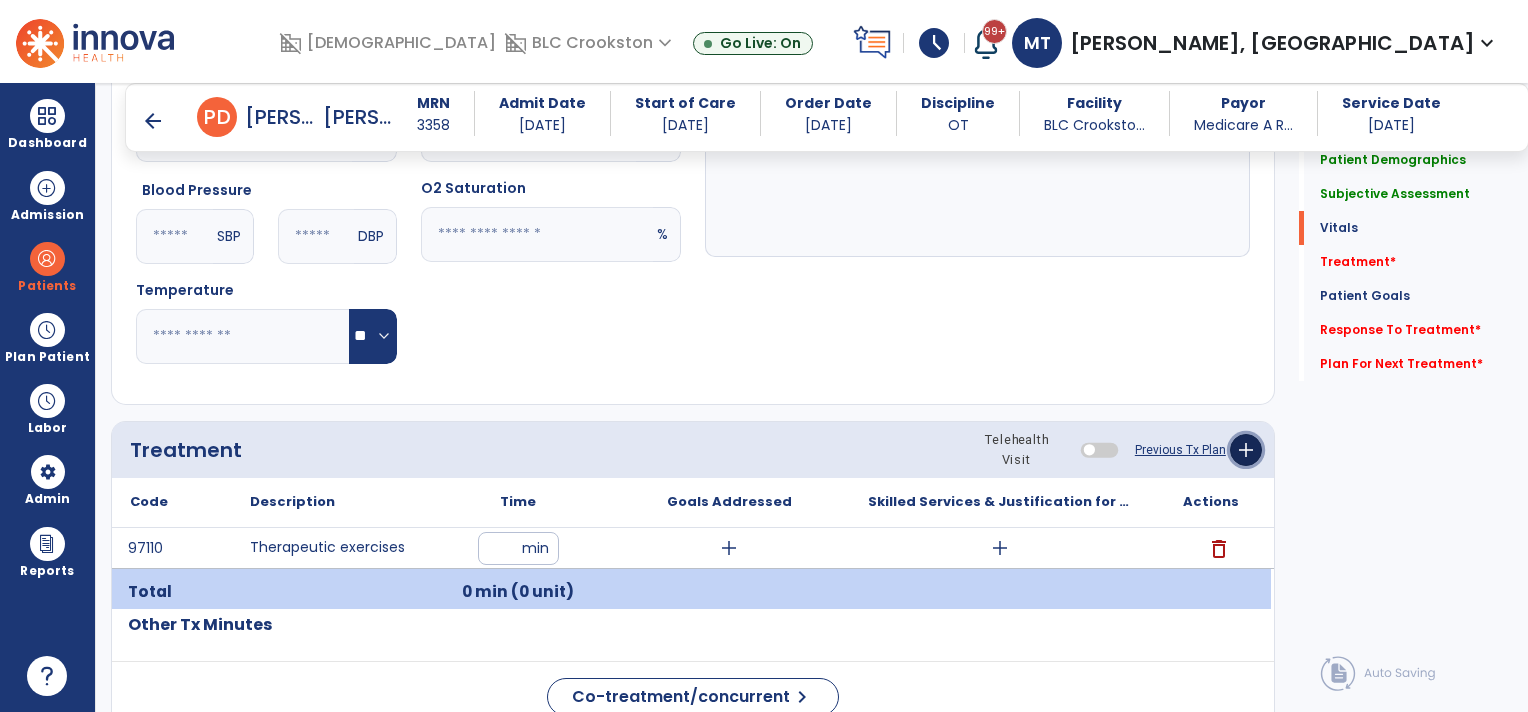 click on "add" 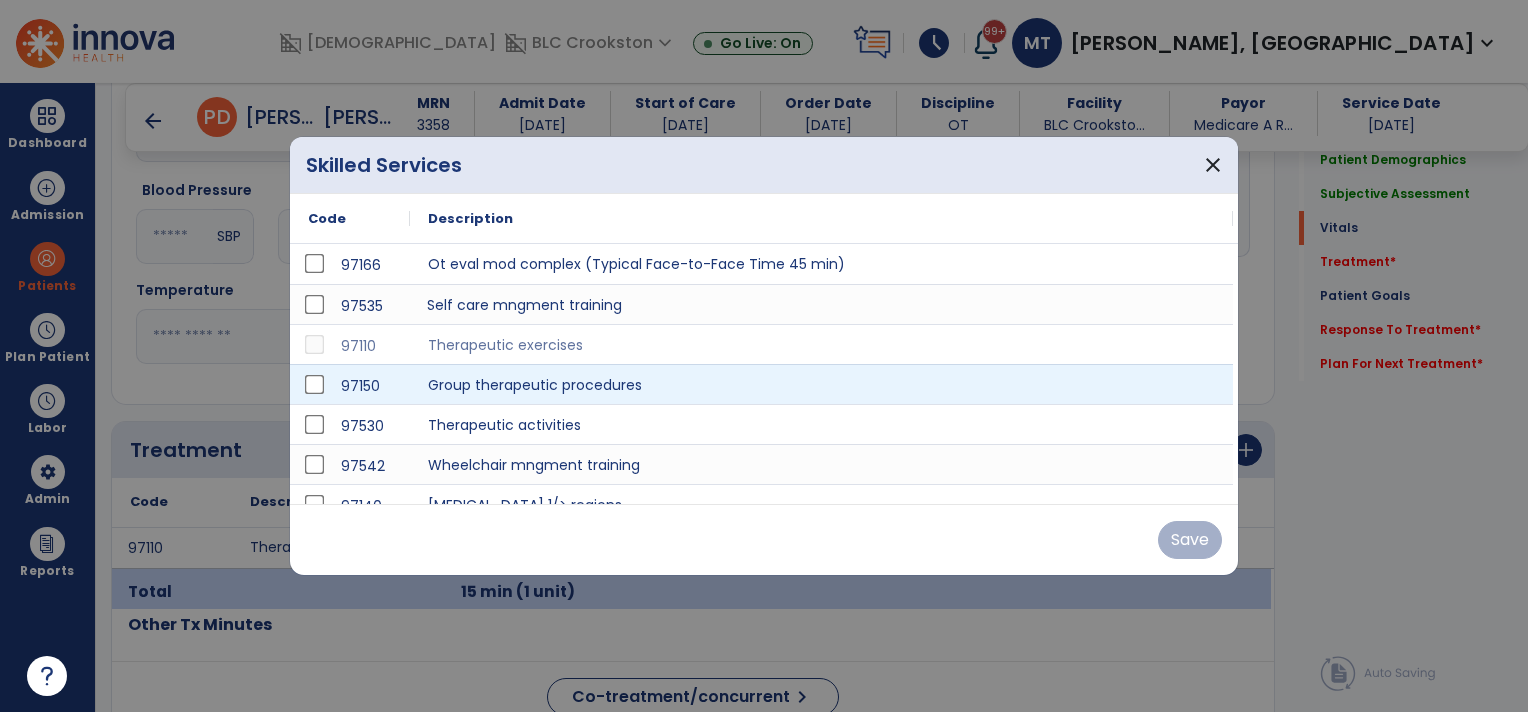 click on "Self care mngment training" at bounding box center (821, 304) 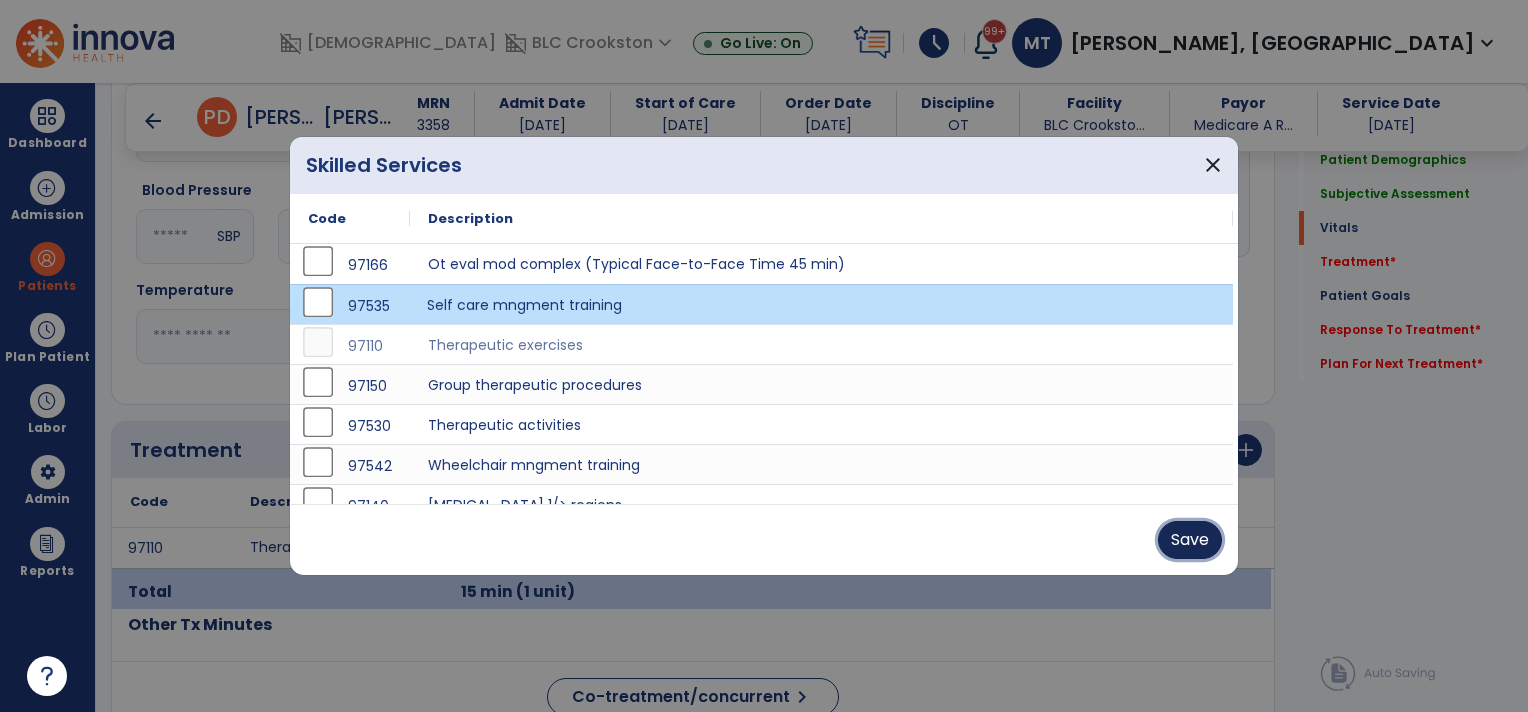 click on "Save" at bounding box center [1190, 540] 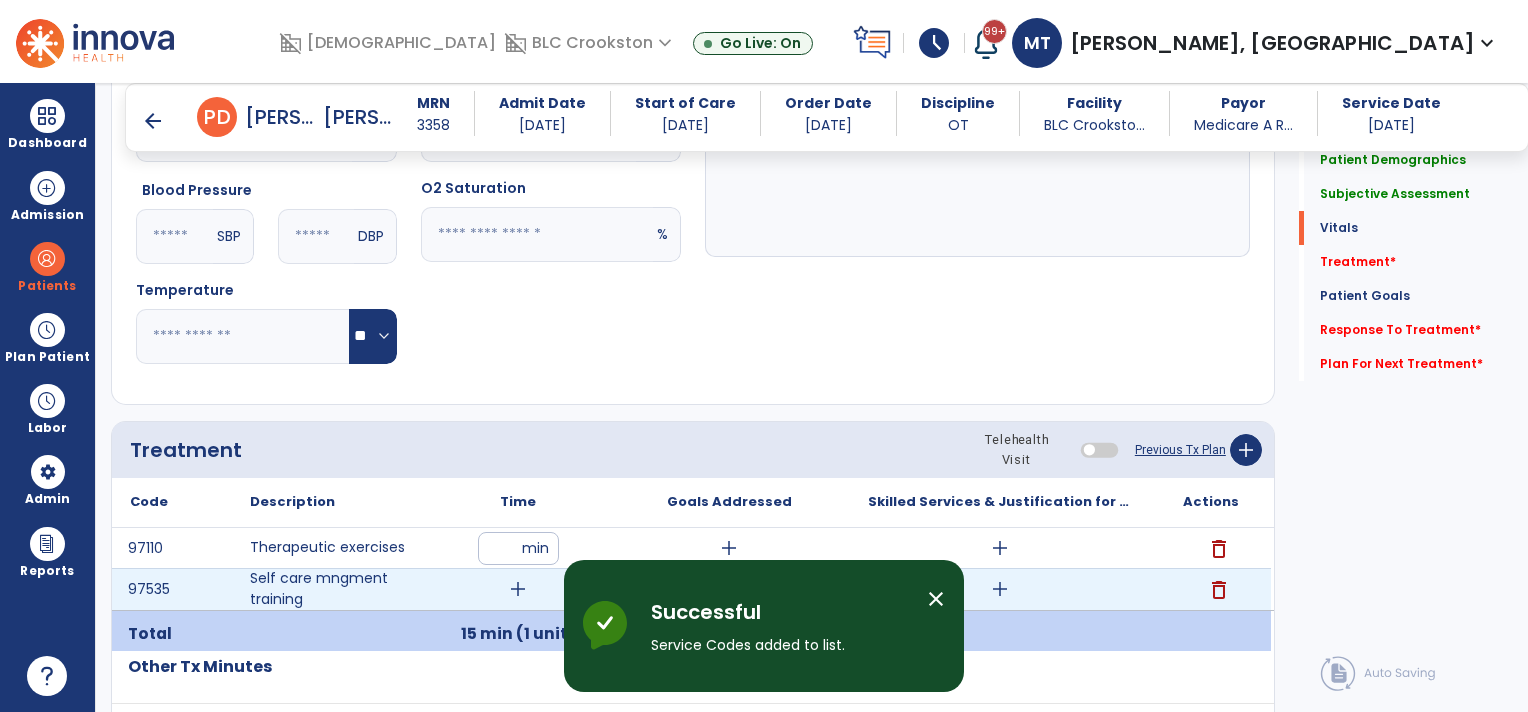 click on "add" at bounding box center [518, 589] 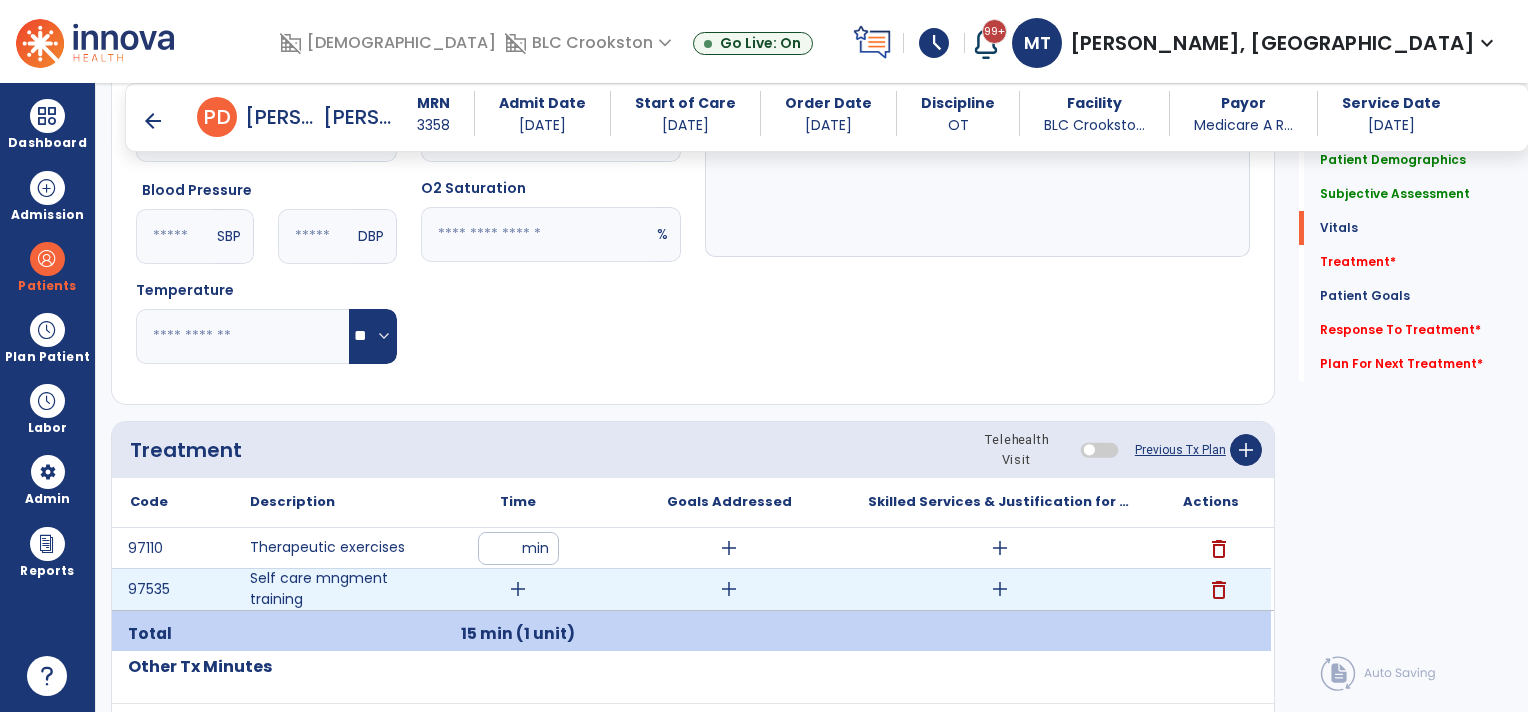 click on "add" at bounding box center (518, 589) 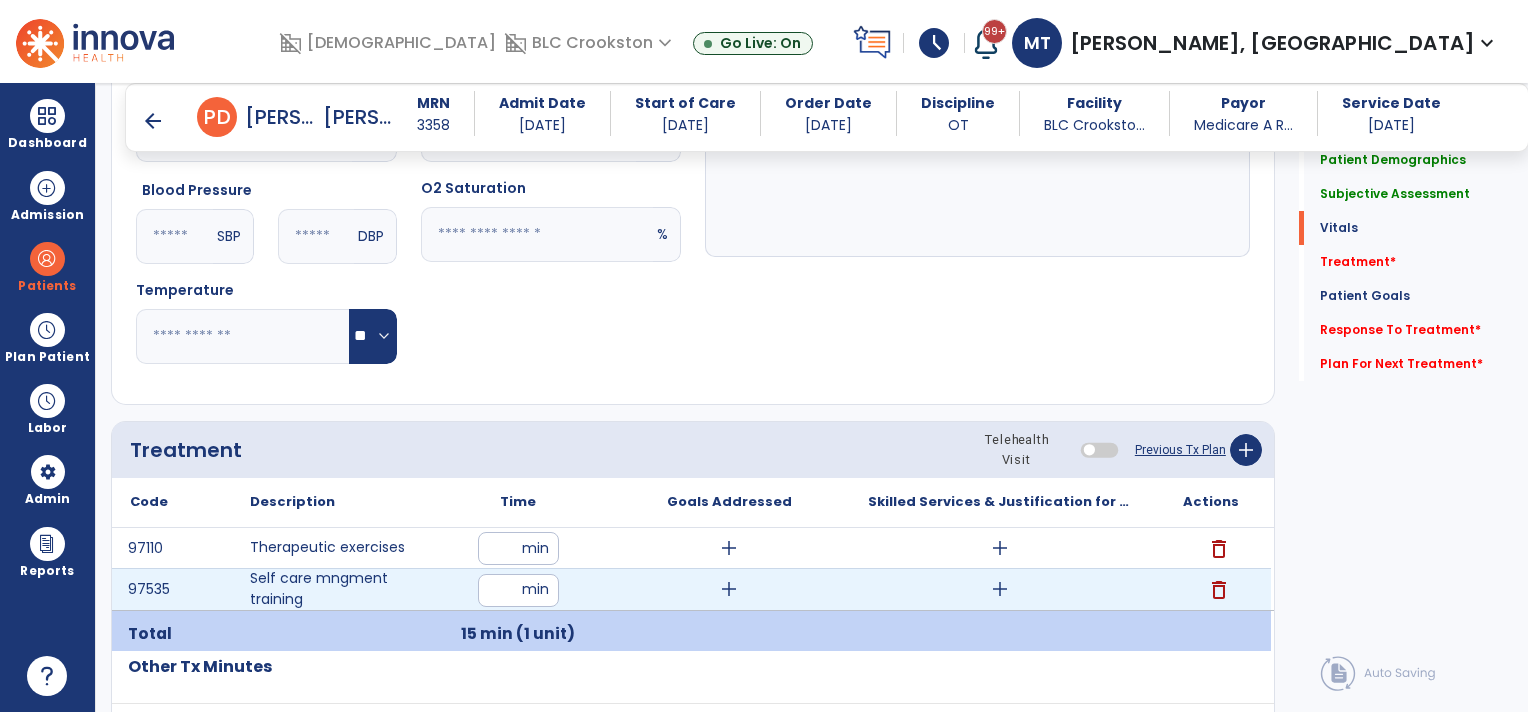 type on "**" 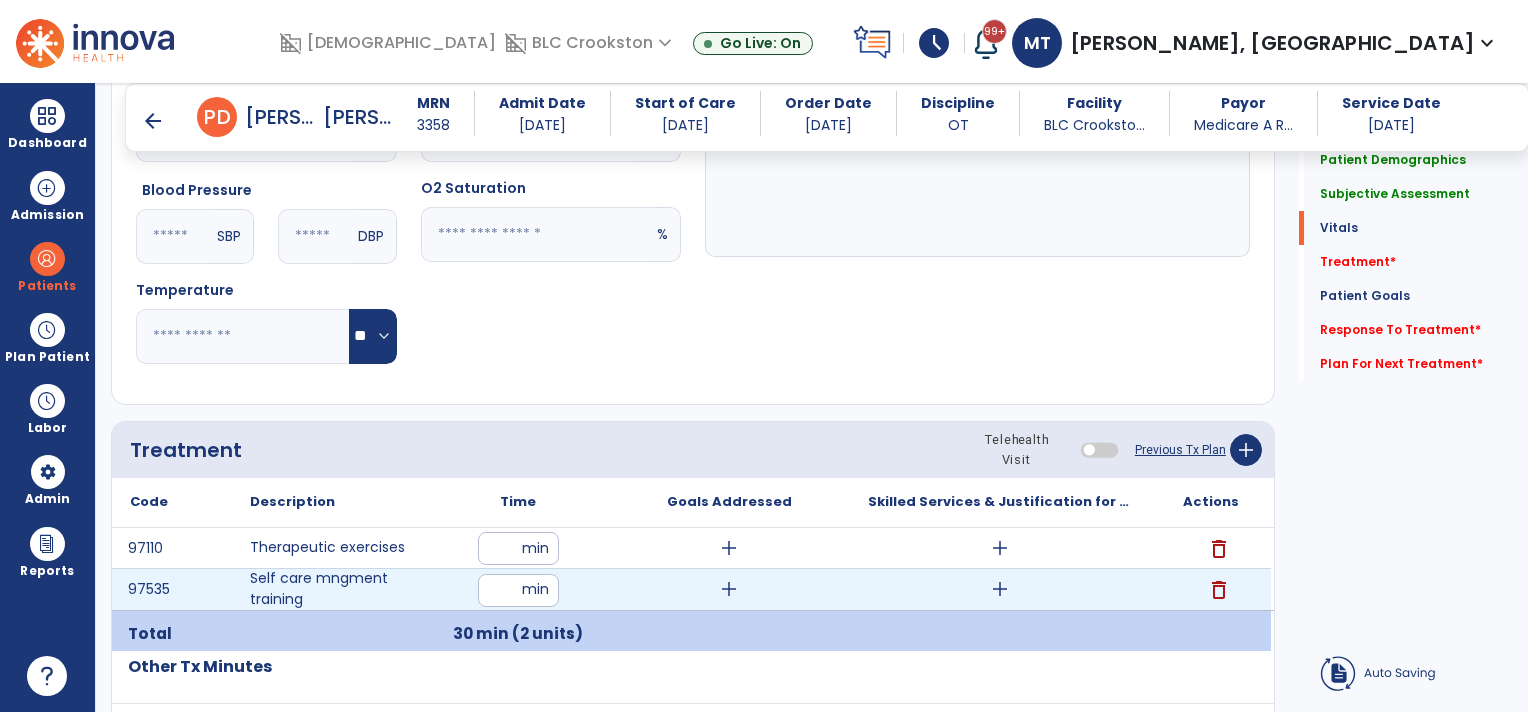 click on "add" at bounding box center (729, 589) 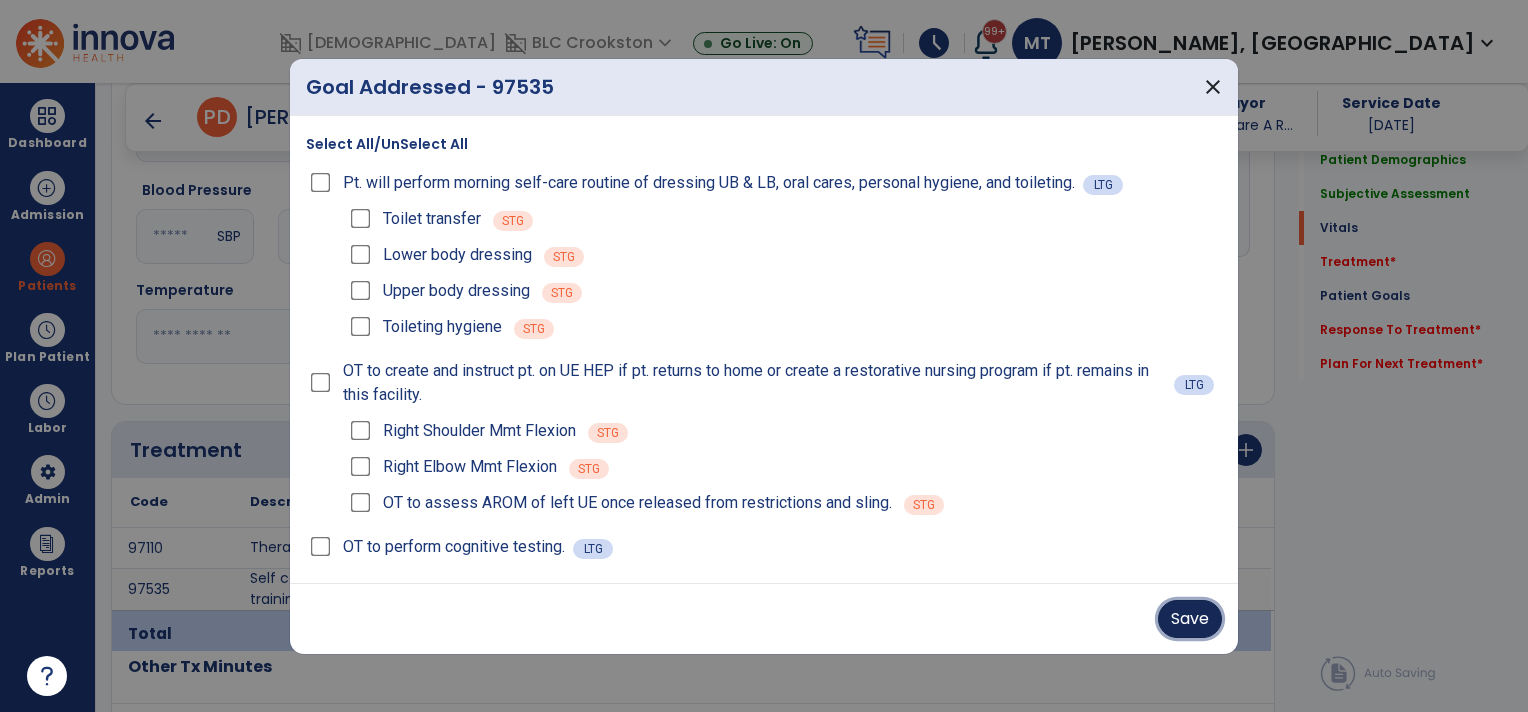 click on "Save" at bounding box center (1190, 619) 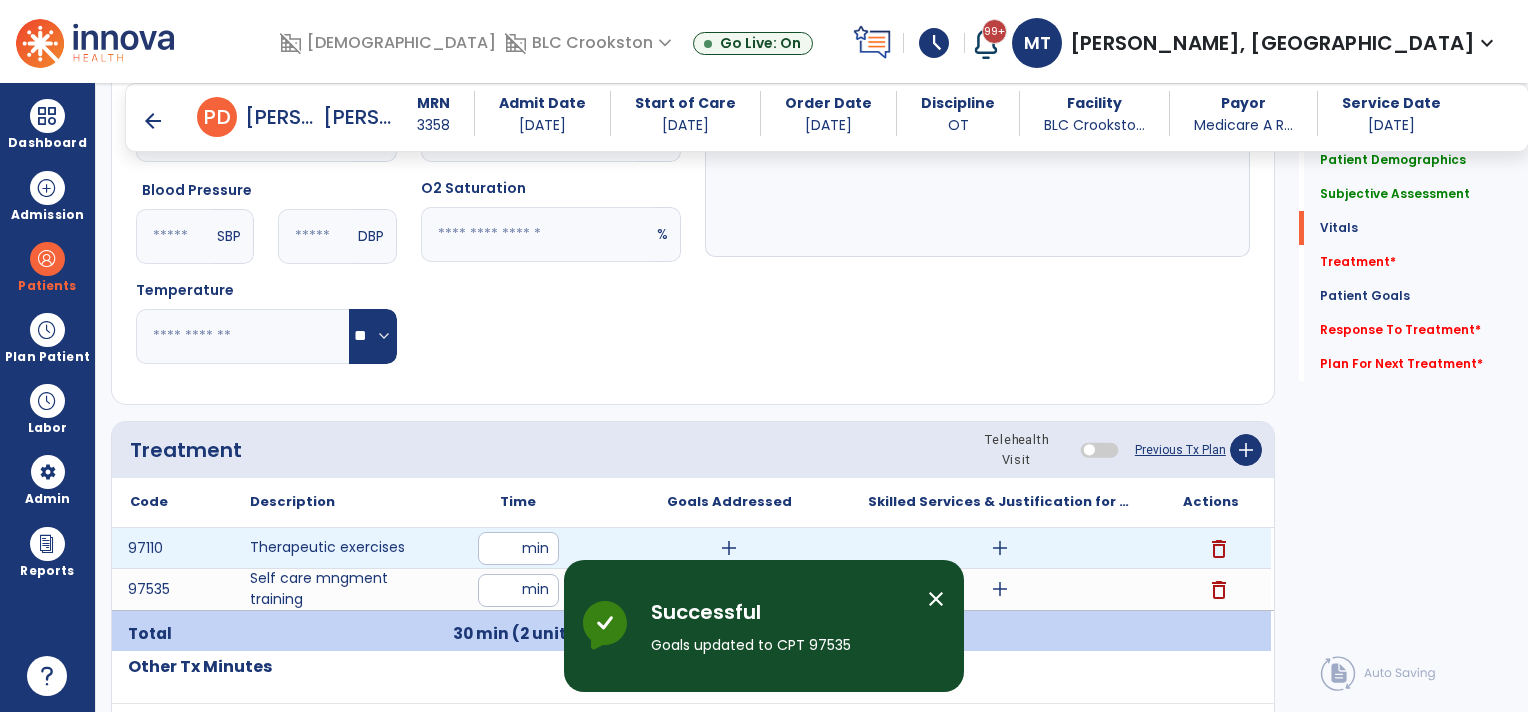 click on "add" at bounding box center (1000, 548) 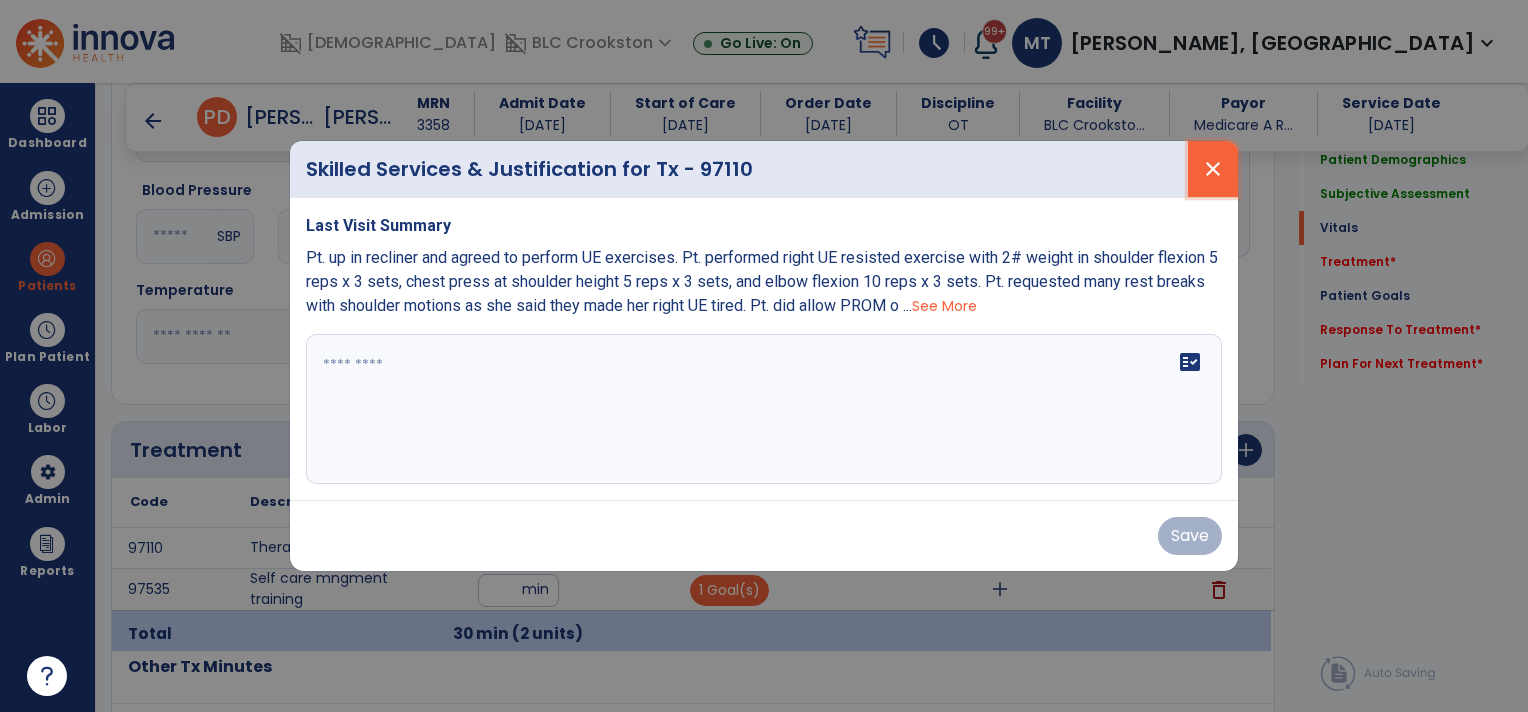 click on "close" at bounding box center (1213, 169) 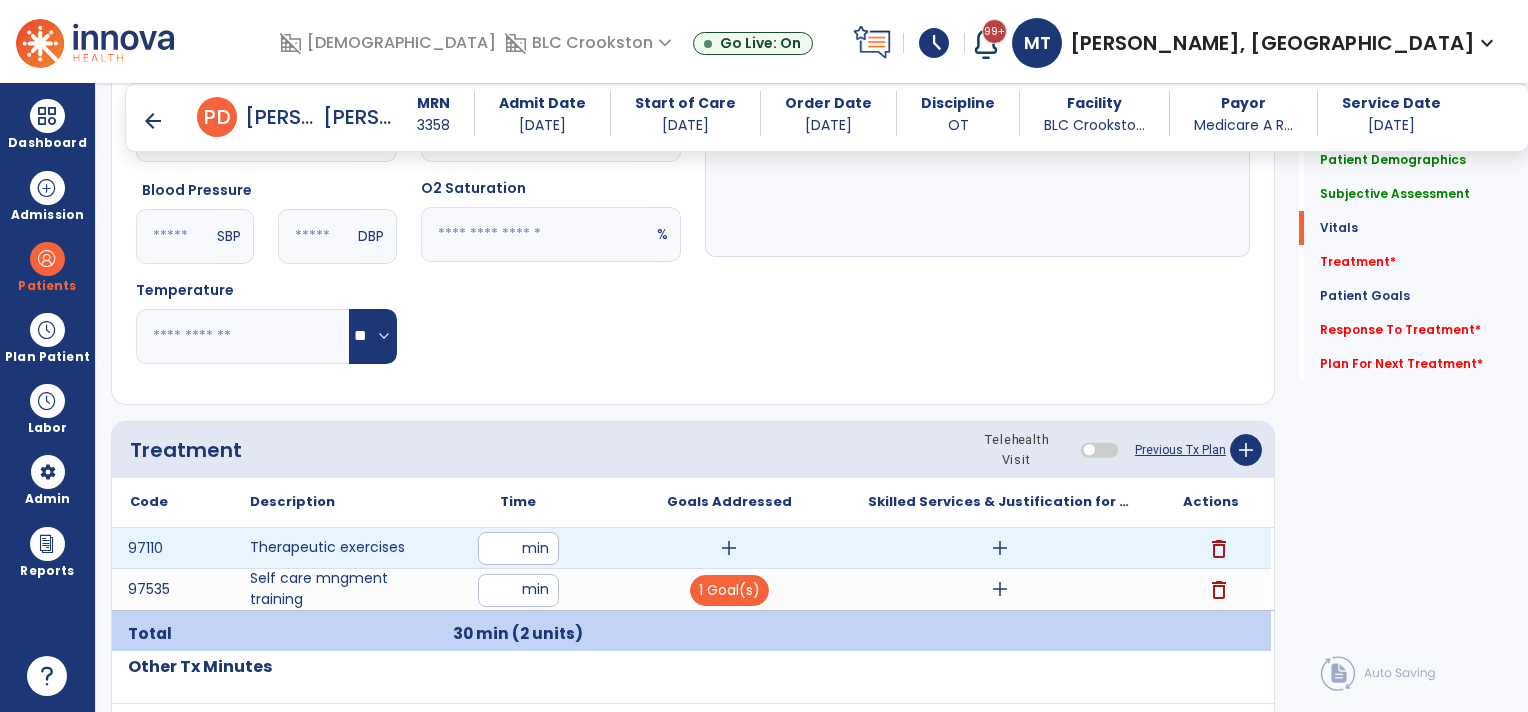 click on "add" at bounding box center (729, 548) 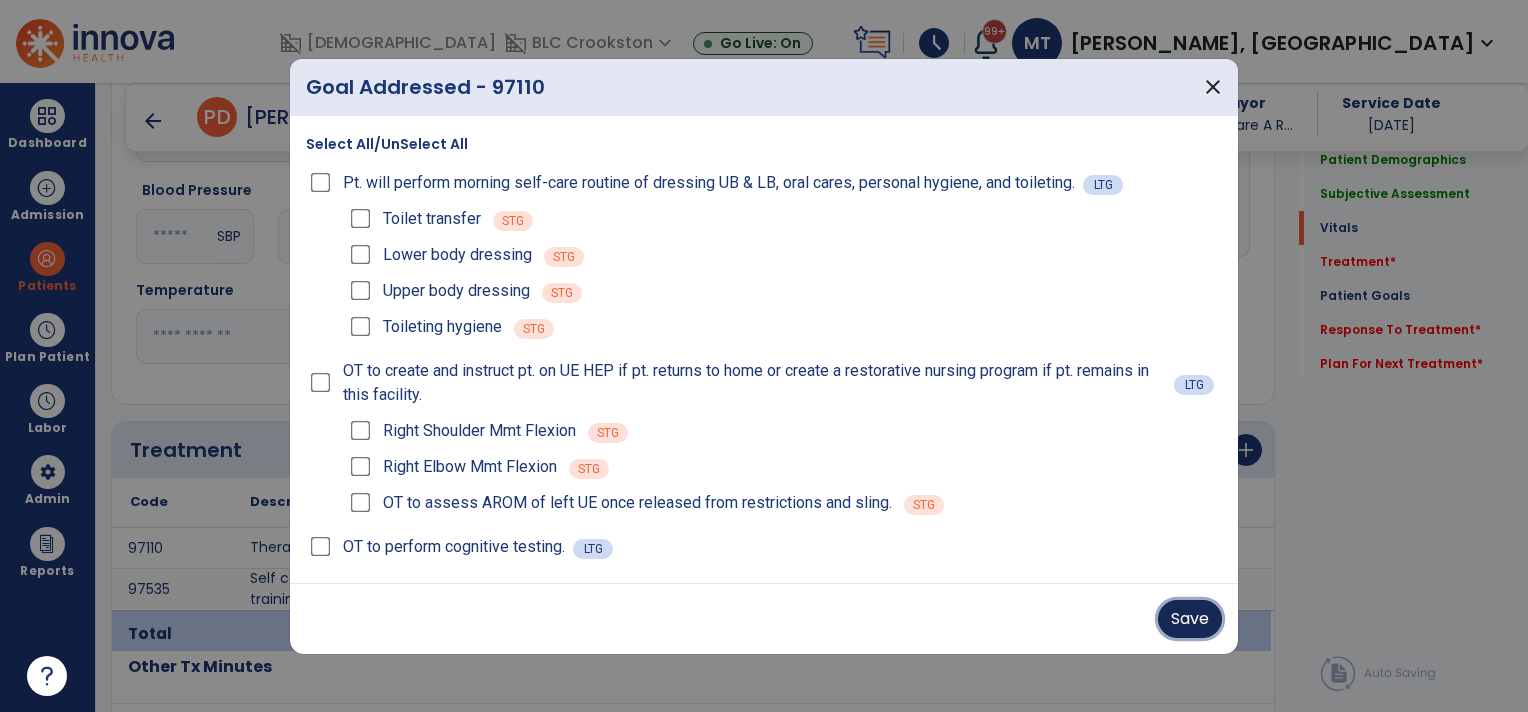 click on "Save" at bounding box center (1190, 619) 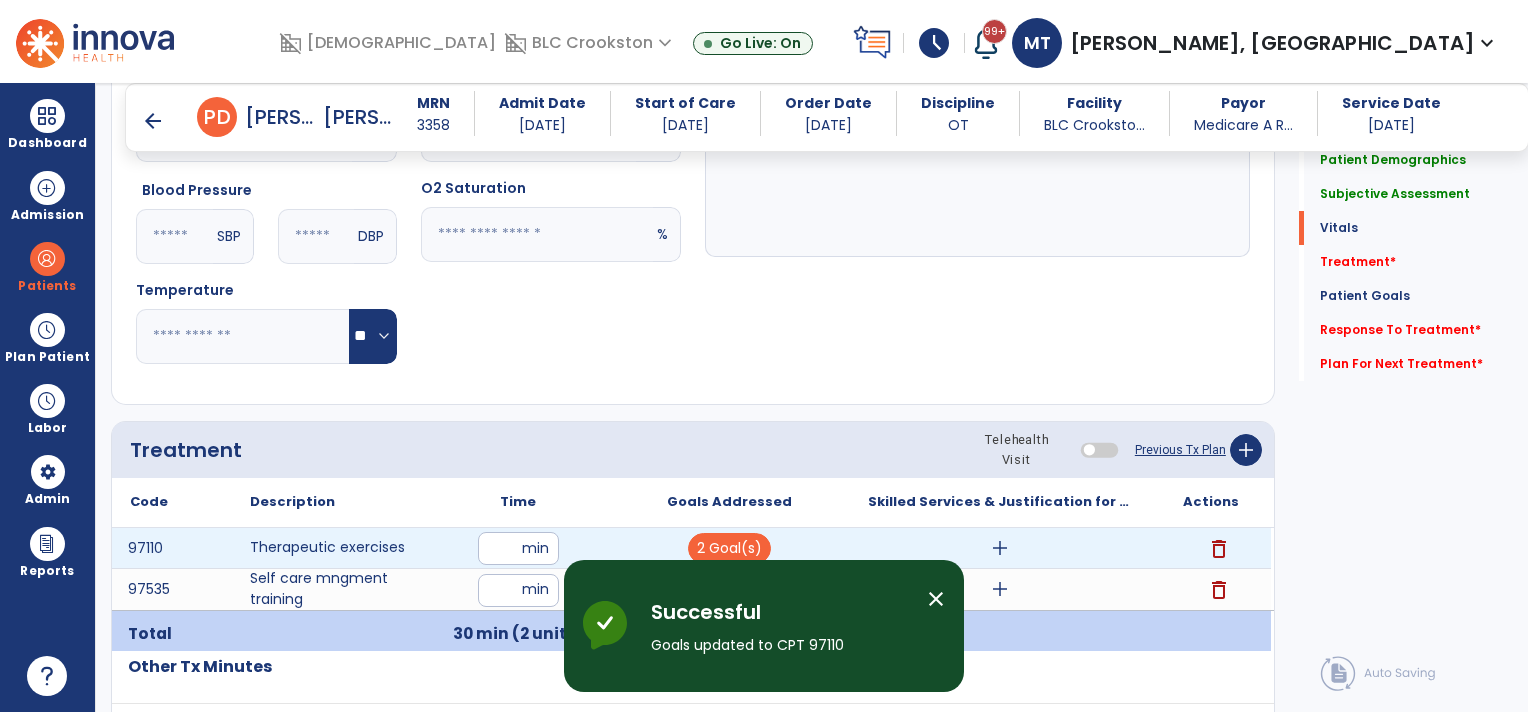 click on "add" at bounding box center [1000, 548] 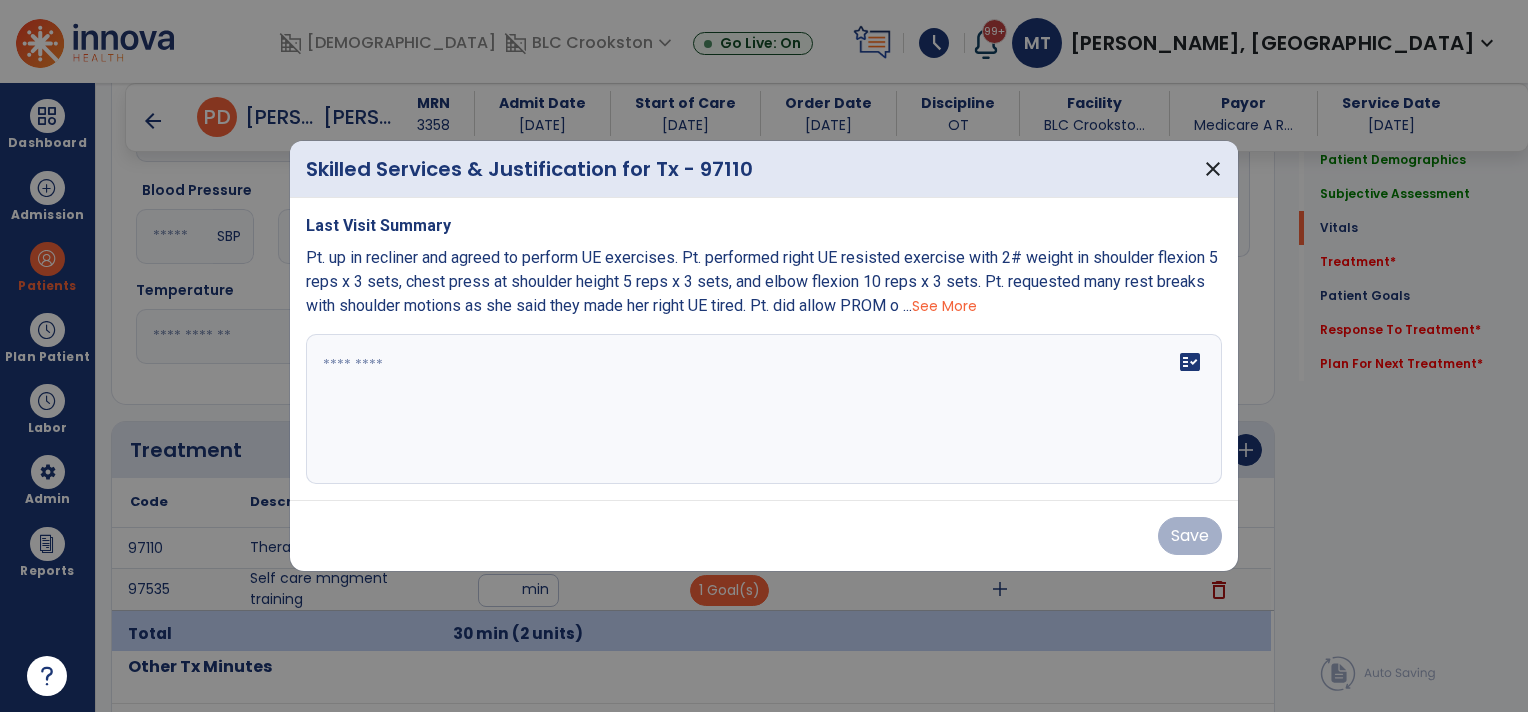 click on "fact_check" at bounding box center [764, 409] 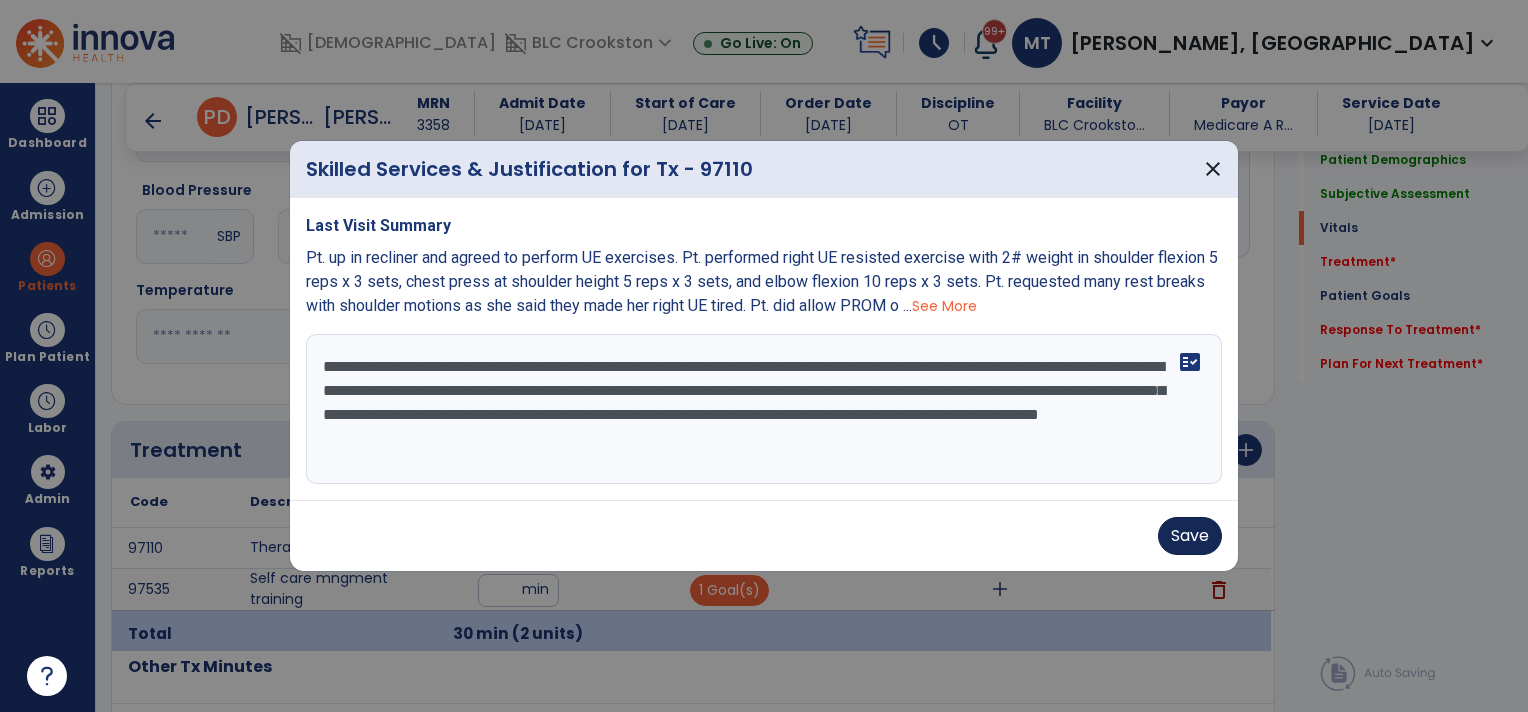 type on "**********" 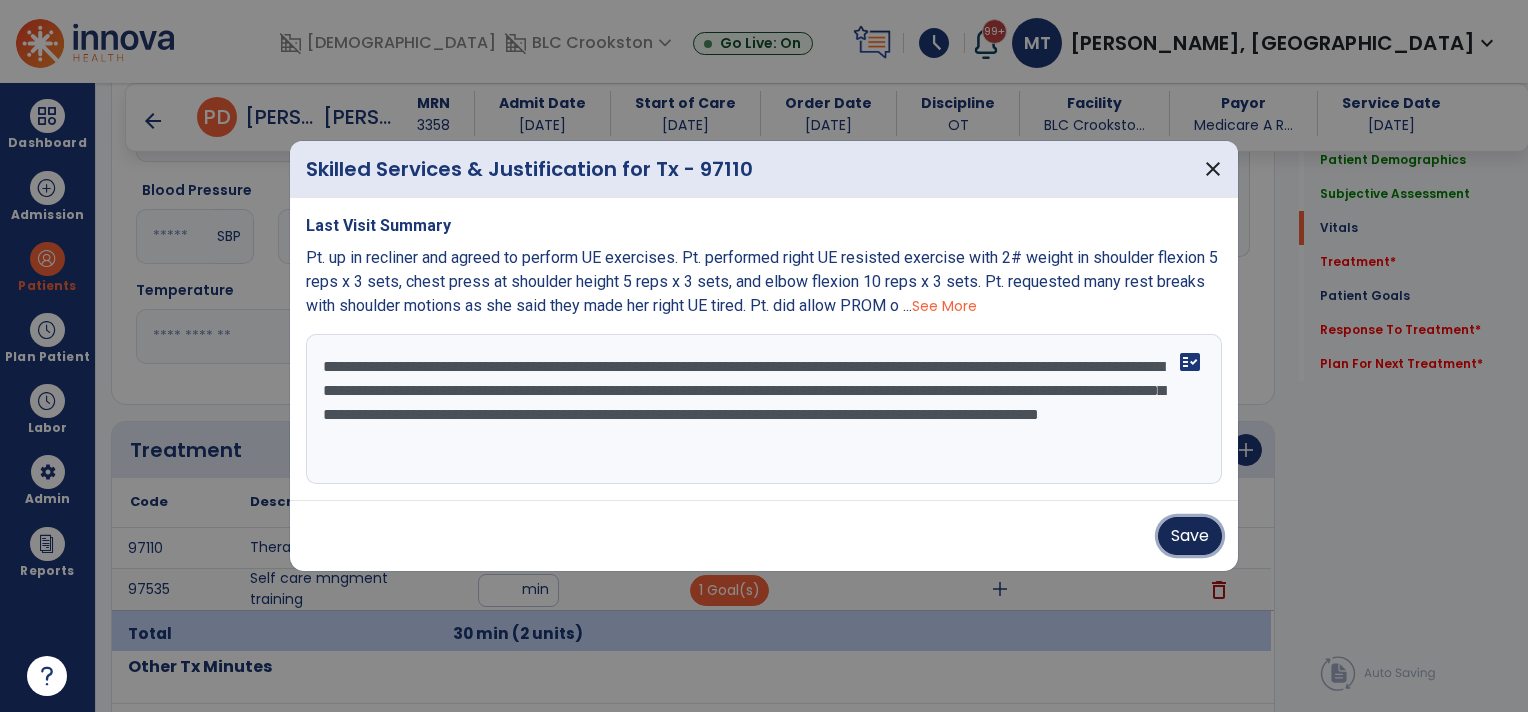 click on "Save" at bounding box center (1190, 536) 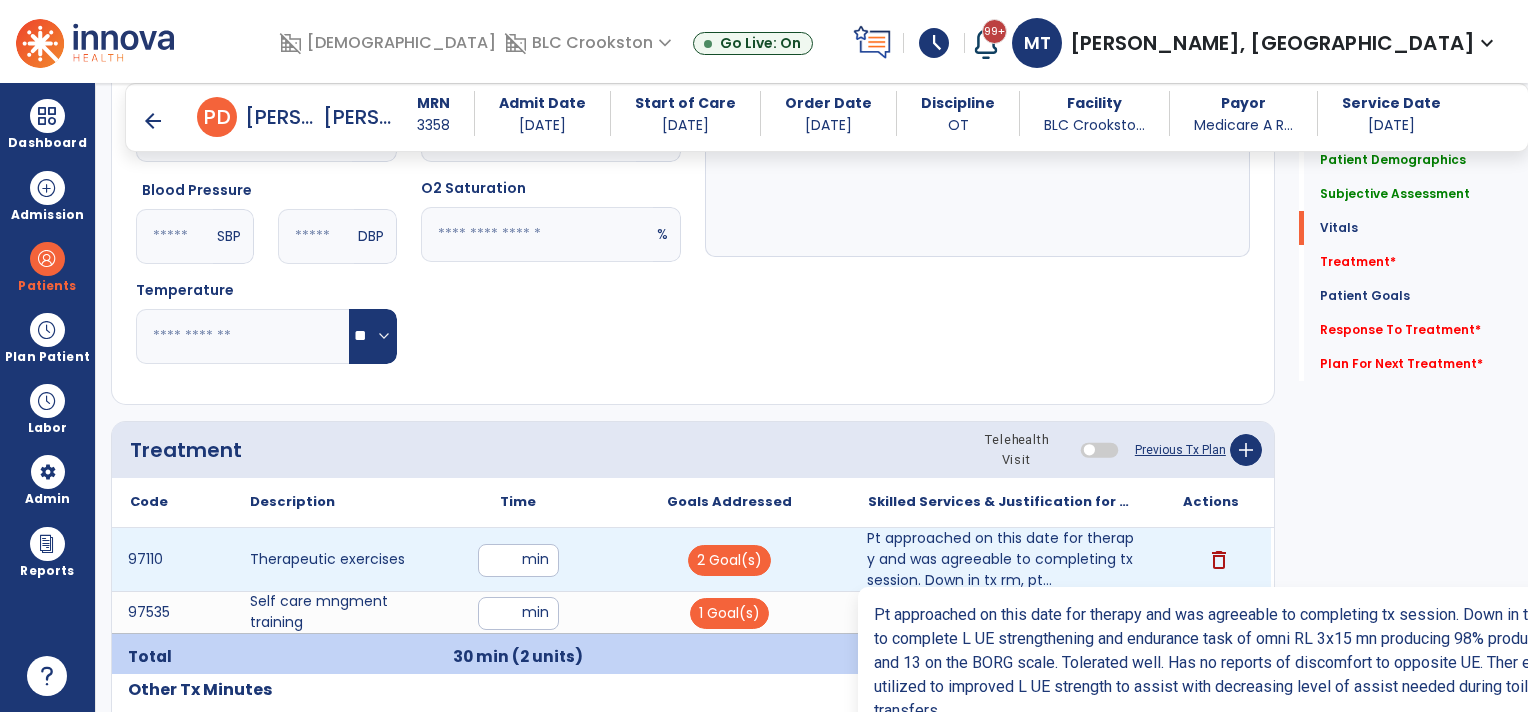 click on "Pt approached on this date for therapy and was agreeable to completing tx session. Down in tx rm, pt..." at bounding box center [1000, 559] 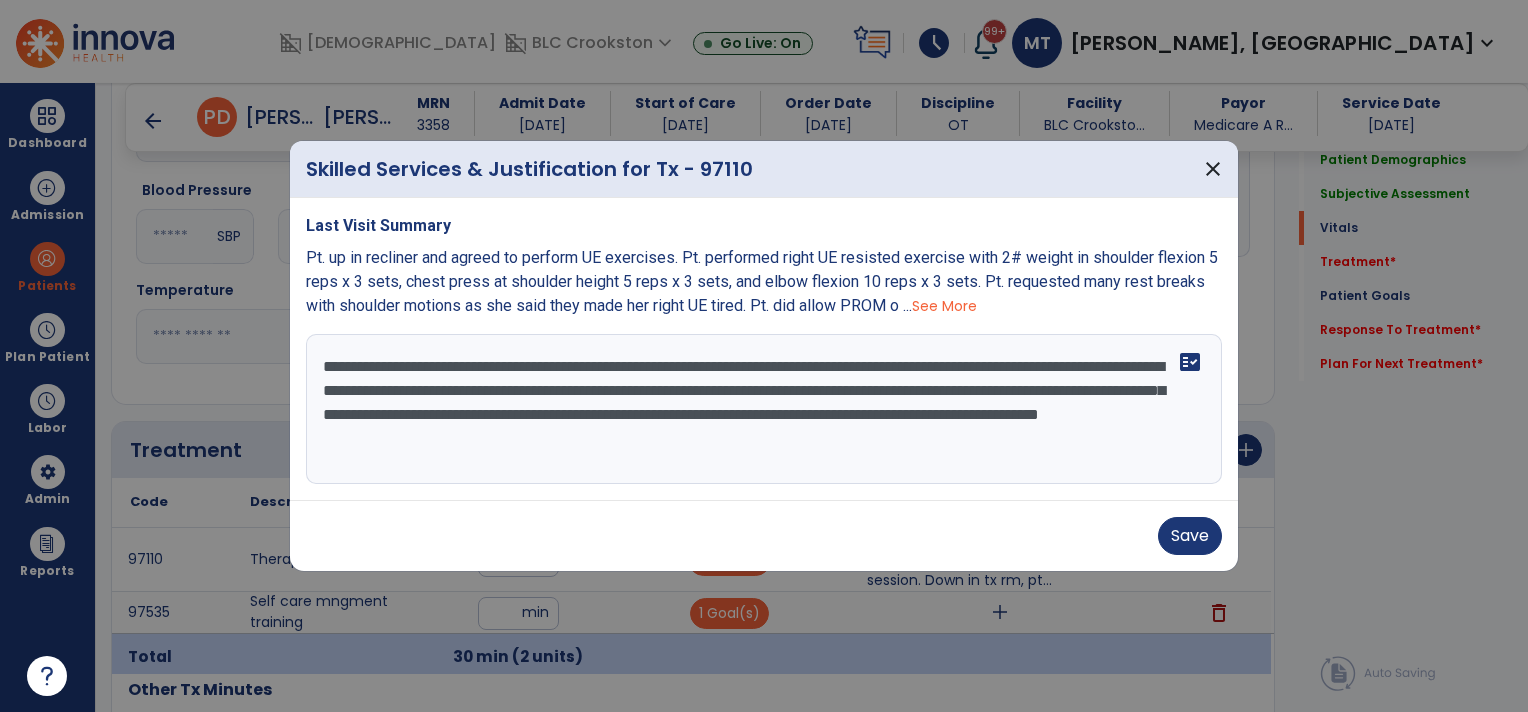 click on "**********" at bounding box center [764, 409] 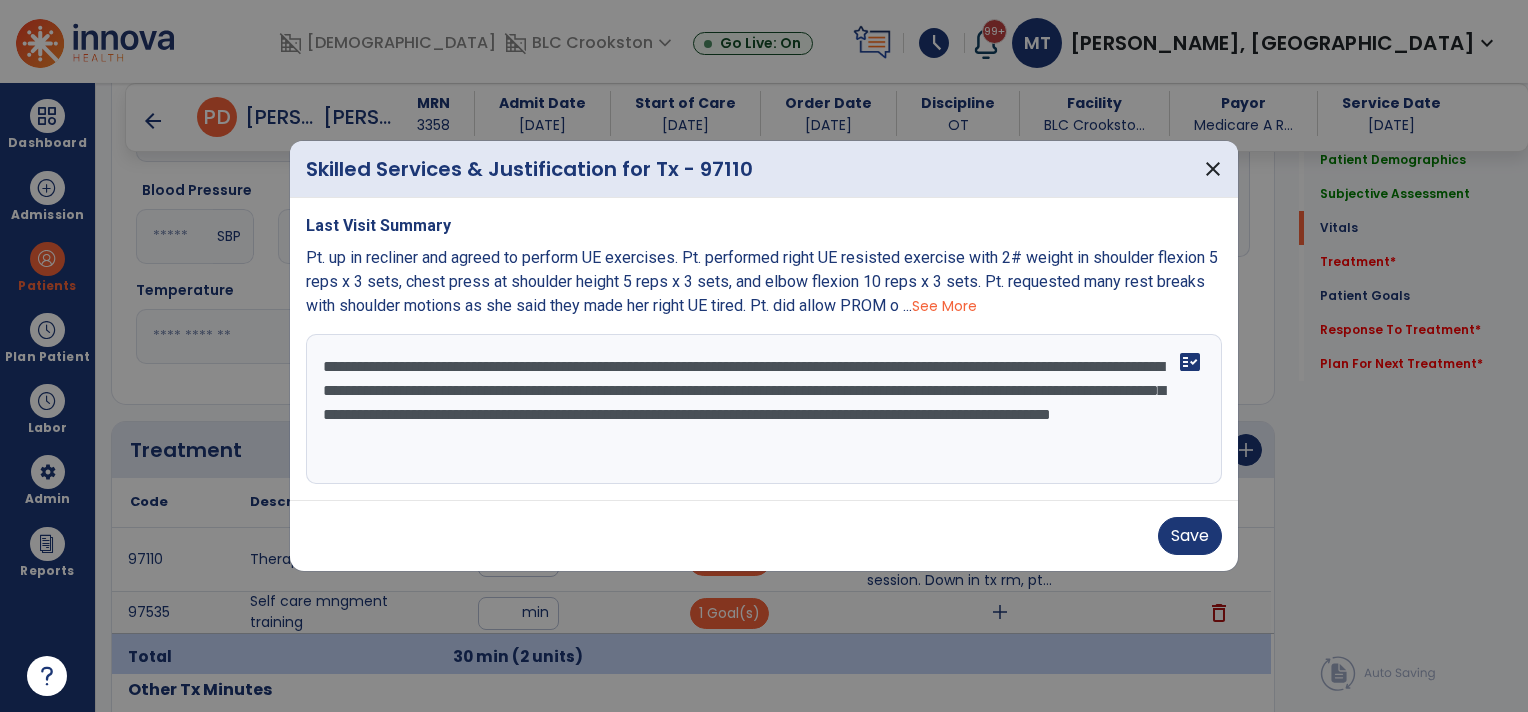 type on "**********" 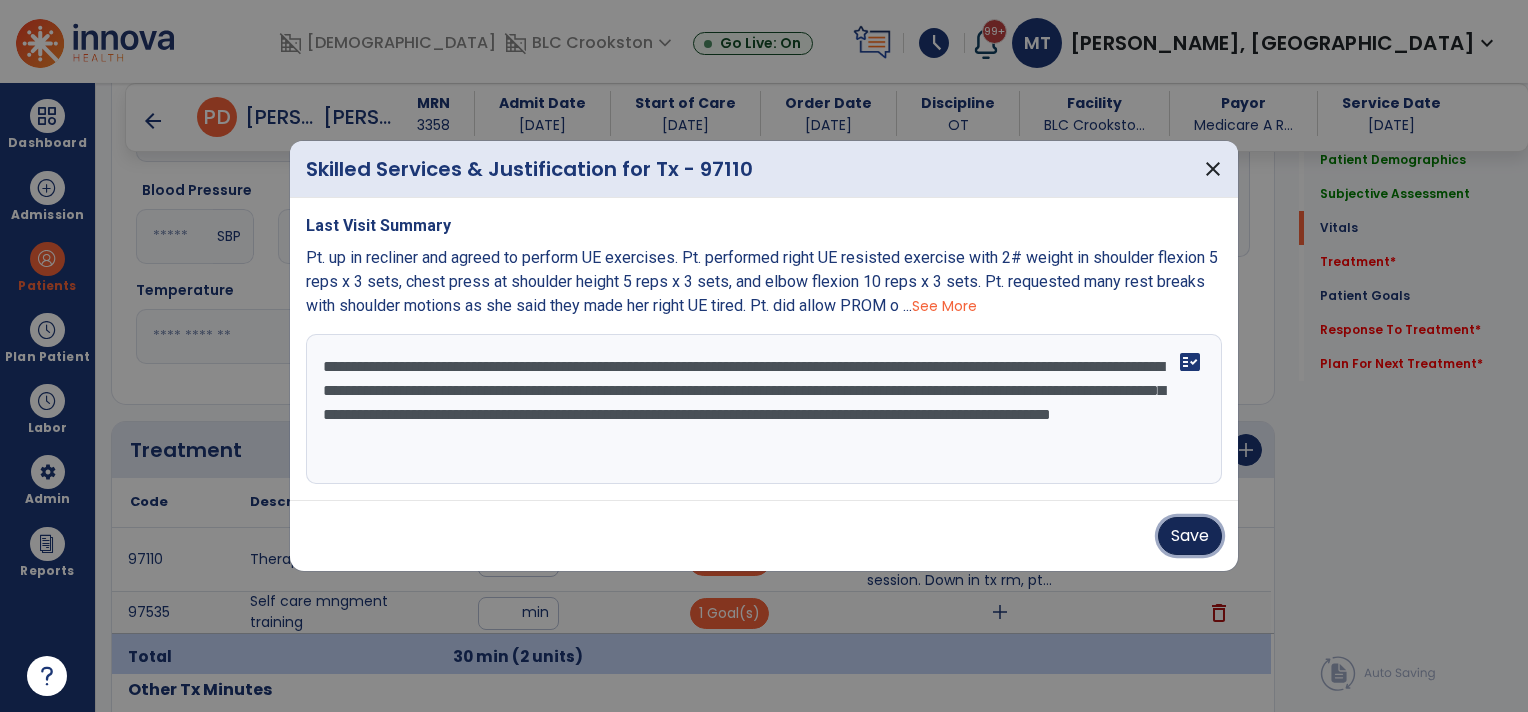 type 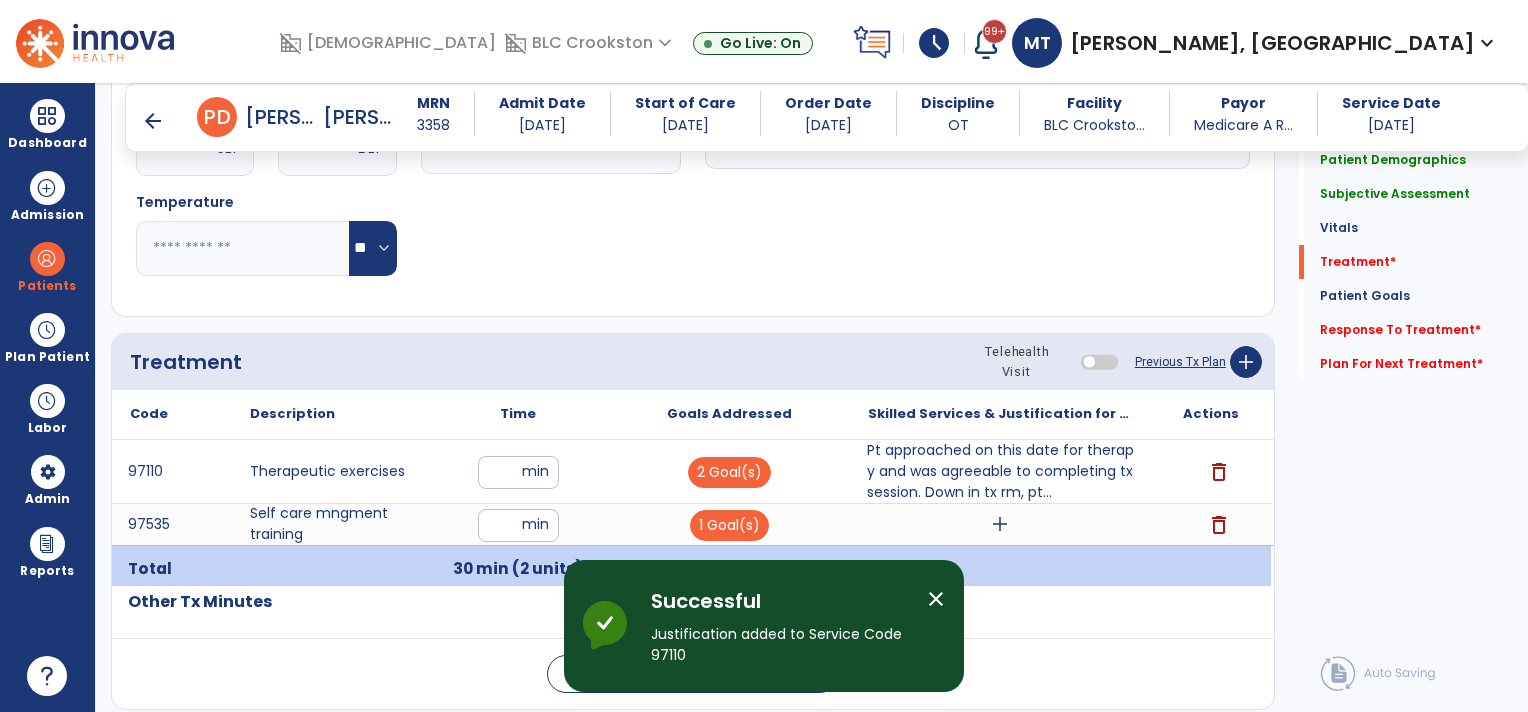 scroll, scrollTop: 1048, scrollLeft: 0, axis: vertical 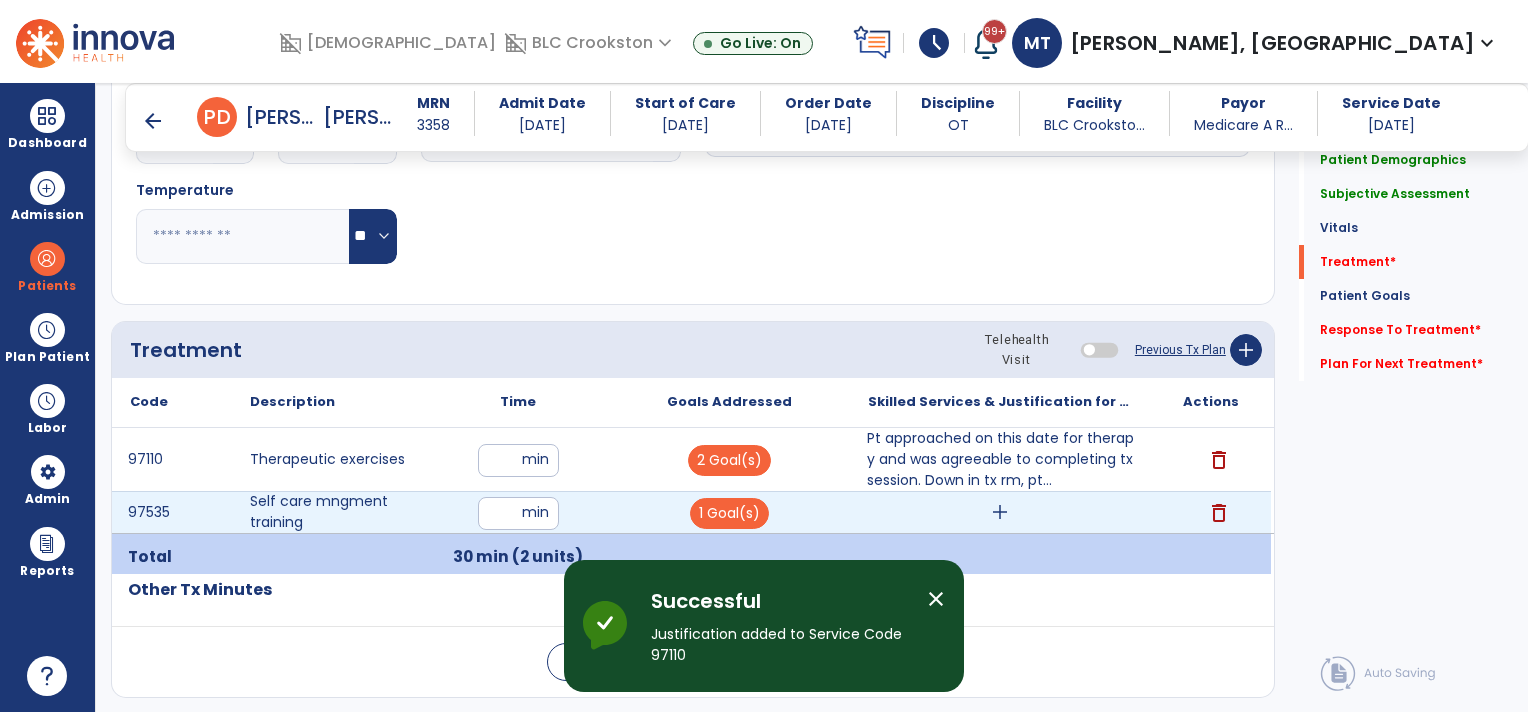 click on "add" at bounding box center (1000, 512) 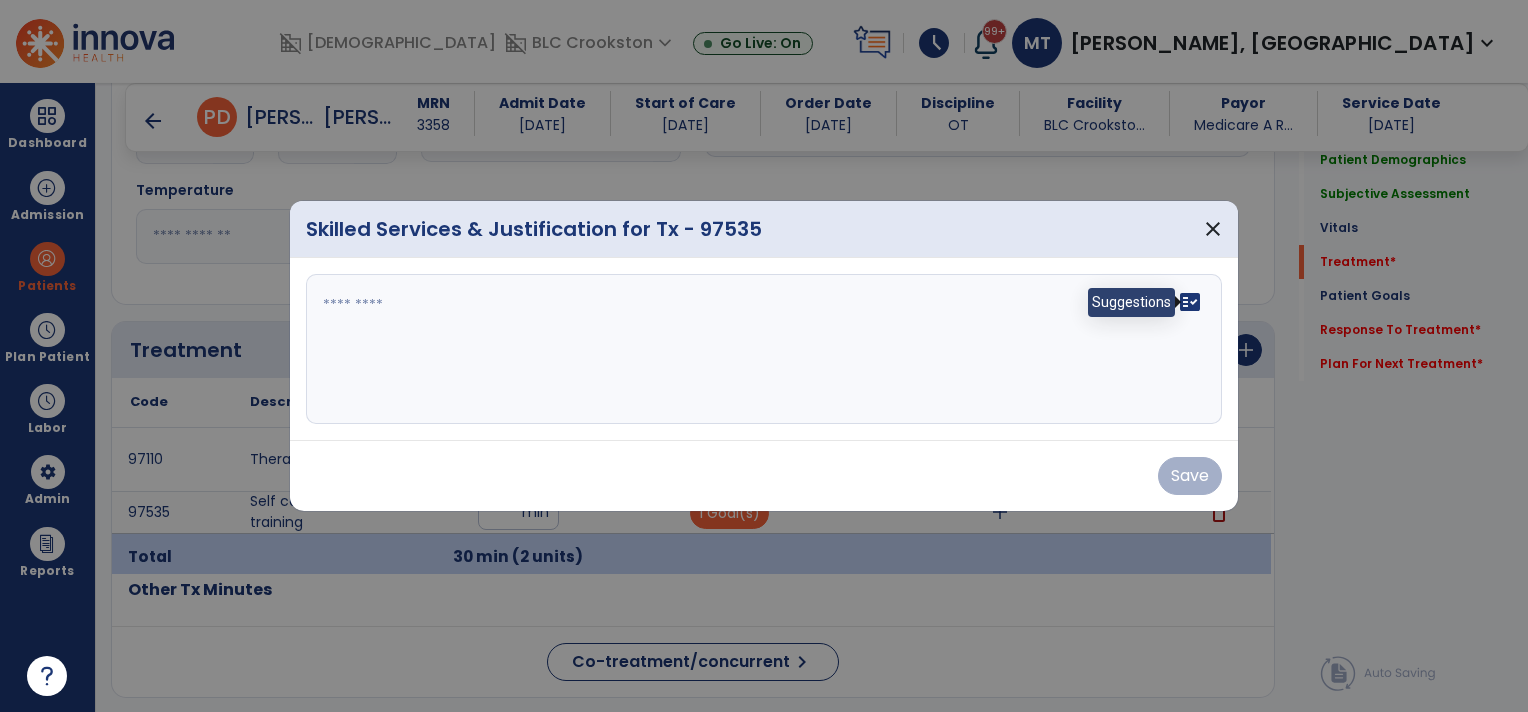 click on "fact_check" at bounding box center [1190, 302] 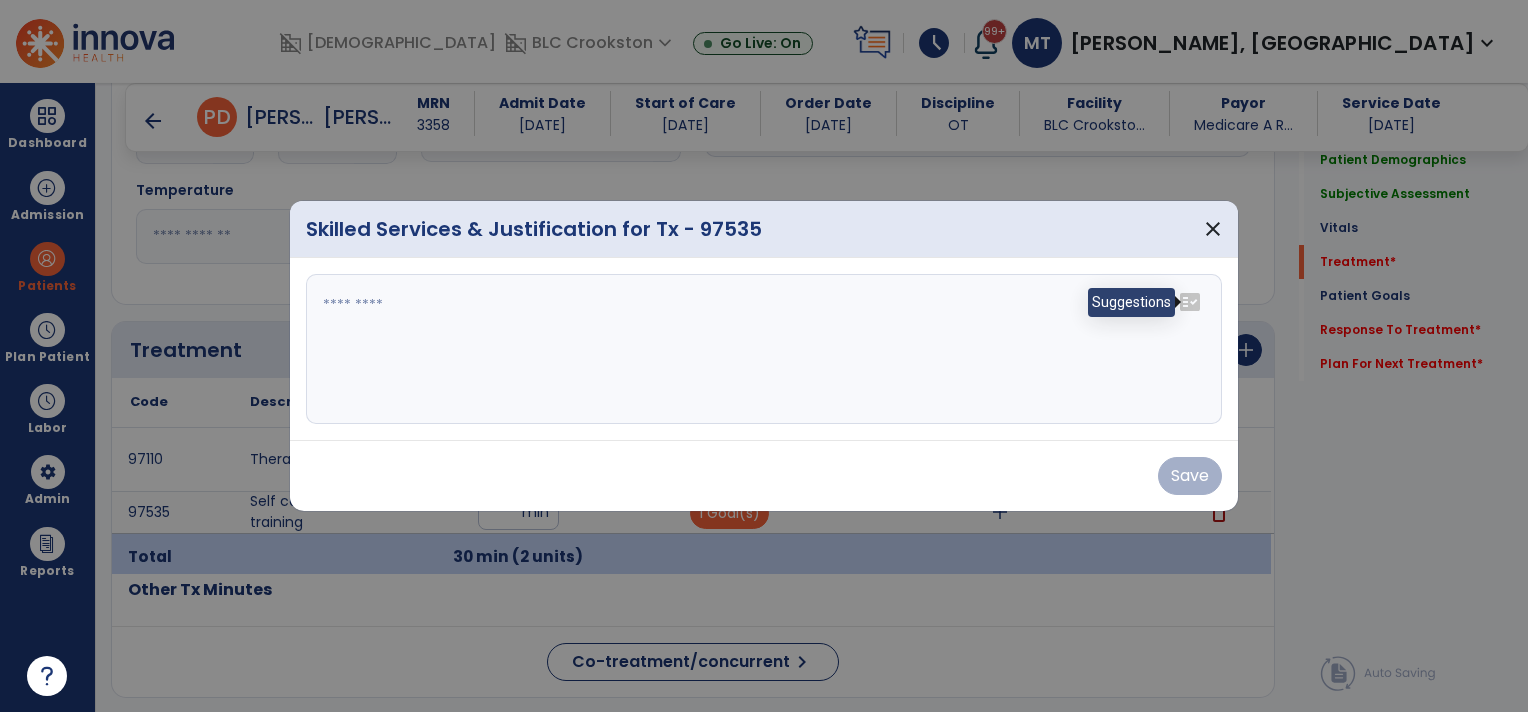 click on "fact_check" at bounding box center [1190, 302] 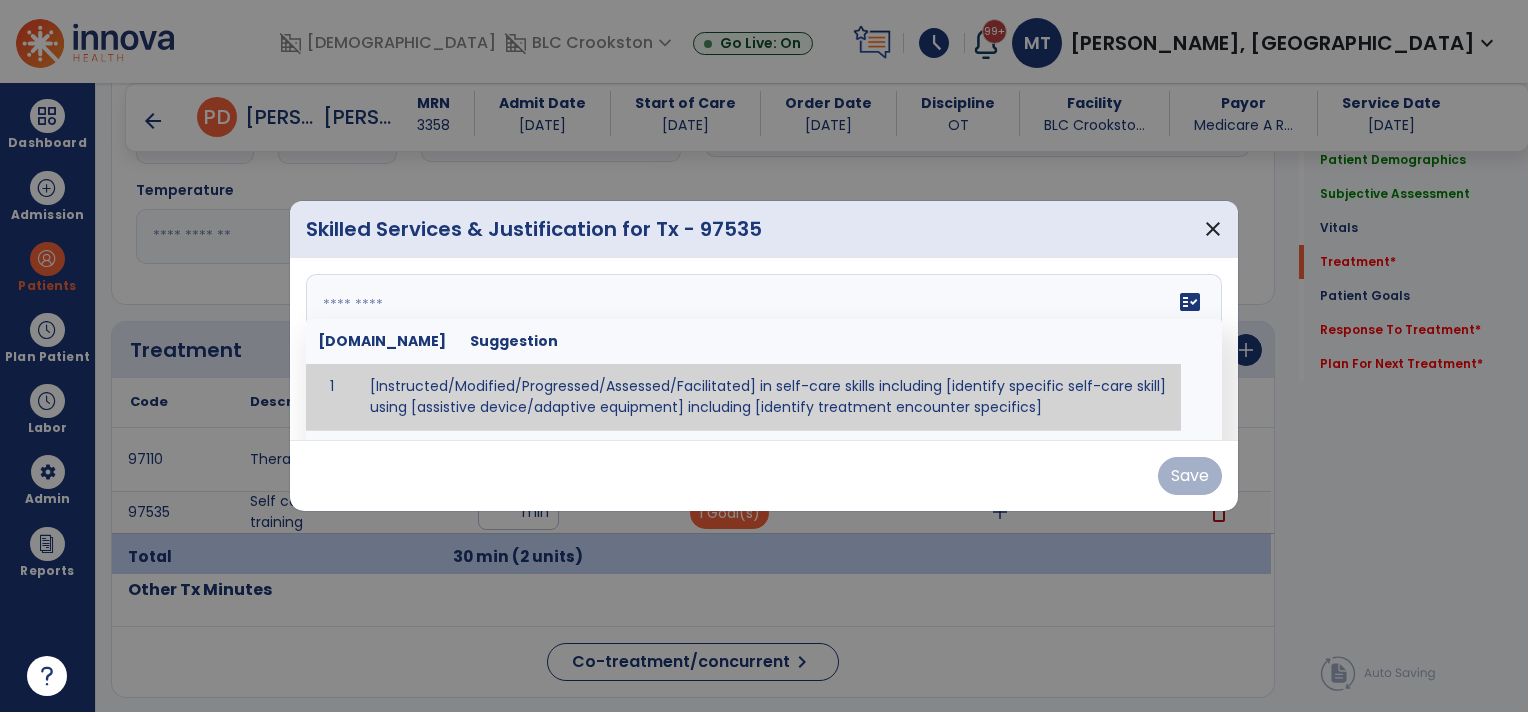 scroll, scrollTop: 7, scrollLeft: 0, axis: vertical 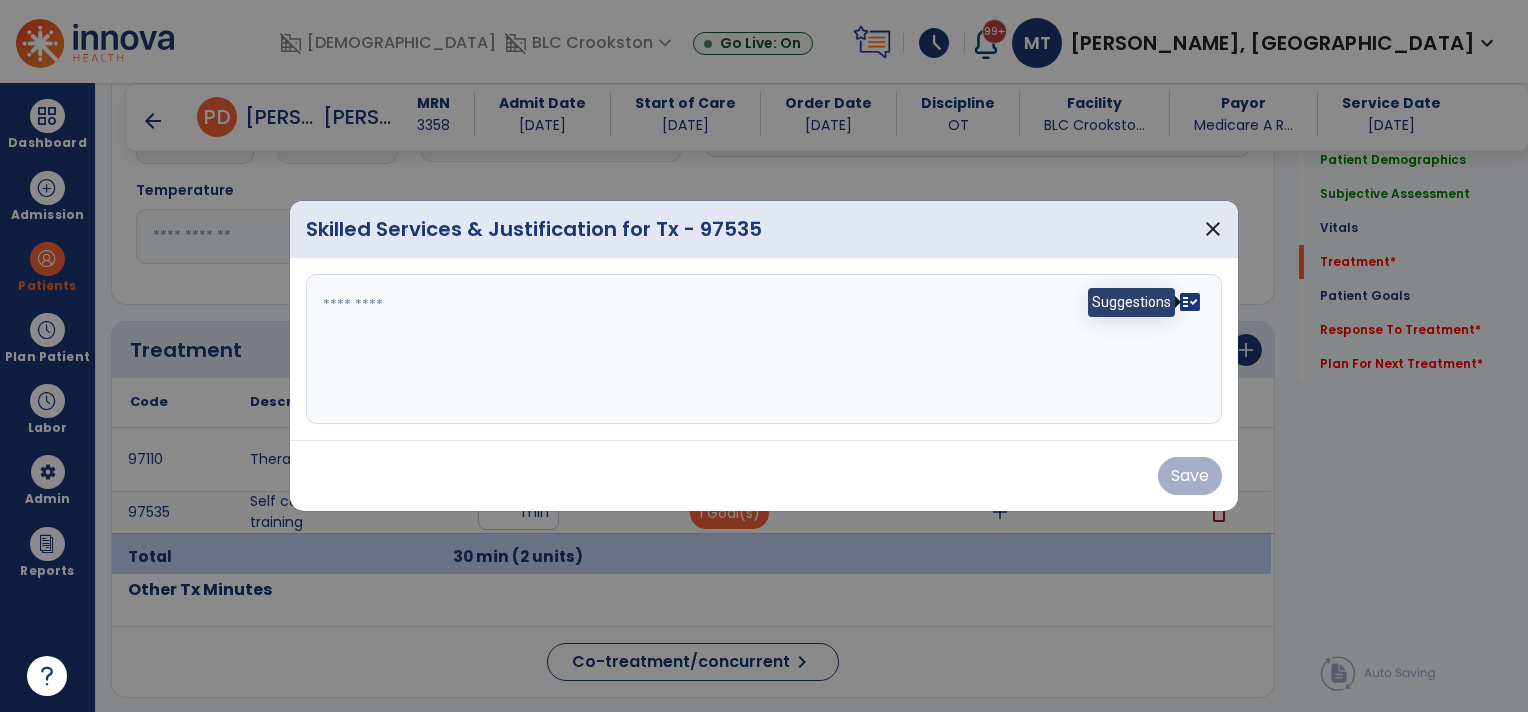 click on "fact_check" at bounding box center [1190, 302] 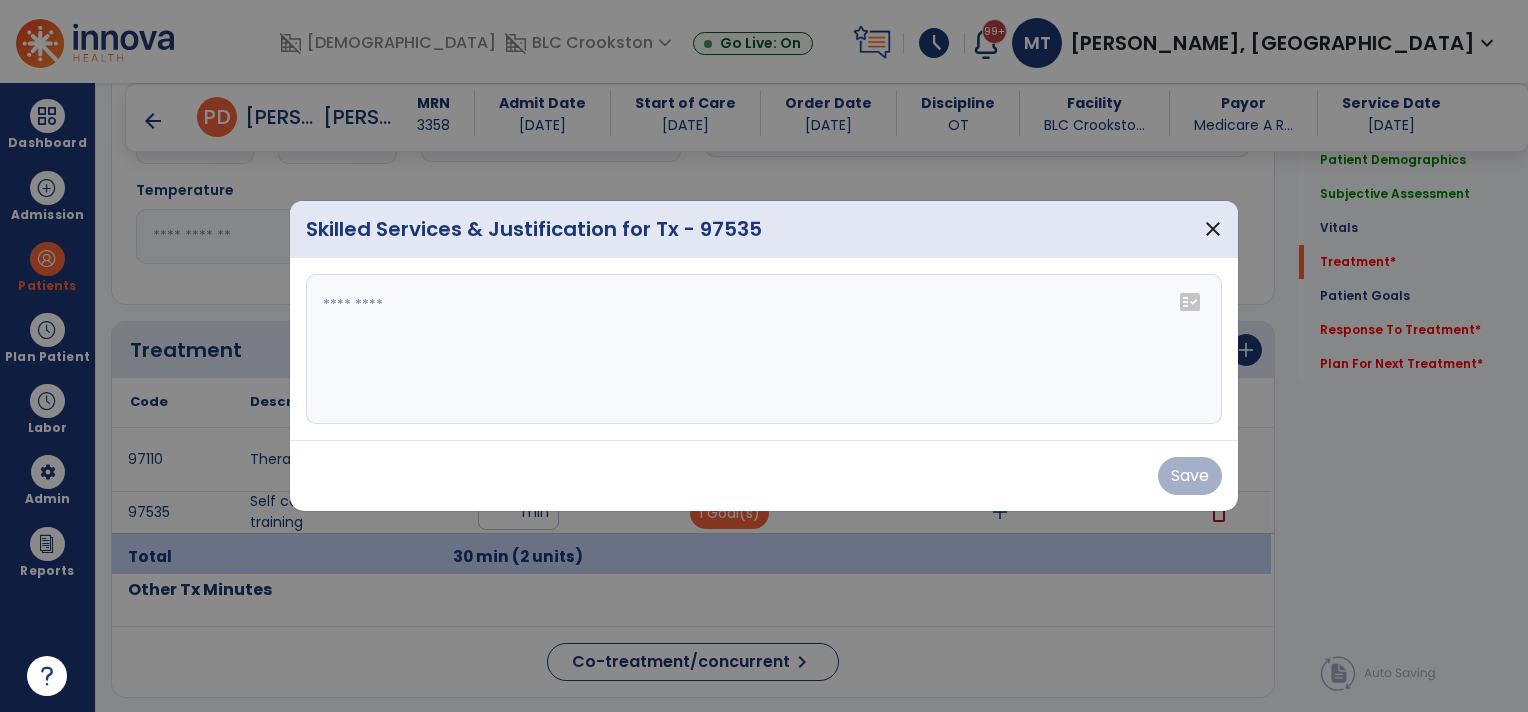 click at bounding box center (764, 349) 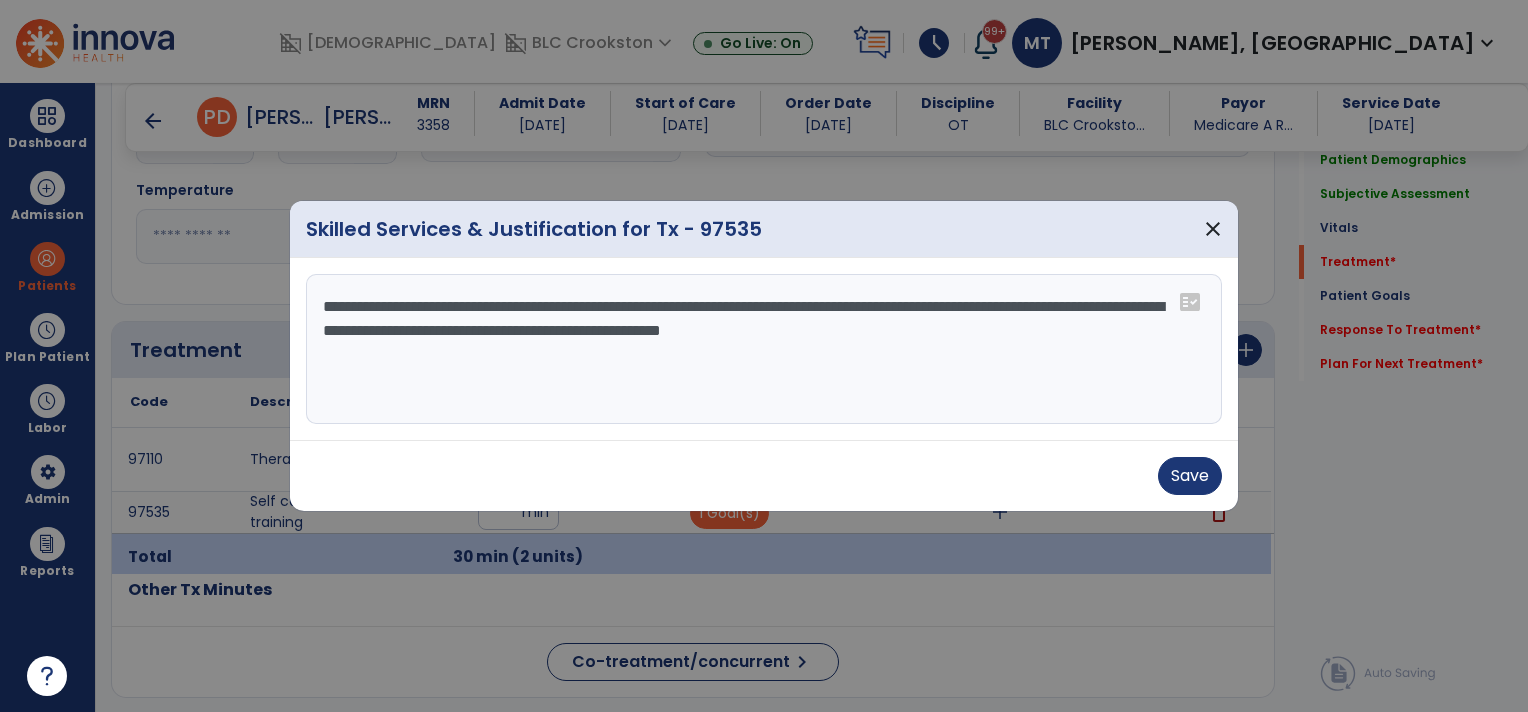 type on "**********" 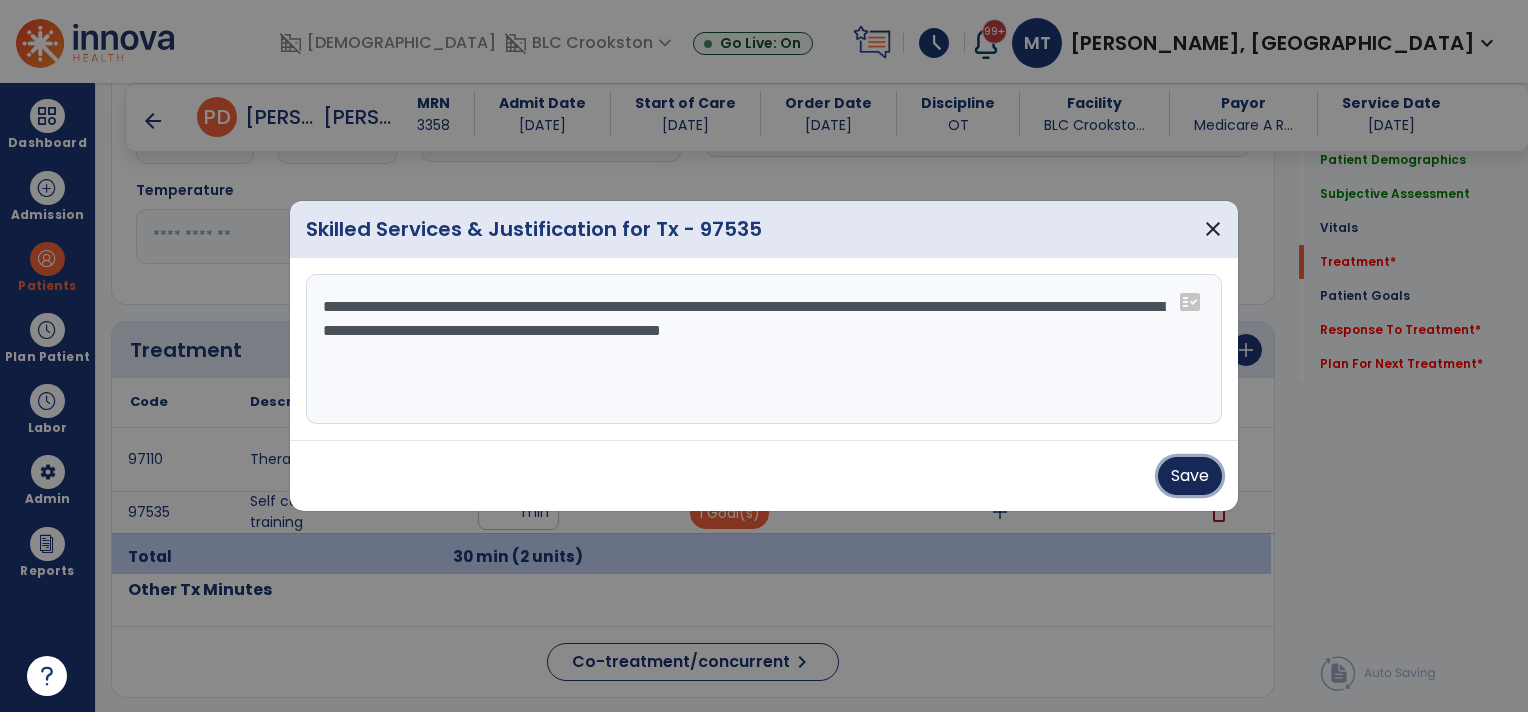 type 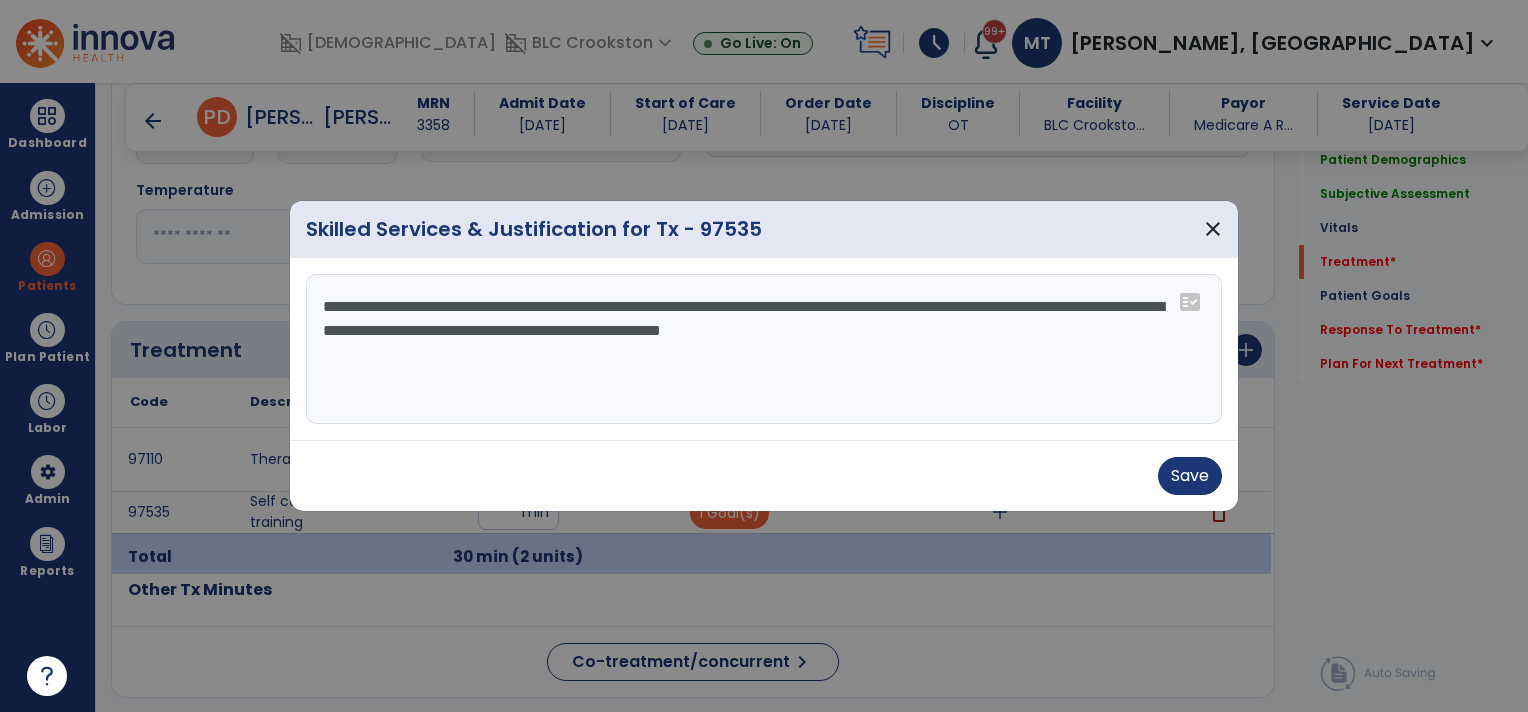 click on "**********" at bounding box center (764, 349) 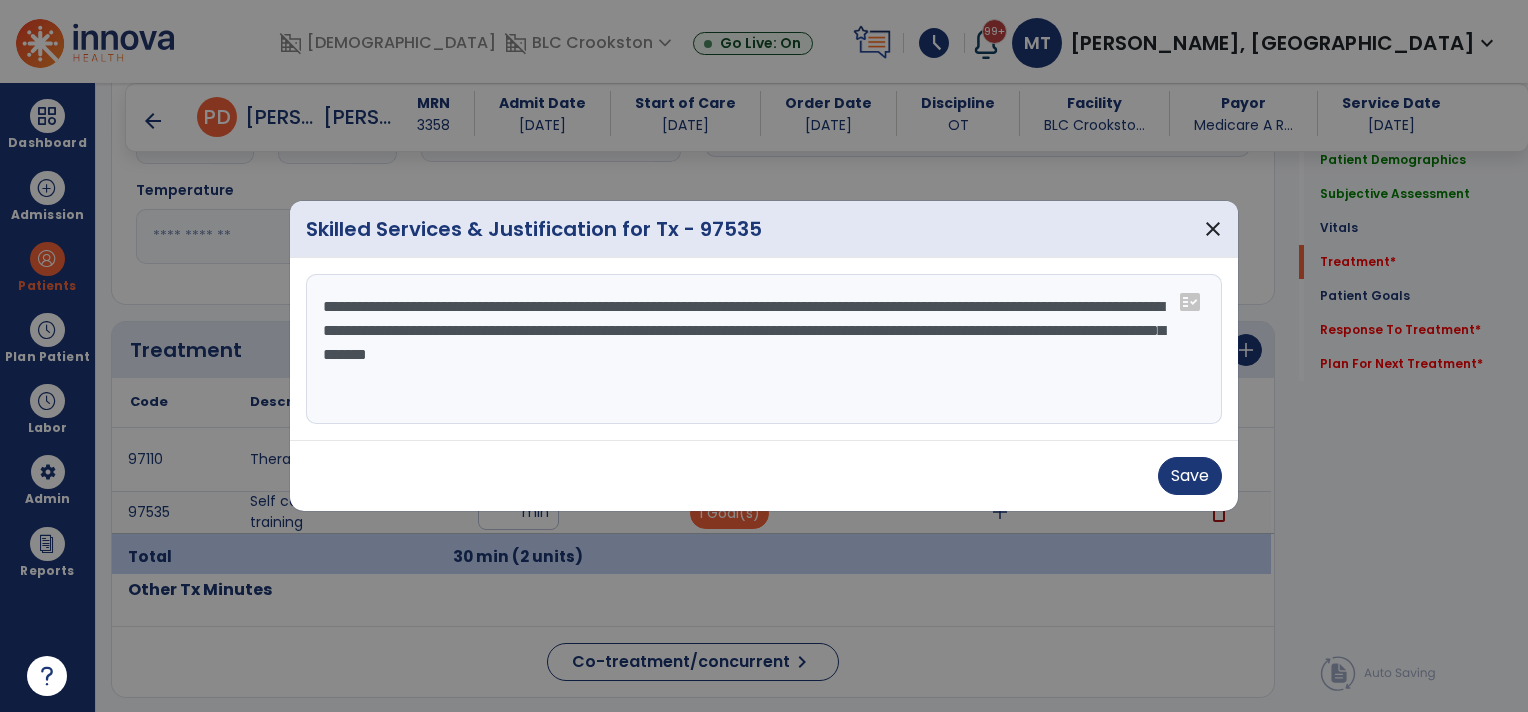 click on "**********" at bounding box center (764, 349) 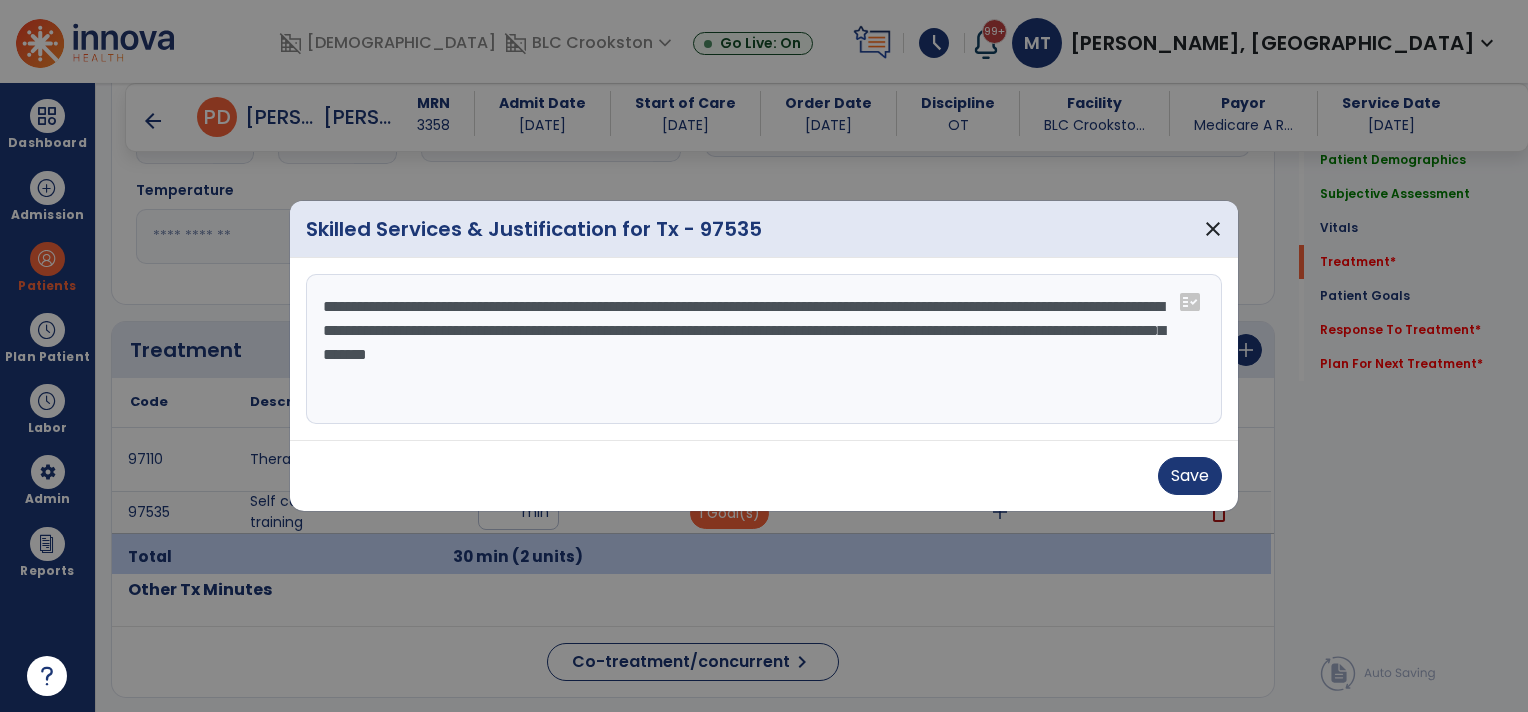 click on "**********" at bounding box center [764, 349] 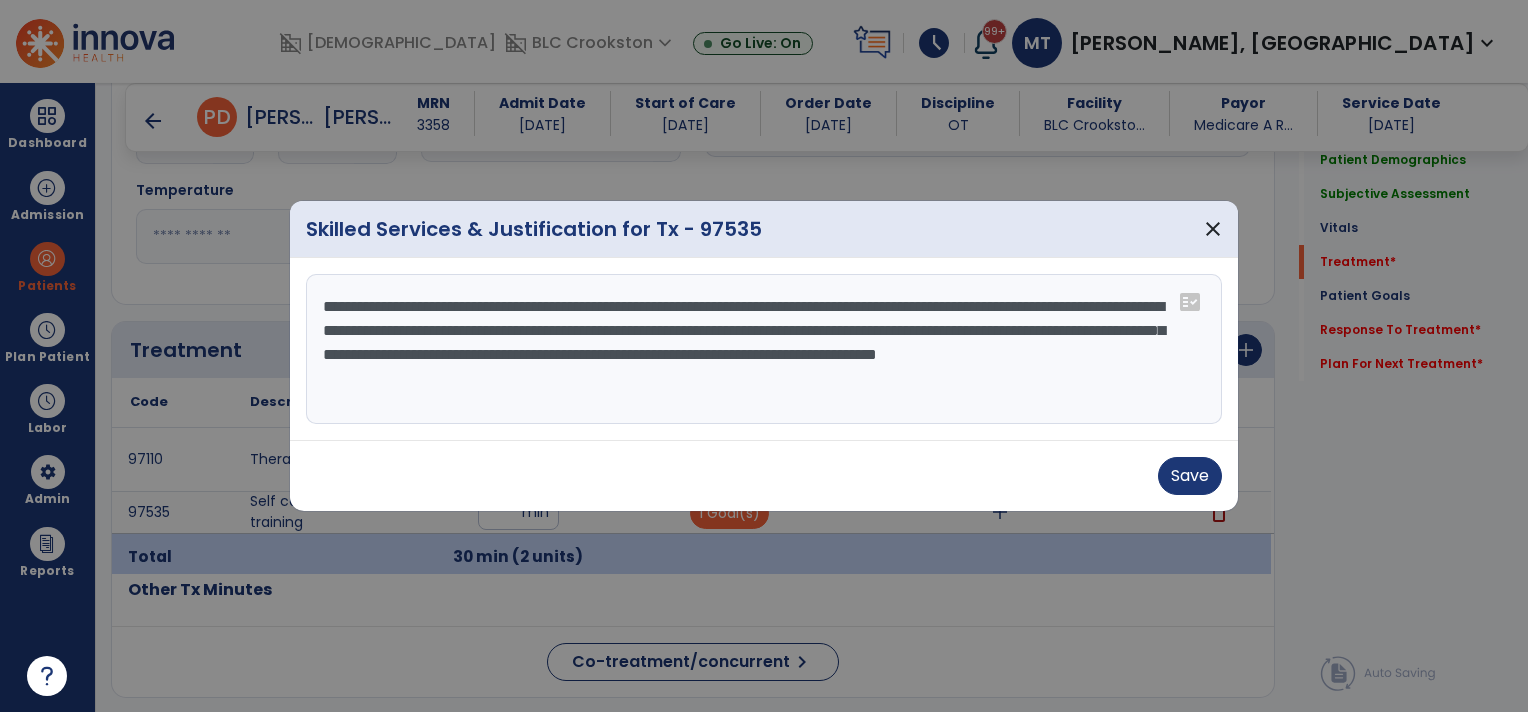type on "**********" 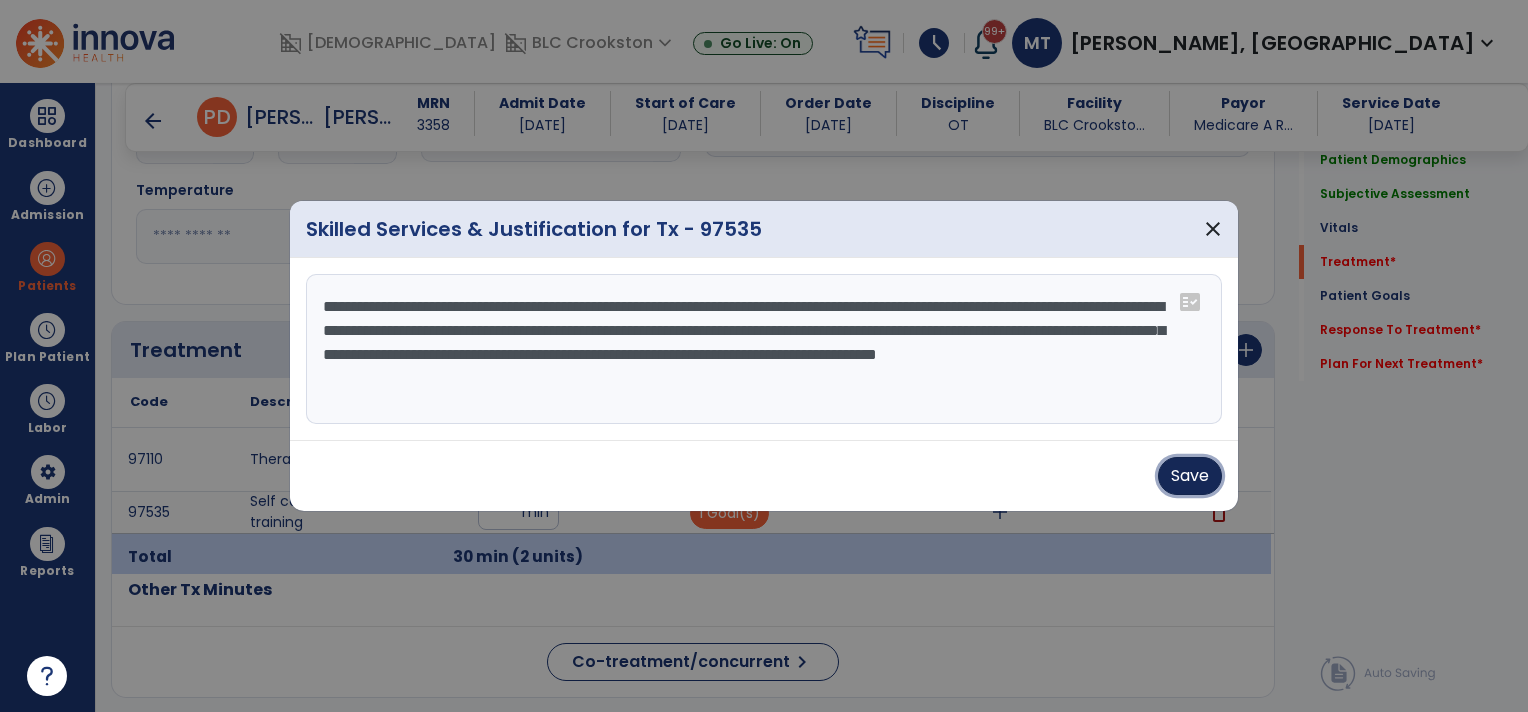 click on "Save" at bounding box center (1190, 476) 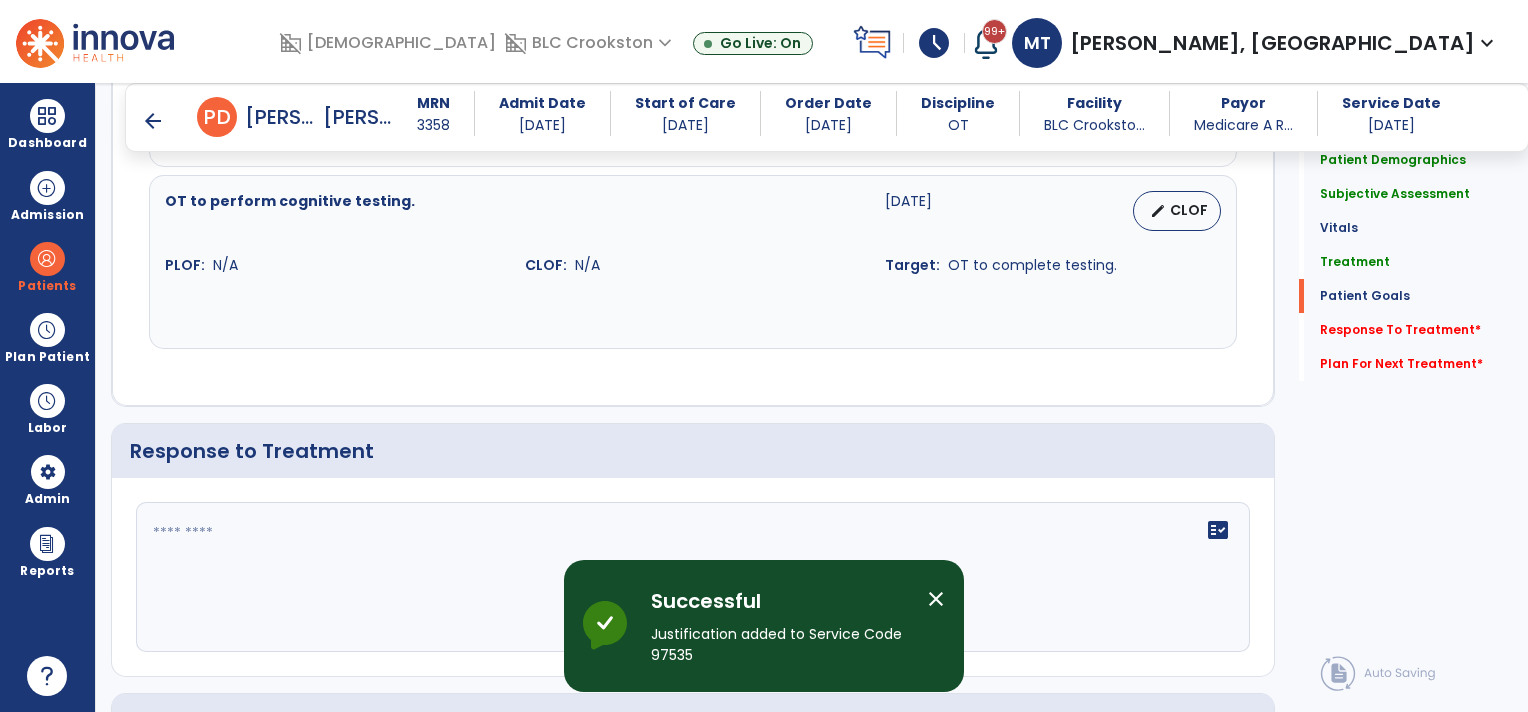 scroll, scrollTop: 2948, scrollLeft: 0, axis: vertical 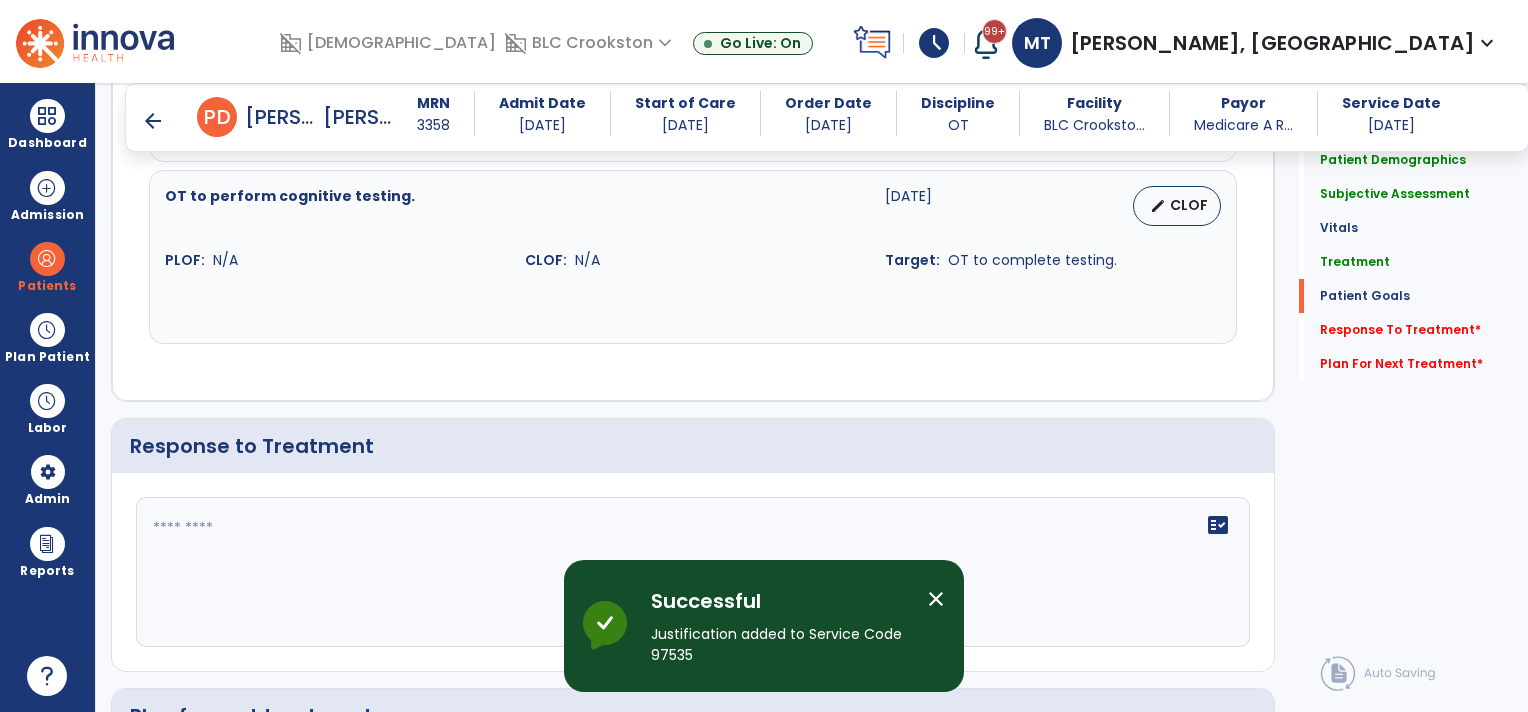 click on "fact_check" 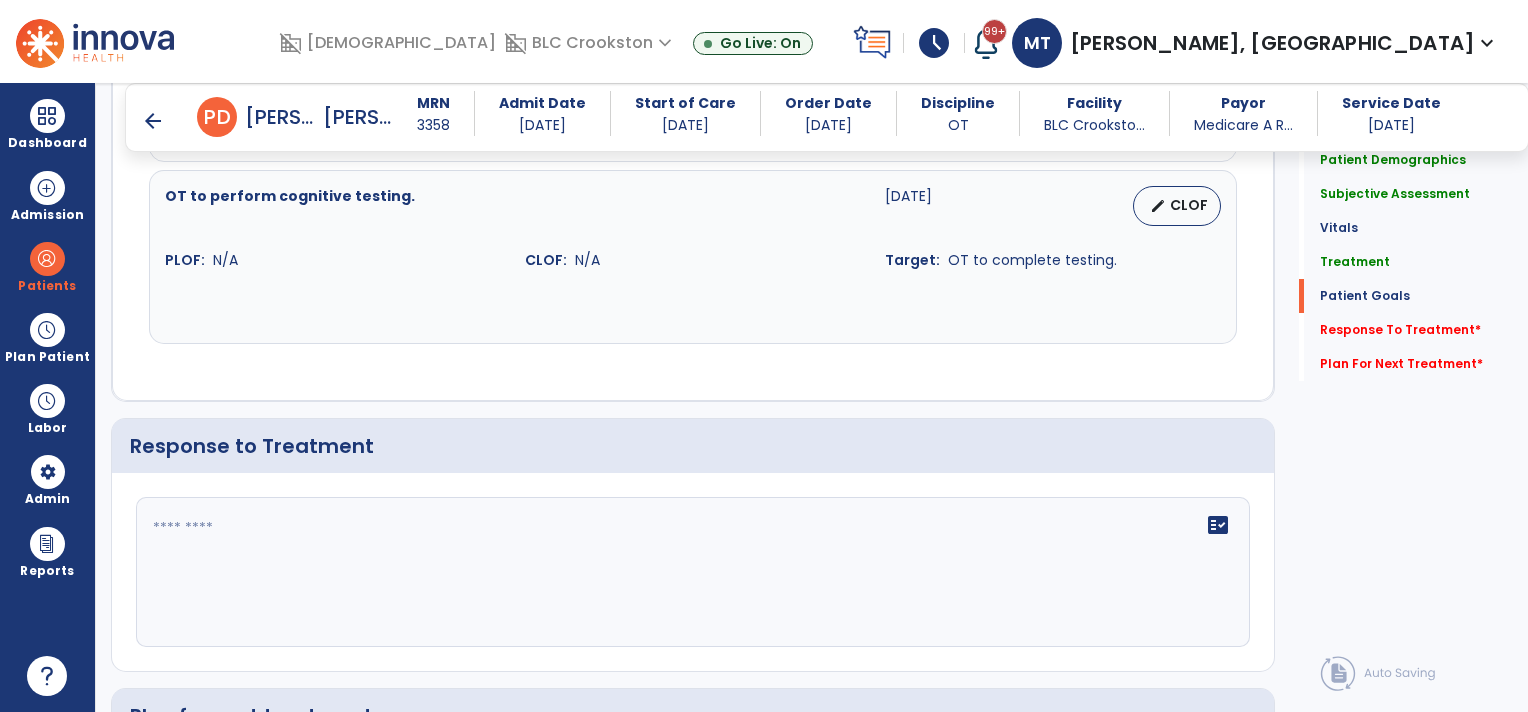 click 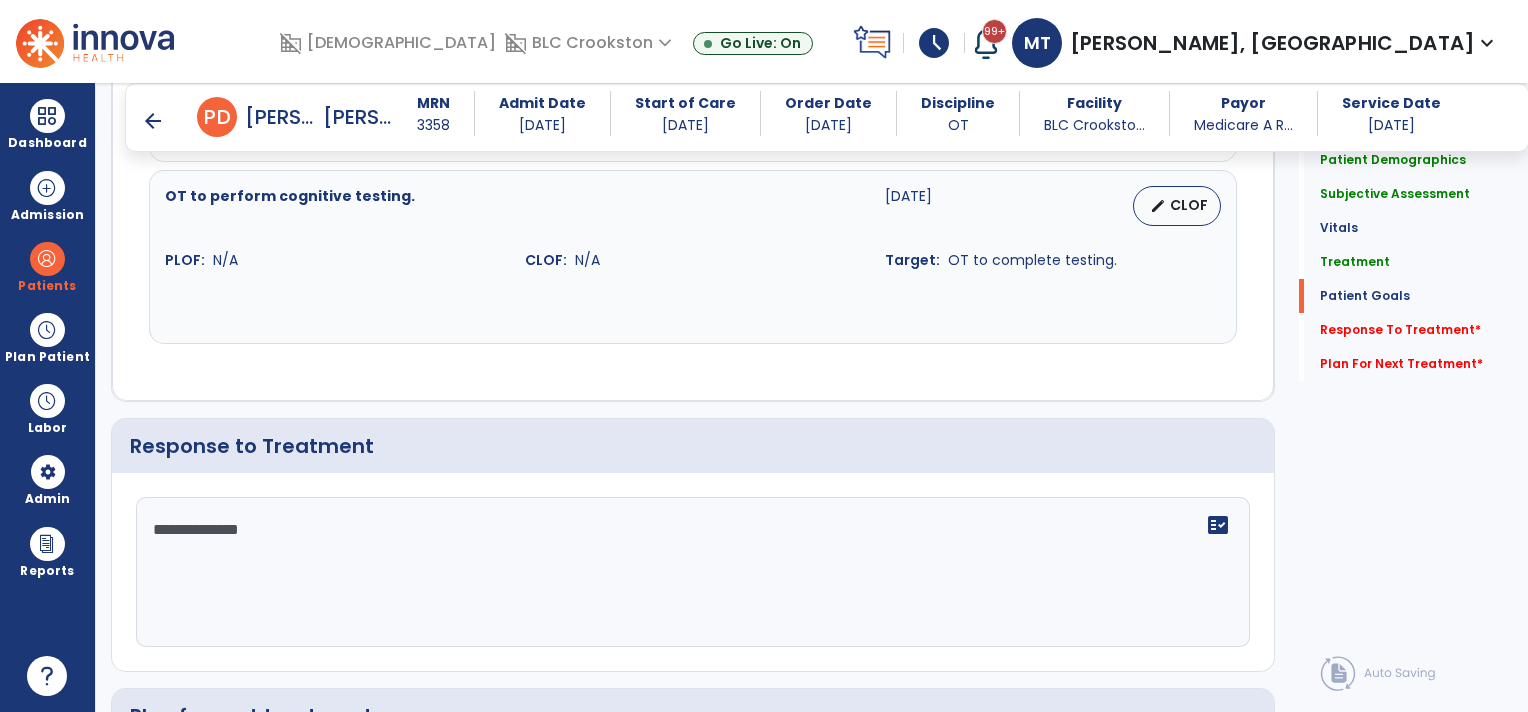type on "**********" 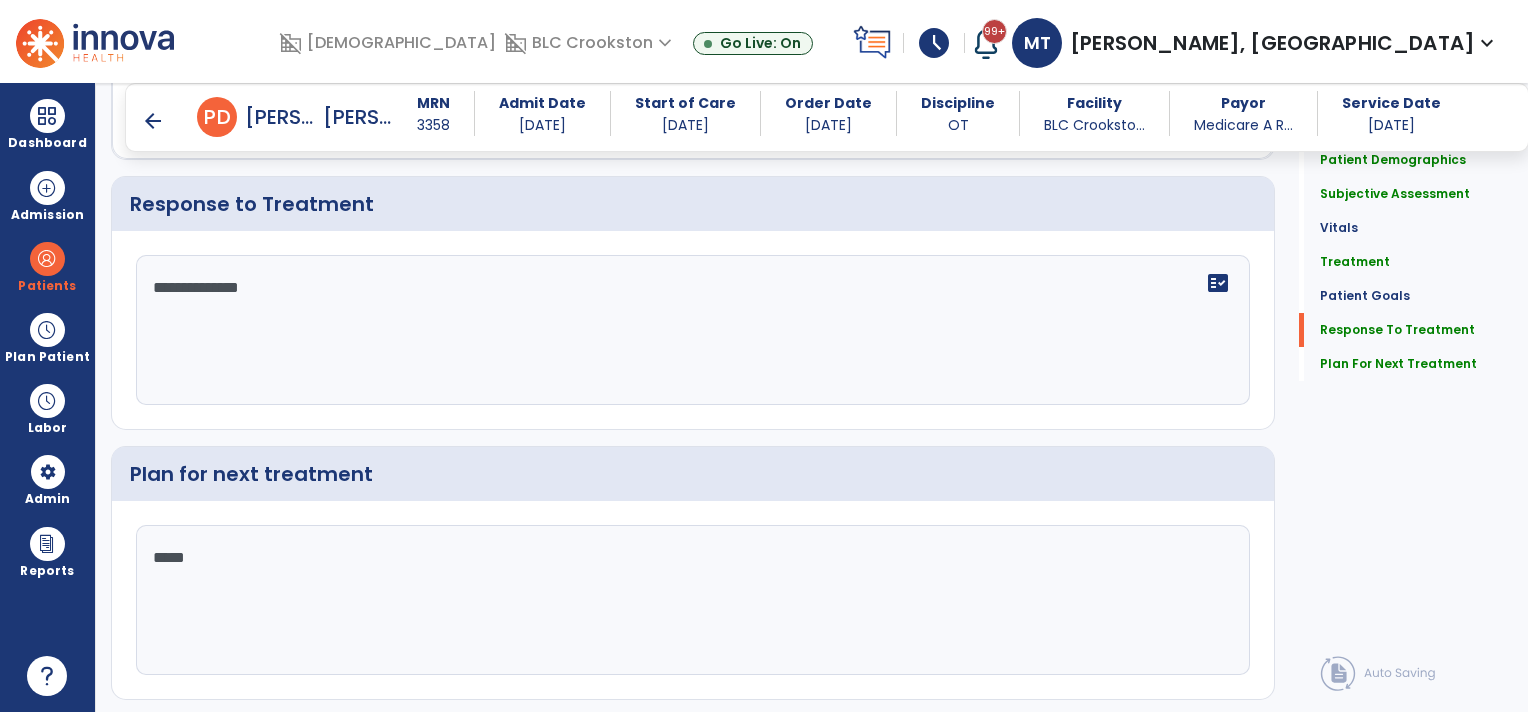 scroll, scrollTop: 3236, scrollLeft: 0, axis: vertical 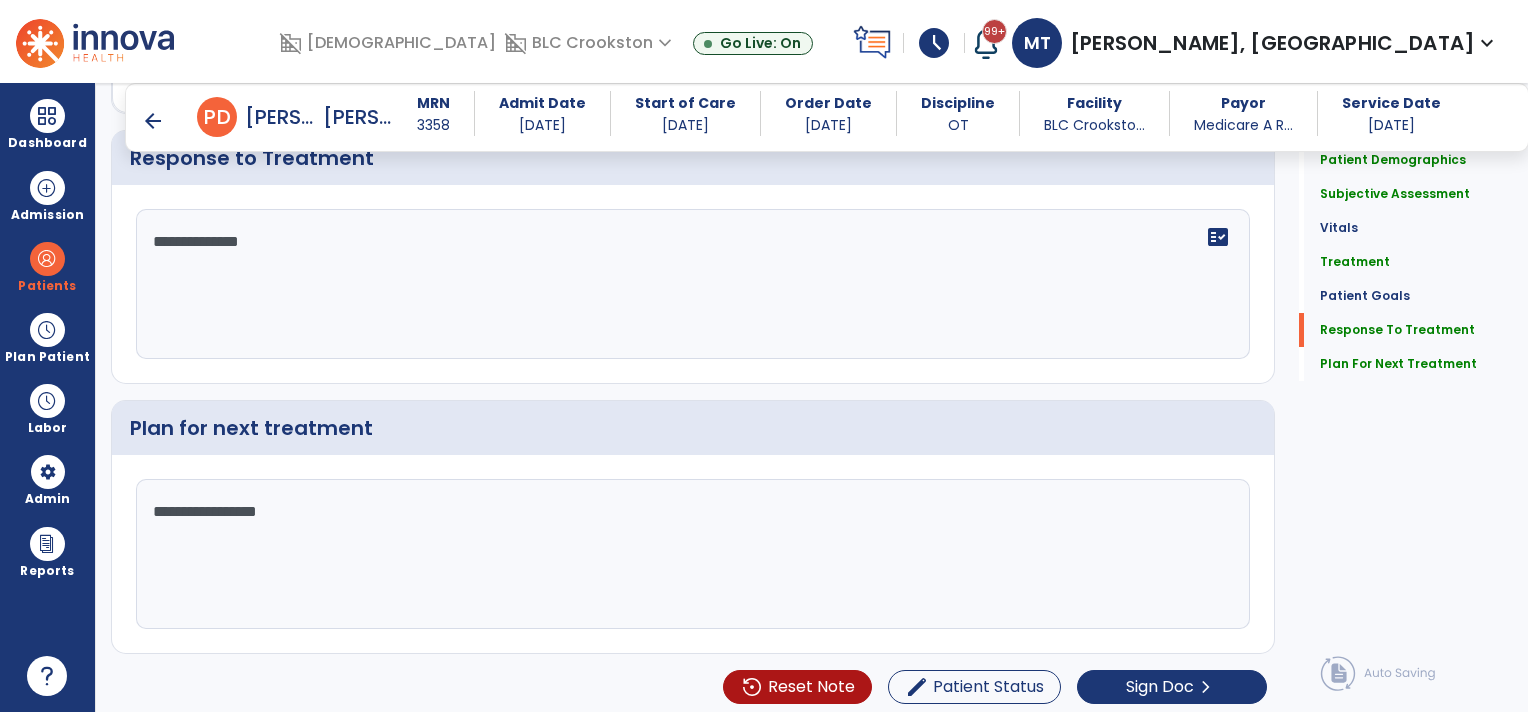 type on "**********" 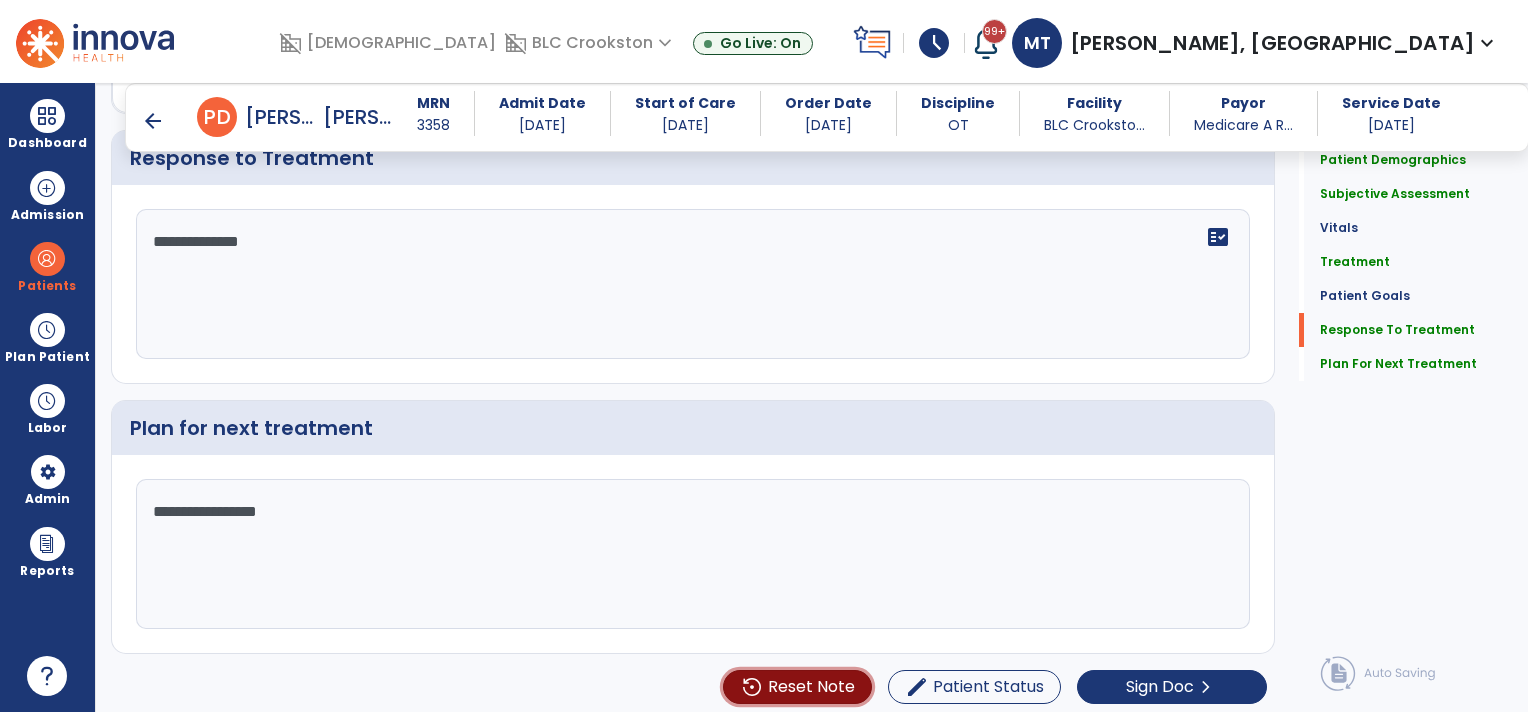 type 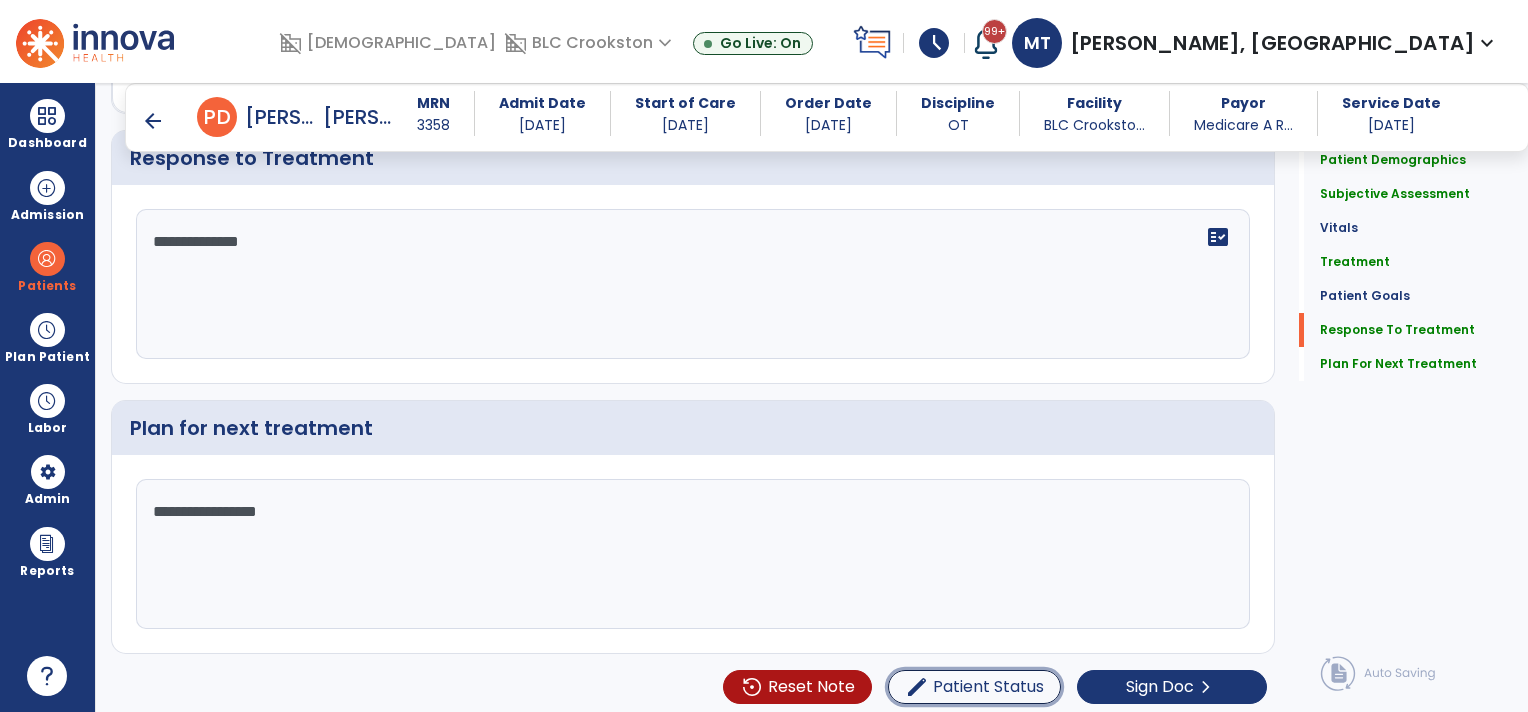 type 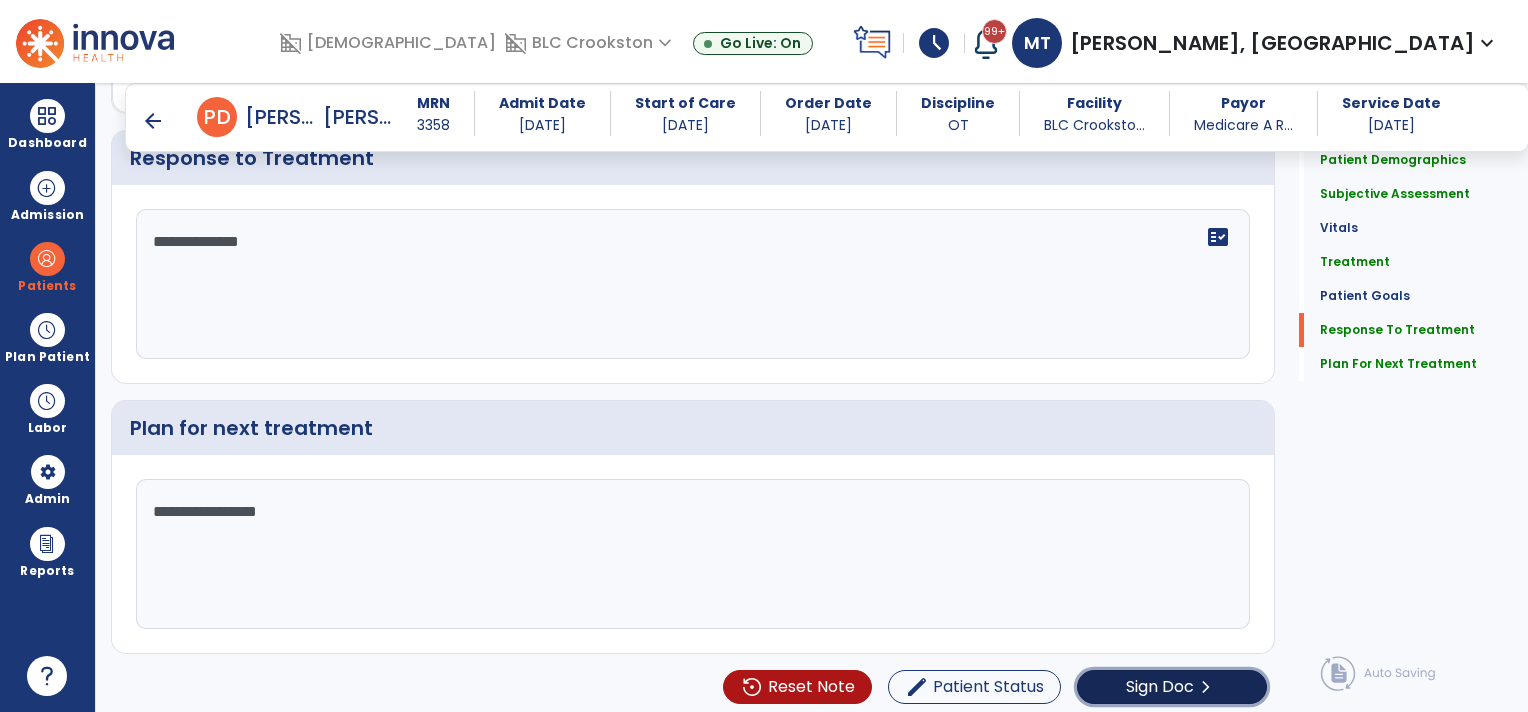 type 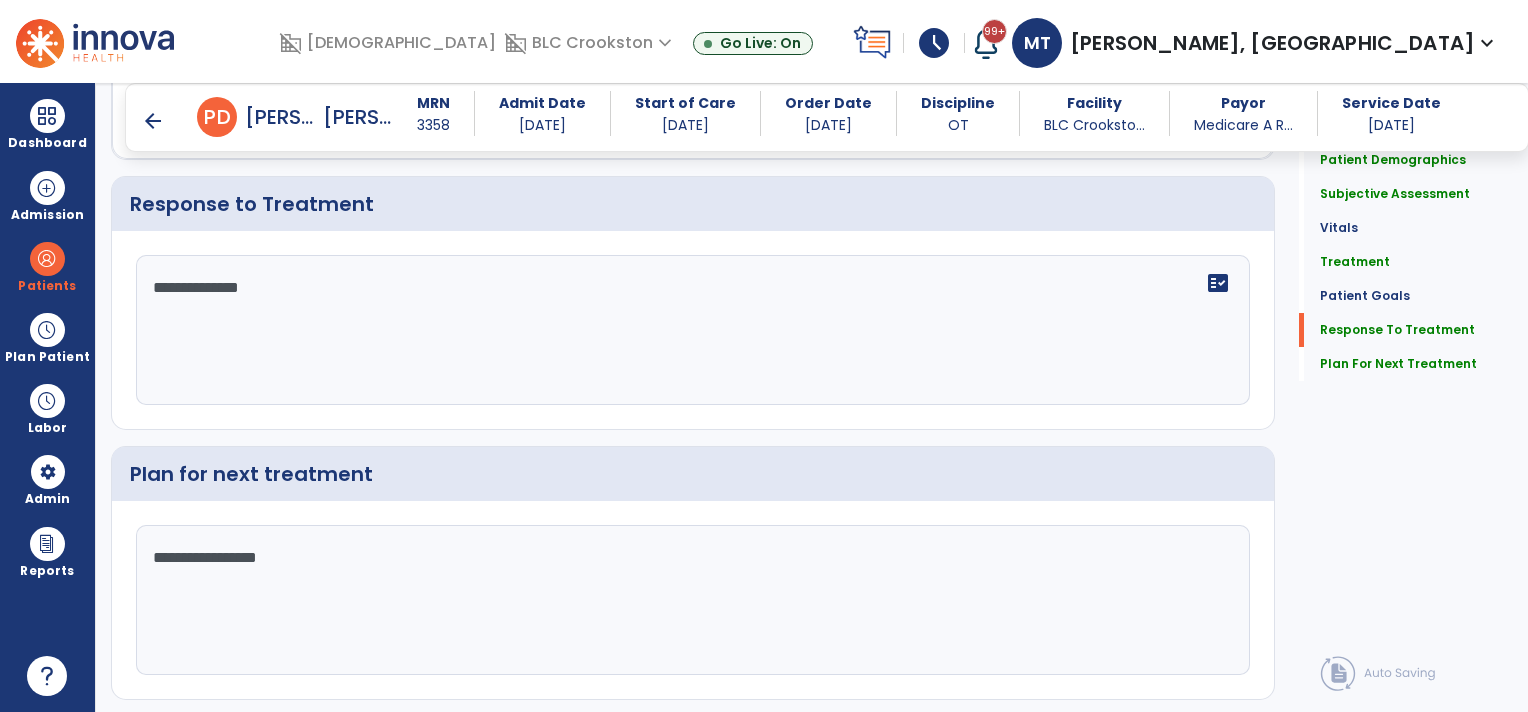 scroll, scrollTop: 3236, scrollLeft: 0, axis: vertical 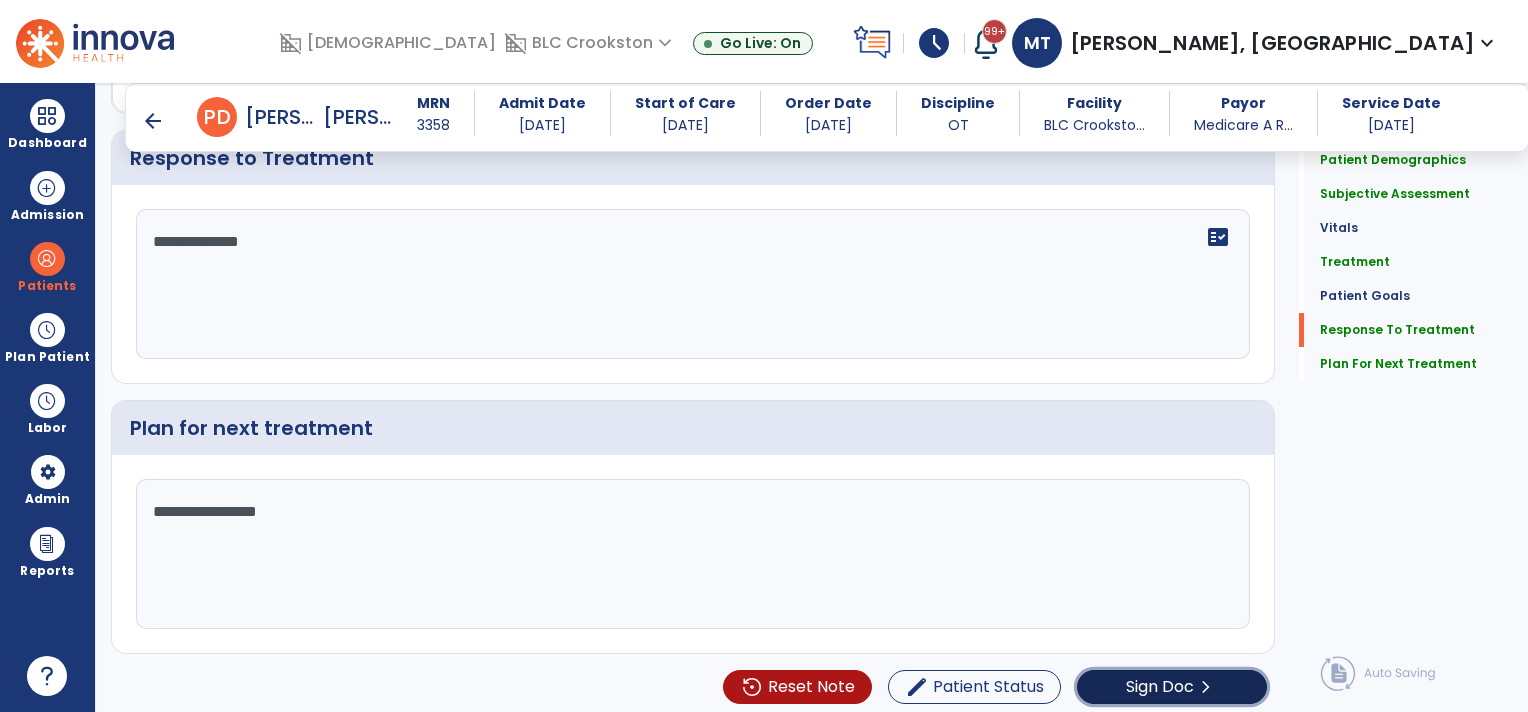 click on "Sign Doc" 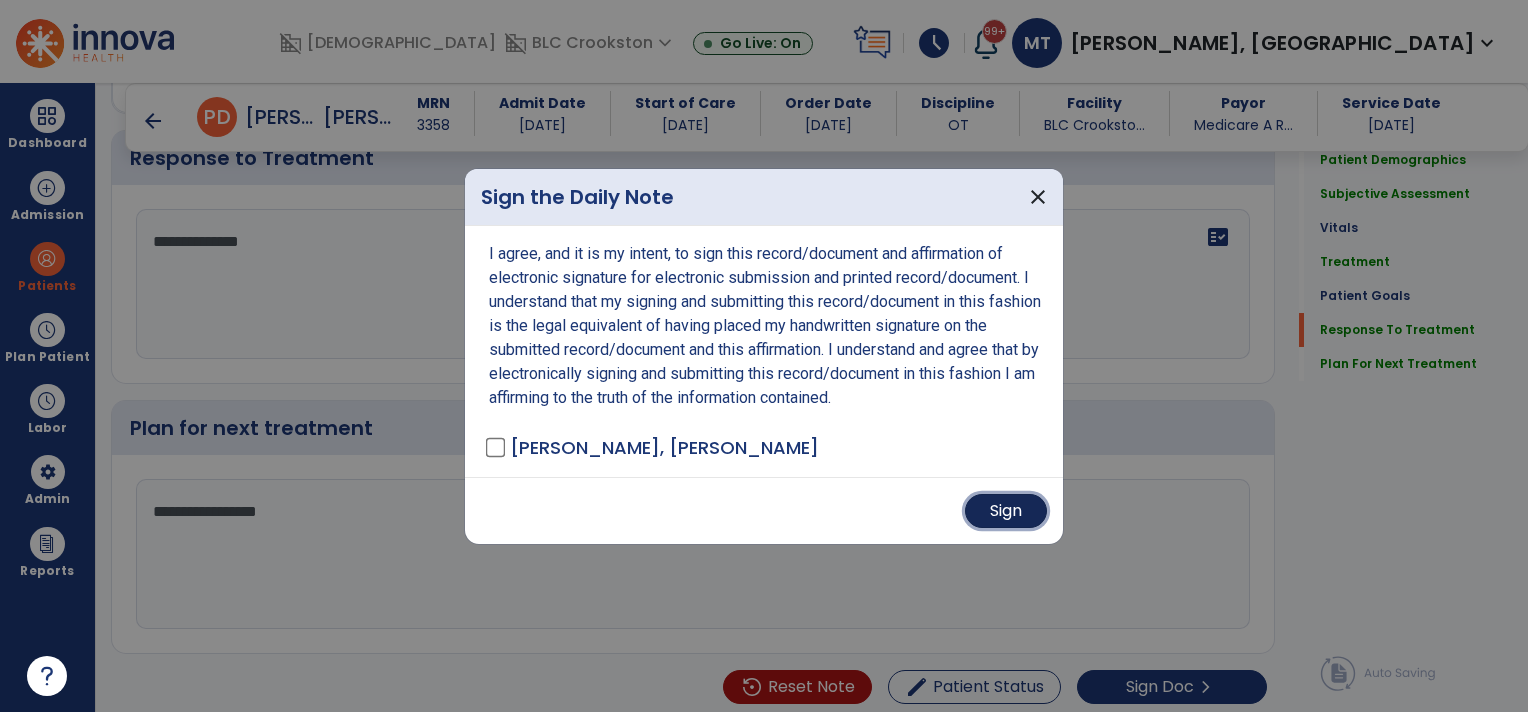 click on "Sign" at bounding box center (1006, 511) 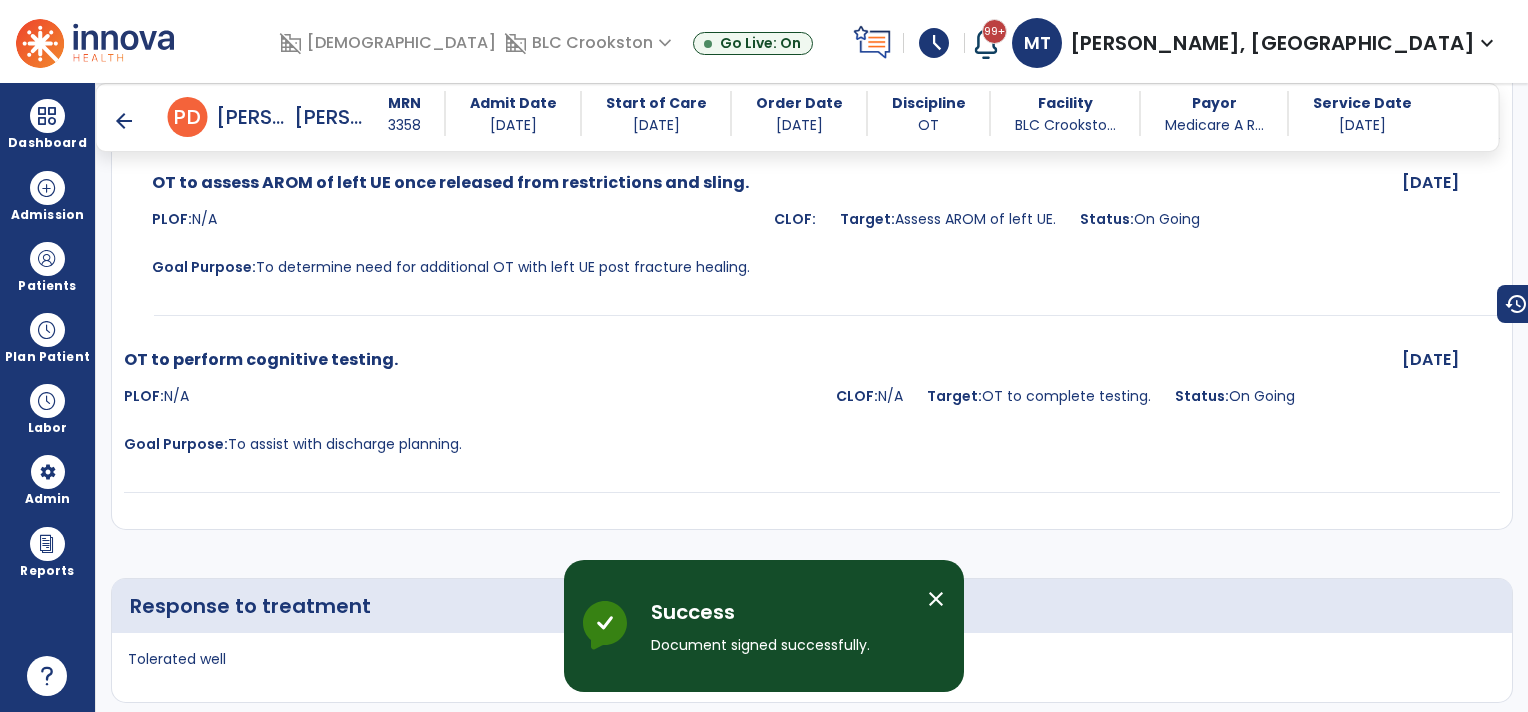 scroll, scrollTop: 4981, scrollLeft: 0, axis: vertical 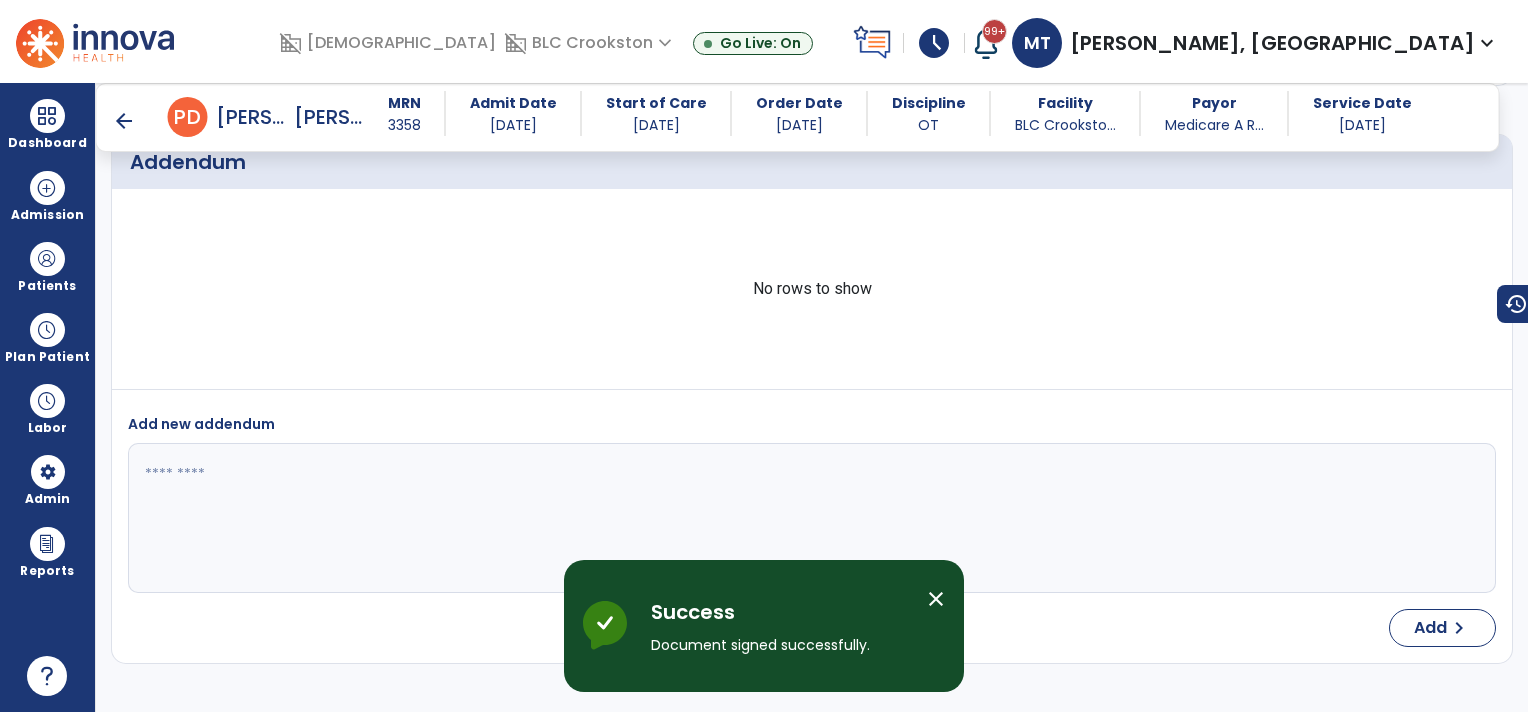 click on "arrow_back" at bounding box center (124, 121) 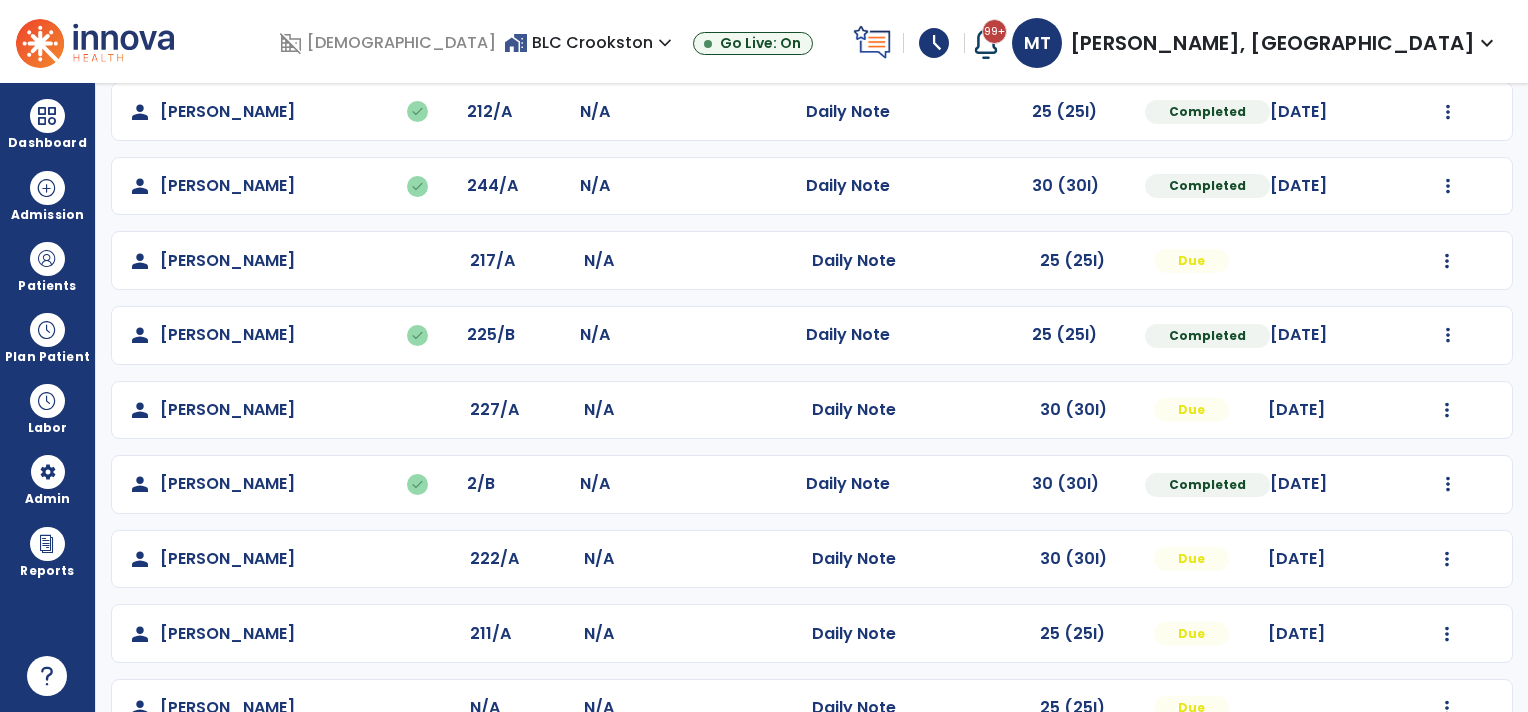 scroll, scrollTop: 448, scrollLeft: 0, axis: vertical 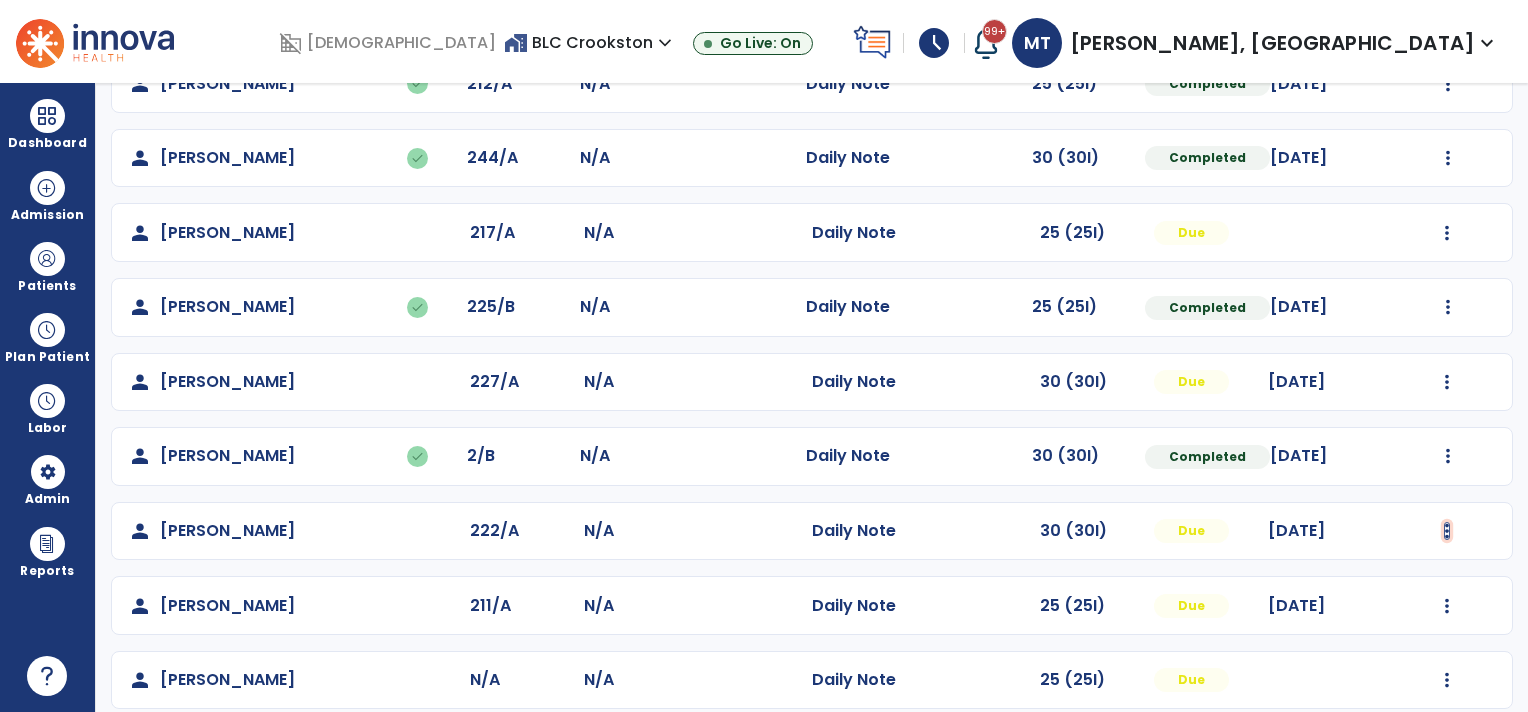 click at bounding box center [1447, -89] 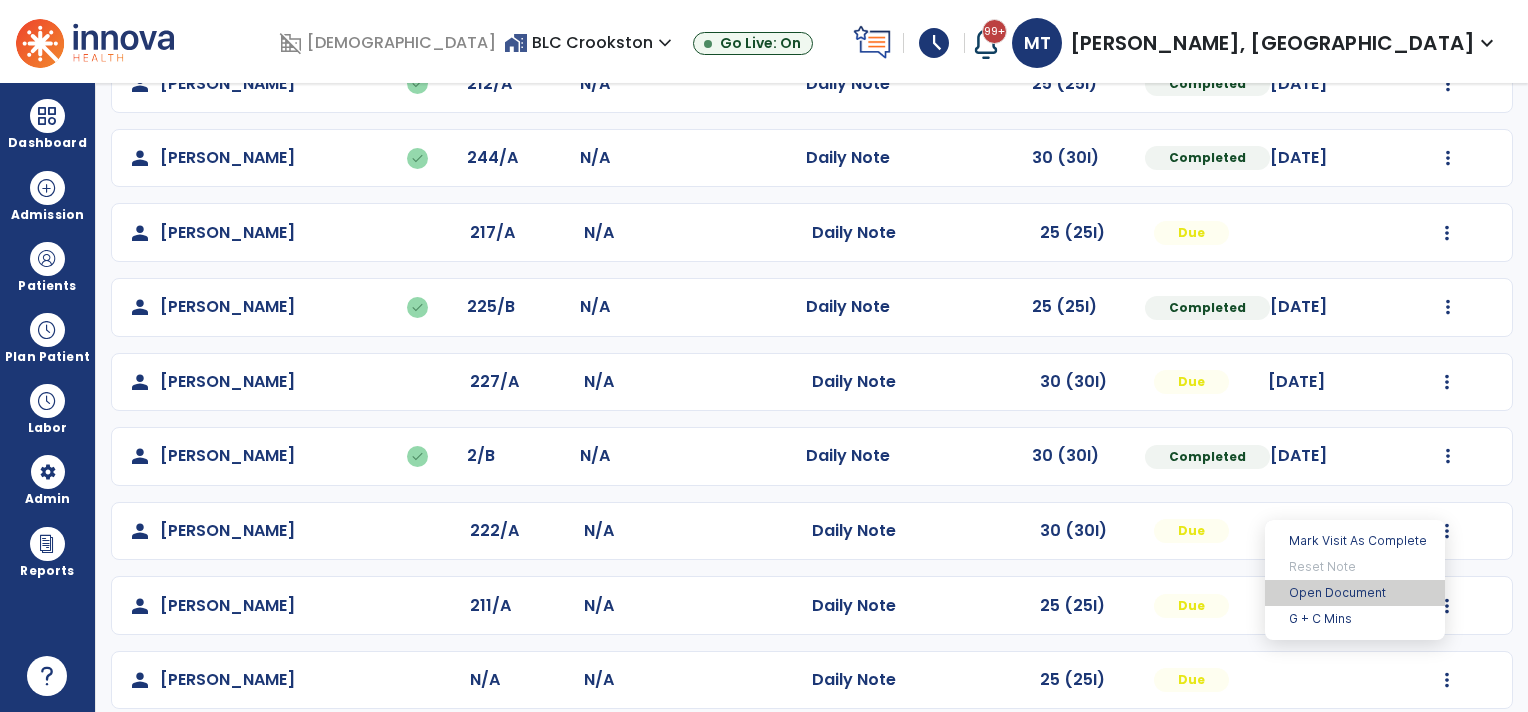 click on "Open Document" at bounding box center [1355, 593] 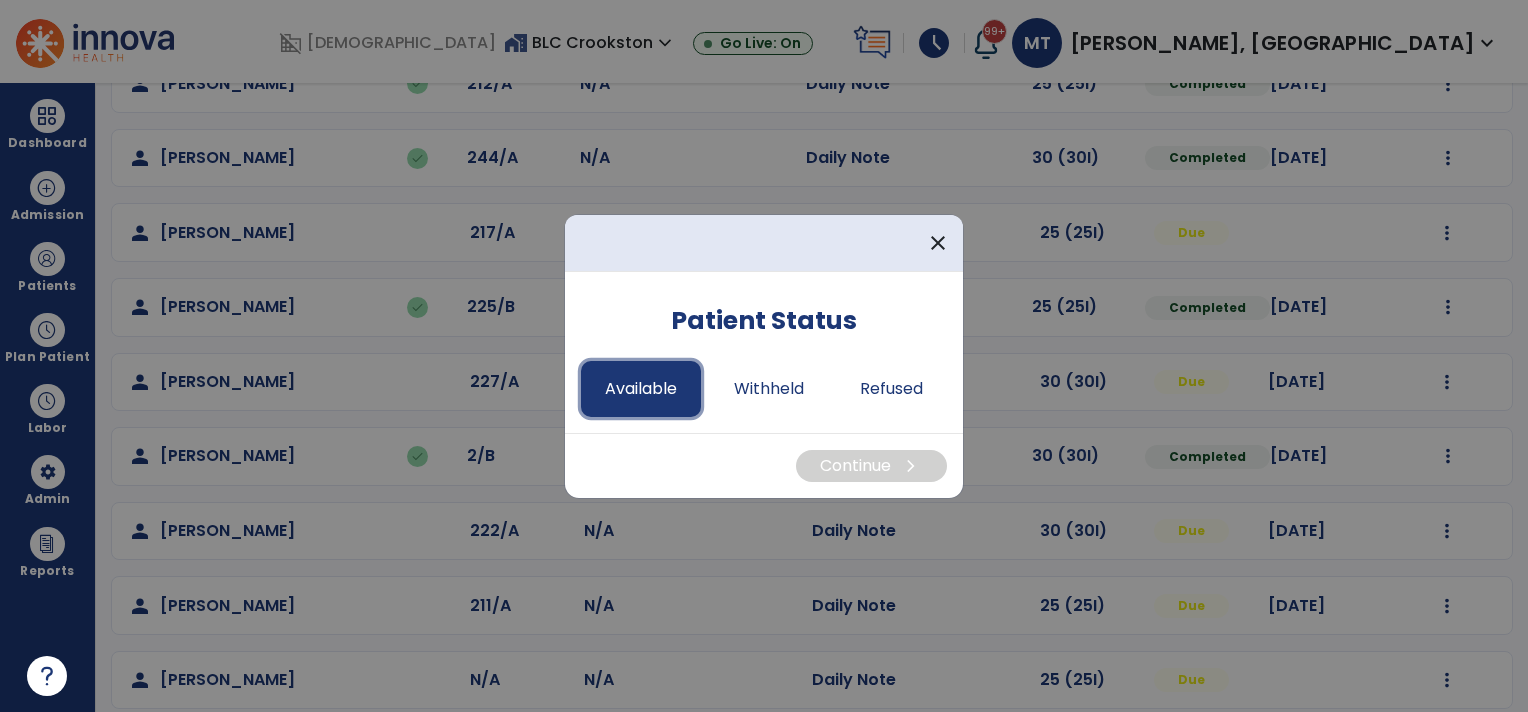 click on "Available" at bounding box center (641, 389) 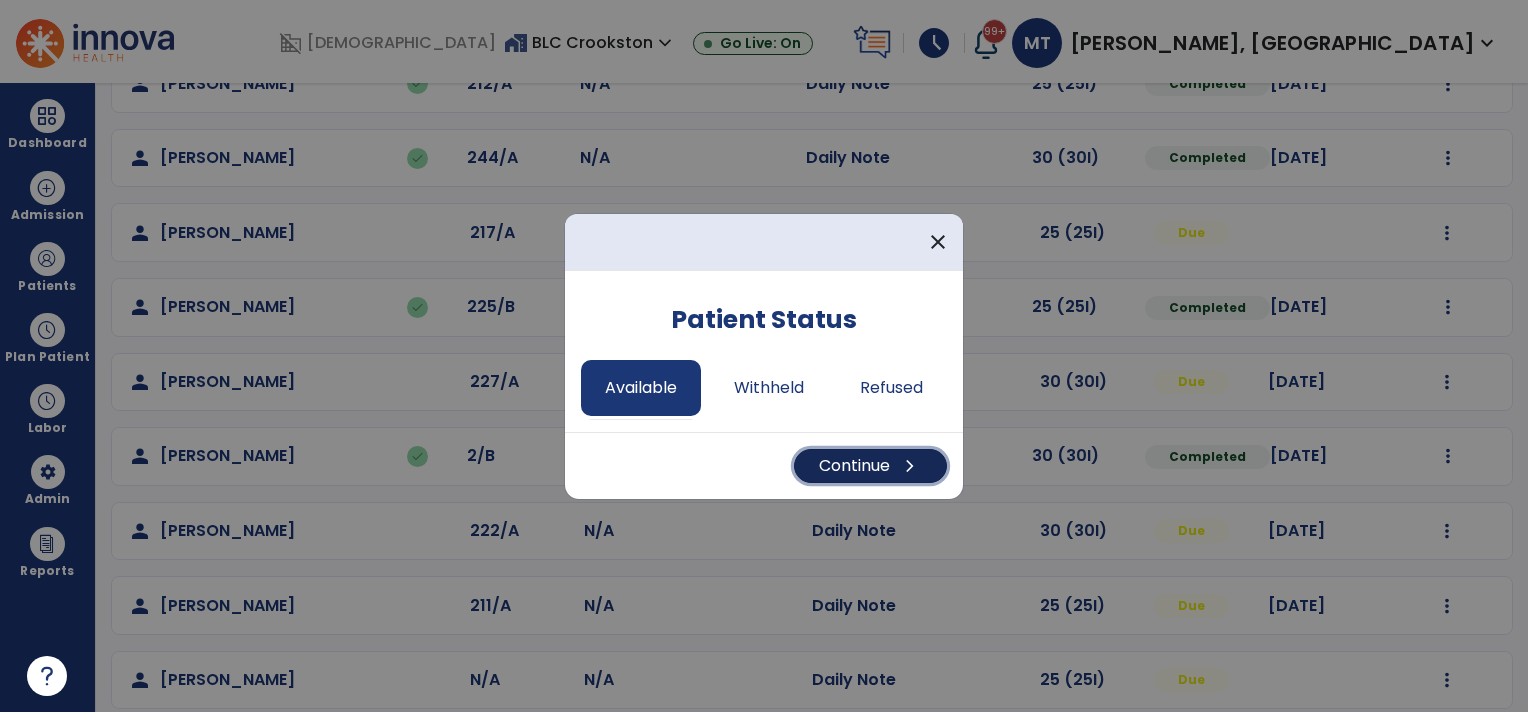 click on "Continue   chevron_right" at bounding box center (870, 466) 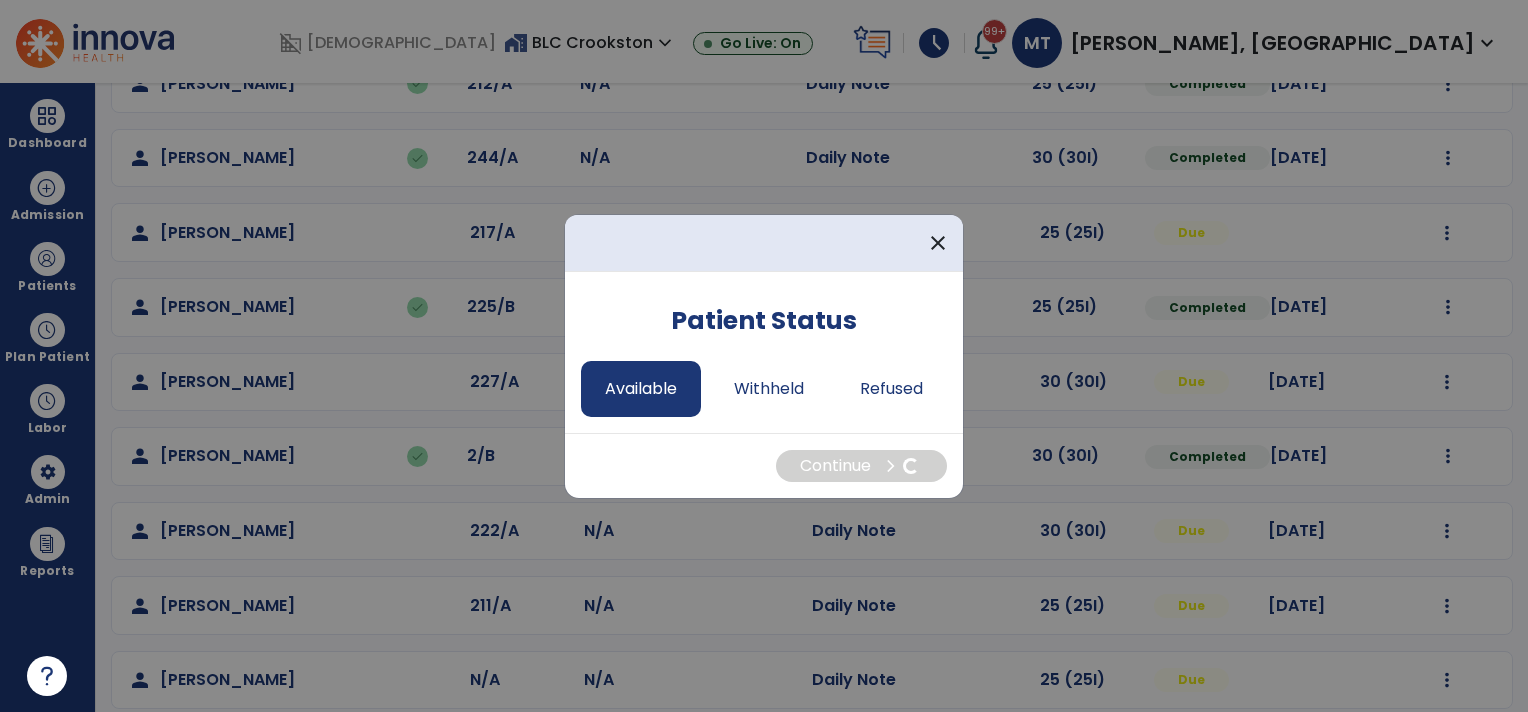 select on "*" 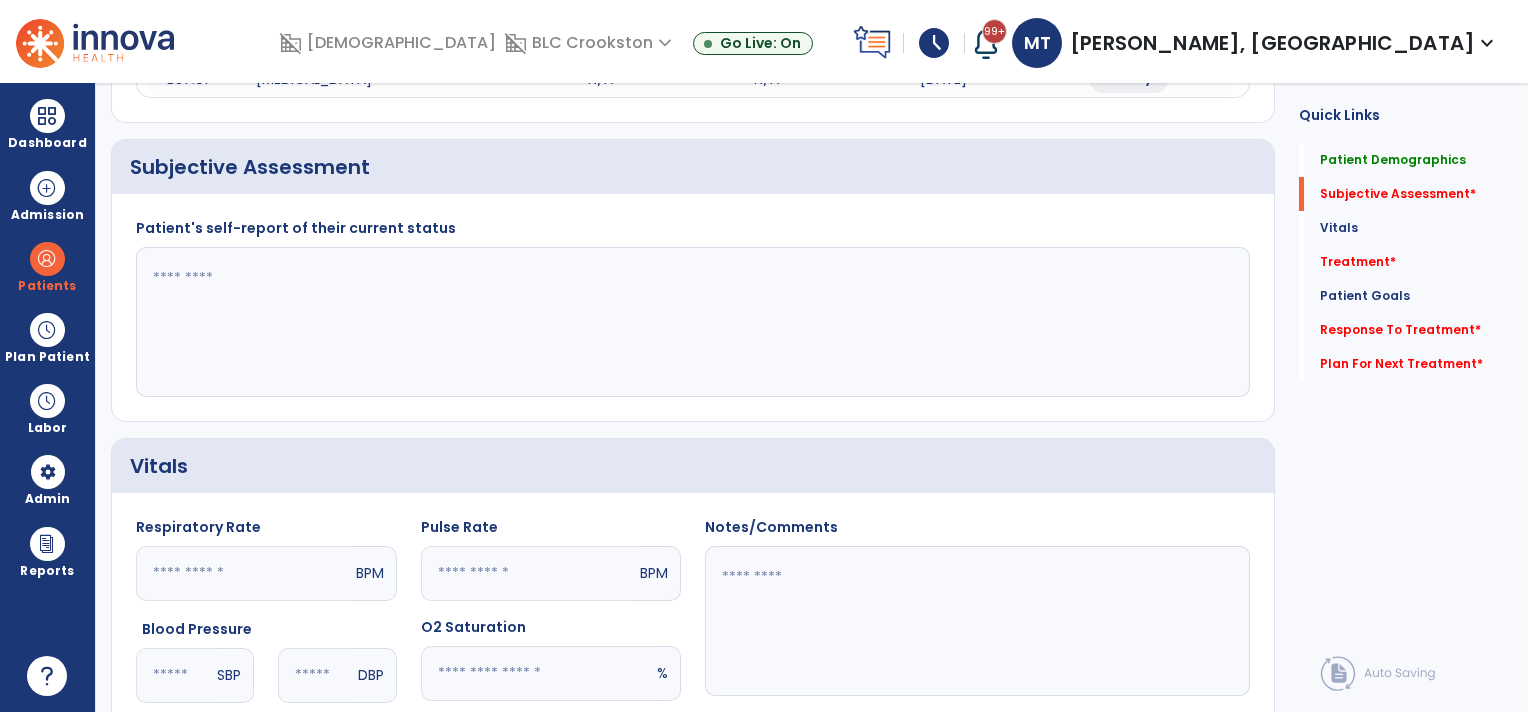 click 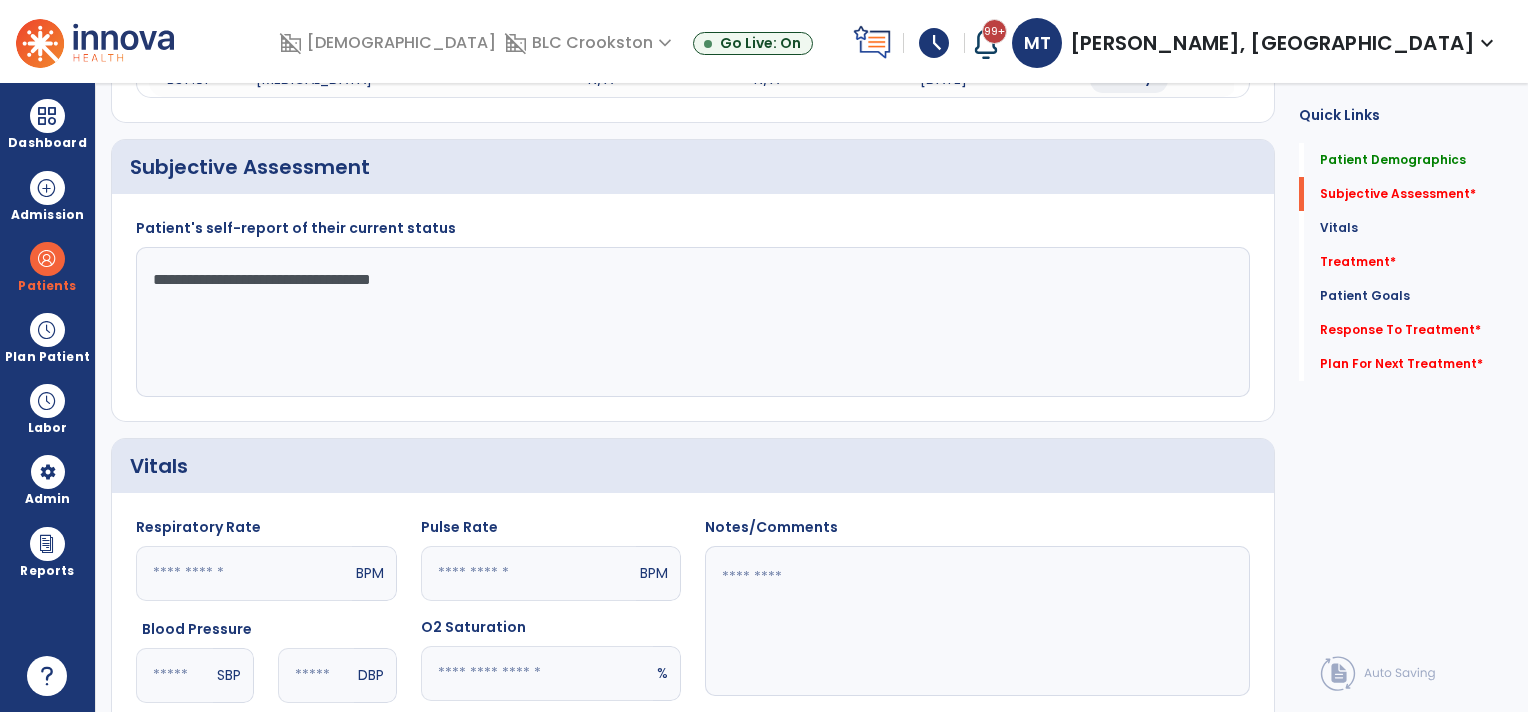 type on "**********" 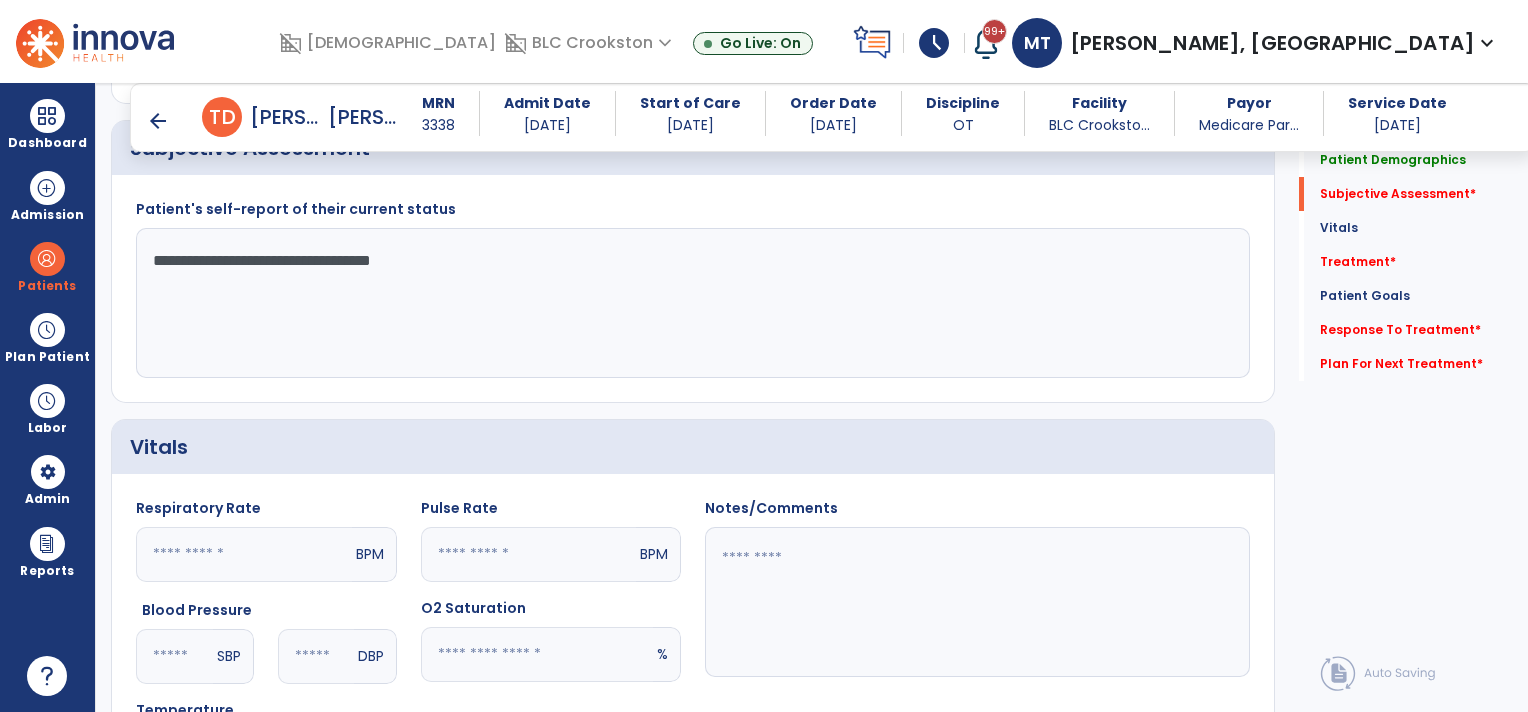 scroll, scrollTop: 948, scrollLeft: 0, axis: vertical 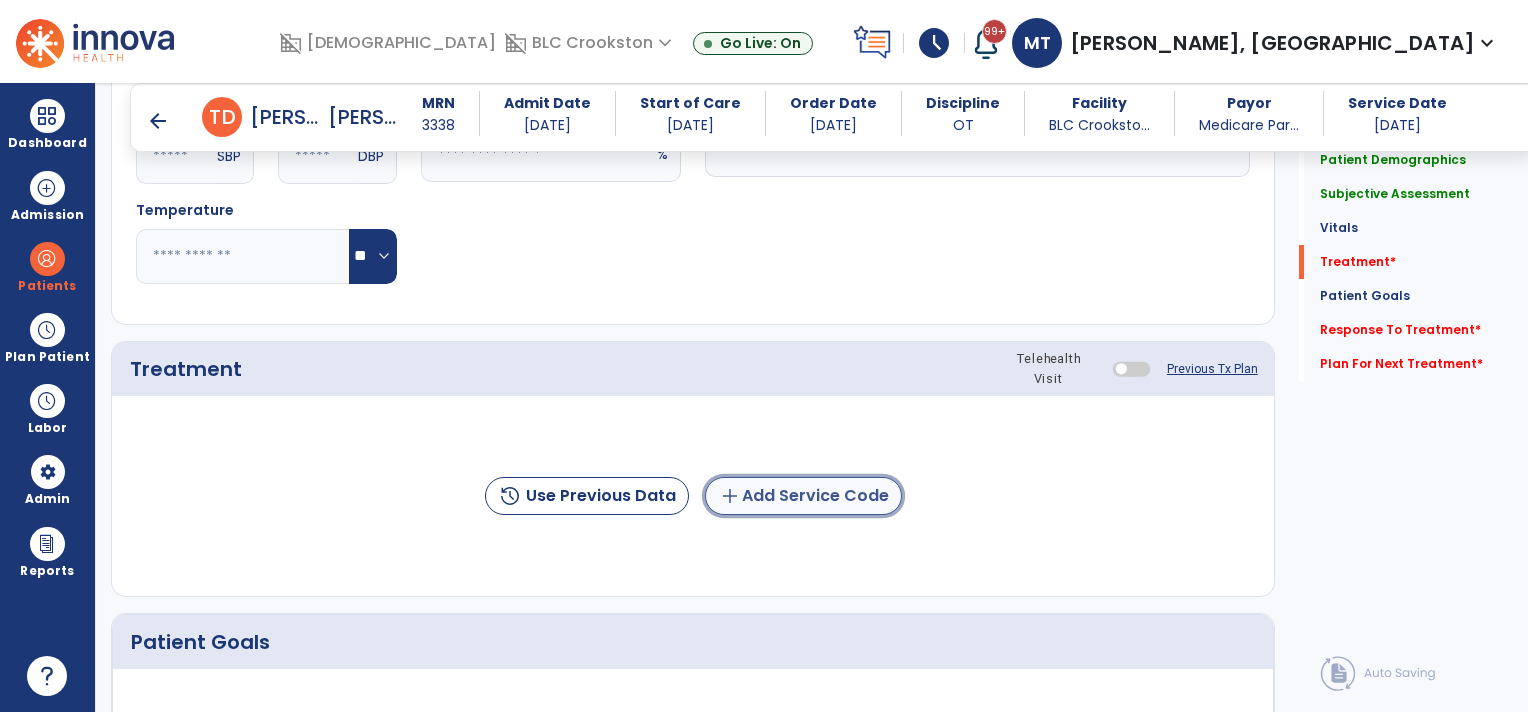 click on "add  Add Service Code" 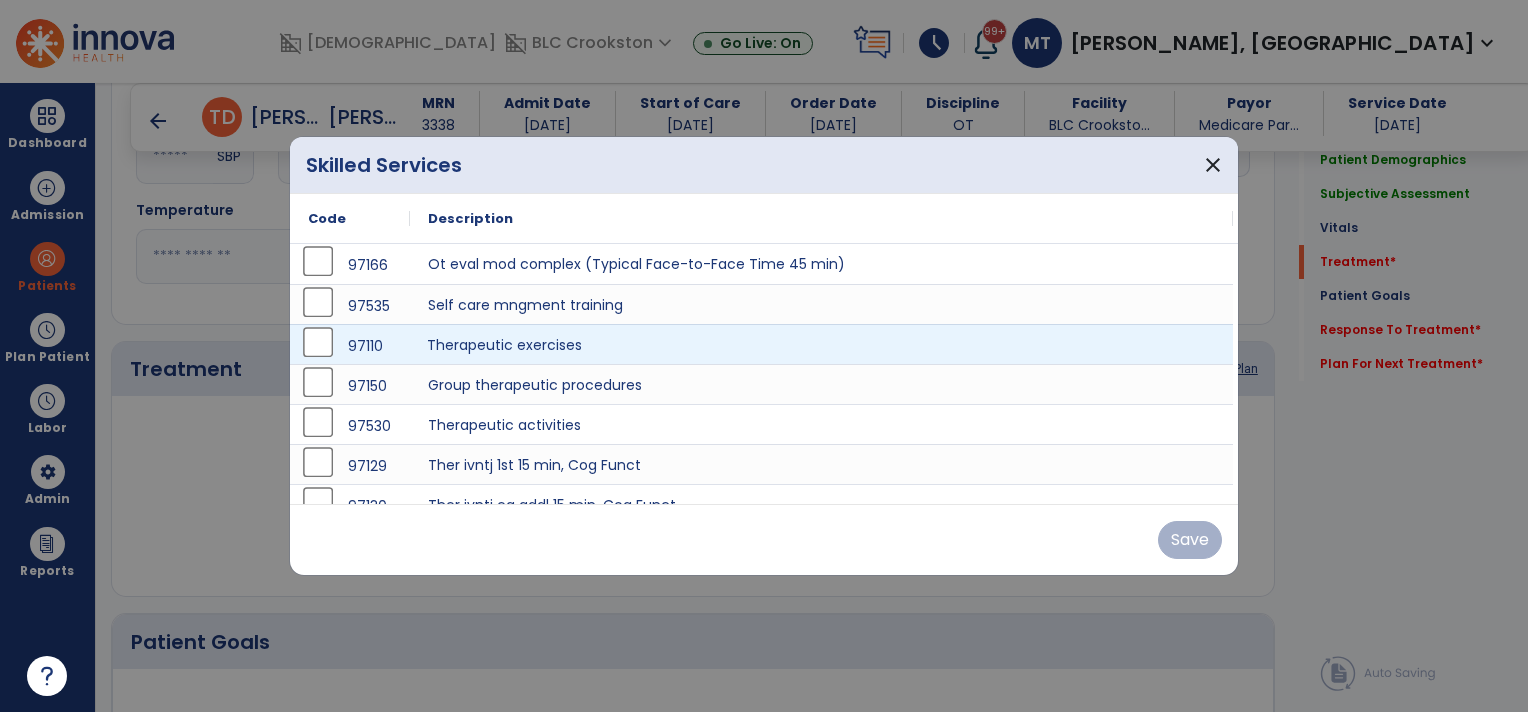 click on "Therapeutic exercises" at bounding box center [821, 344] 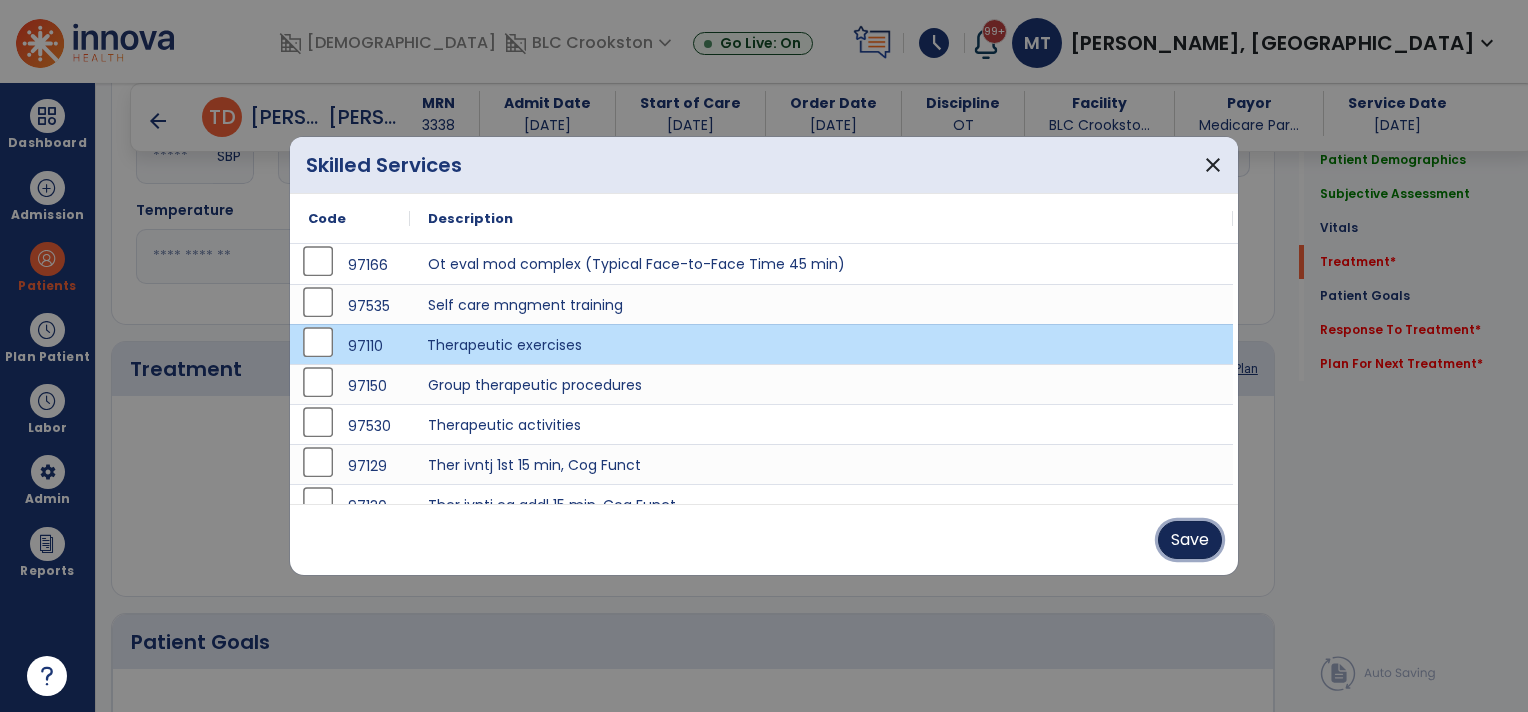 click on "Save" at bounding box center (1190, 540) 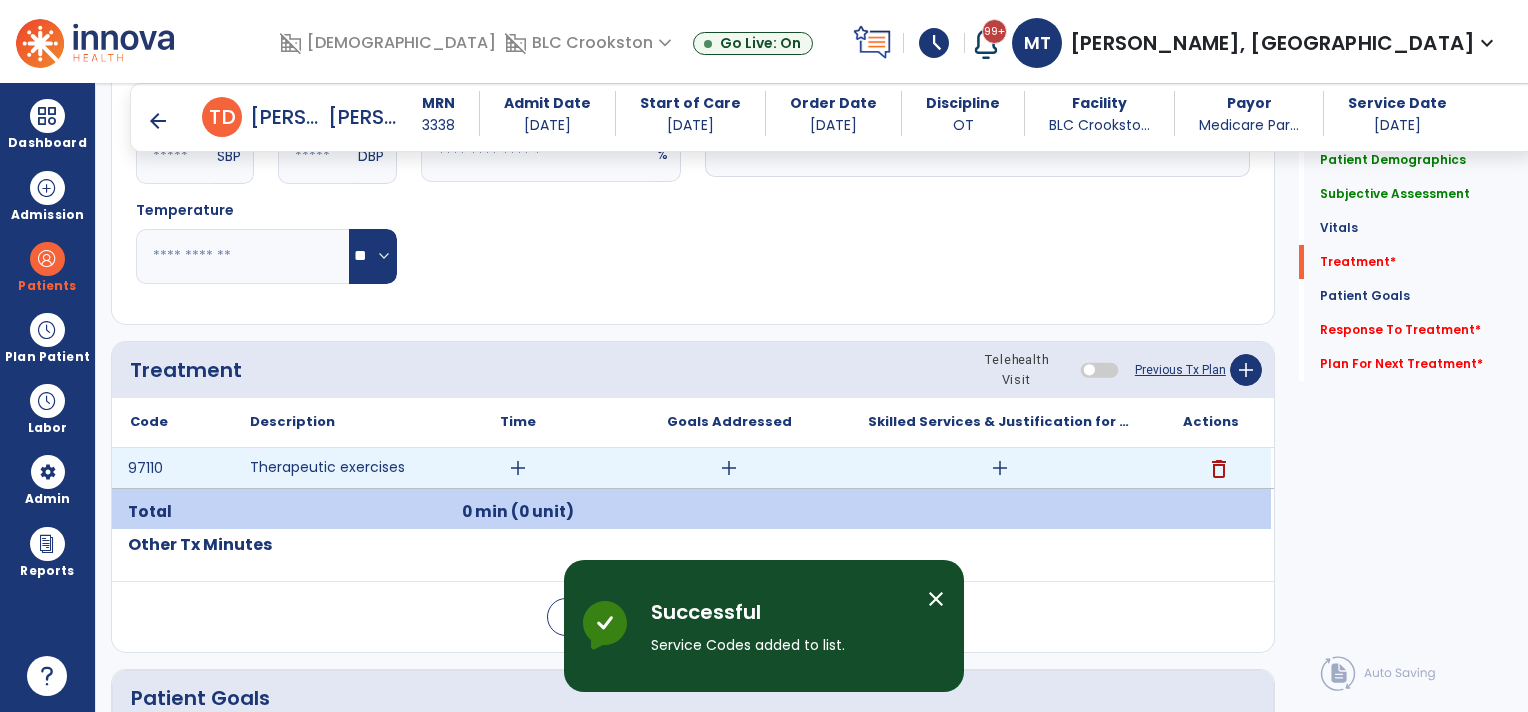 click on "add" at bounding box center [729, 468] 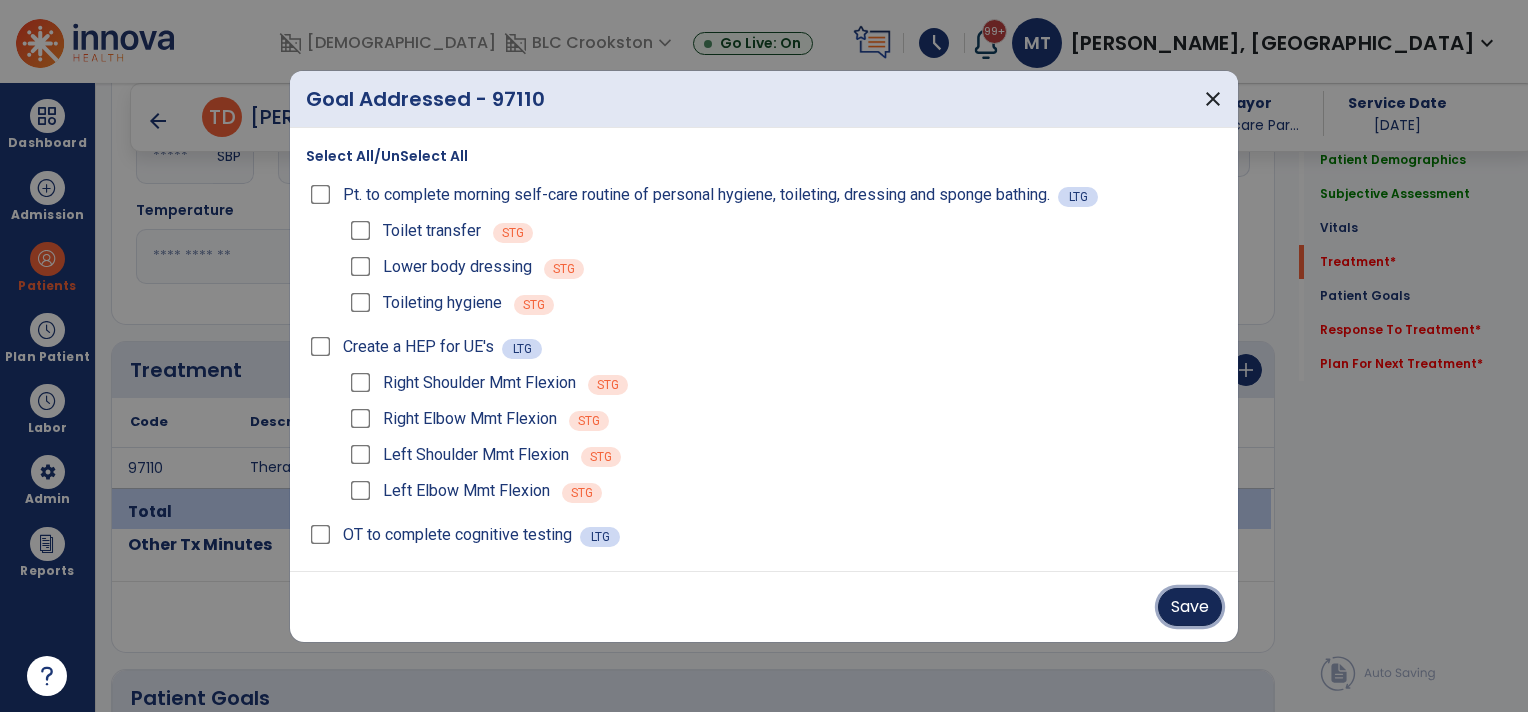 click on "Save" at bounding box center (1190, 607) 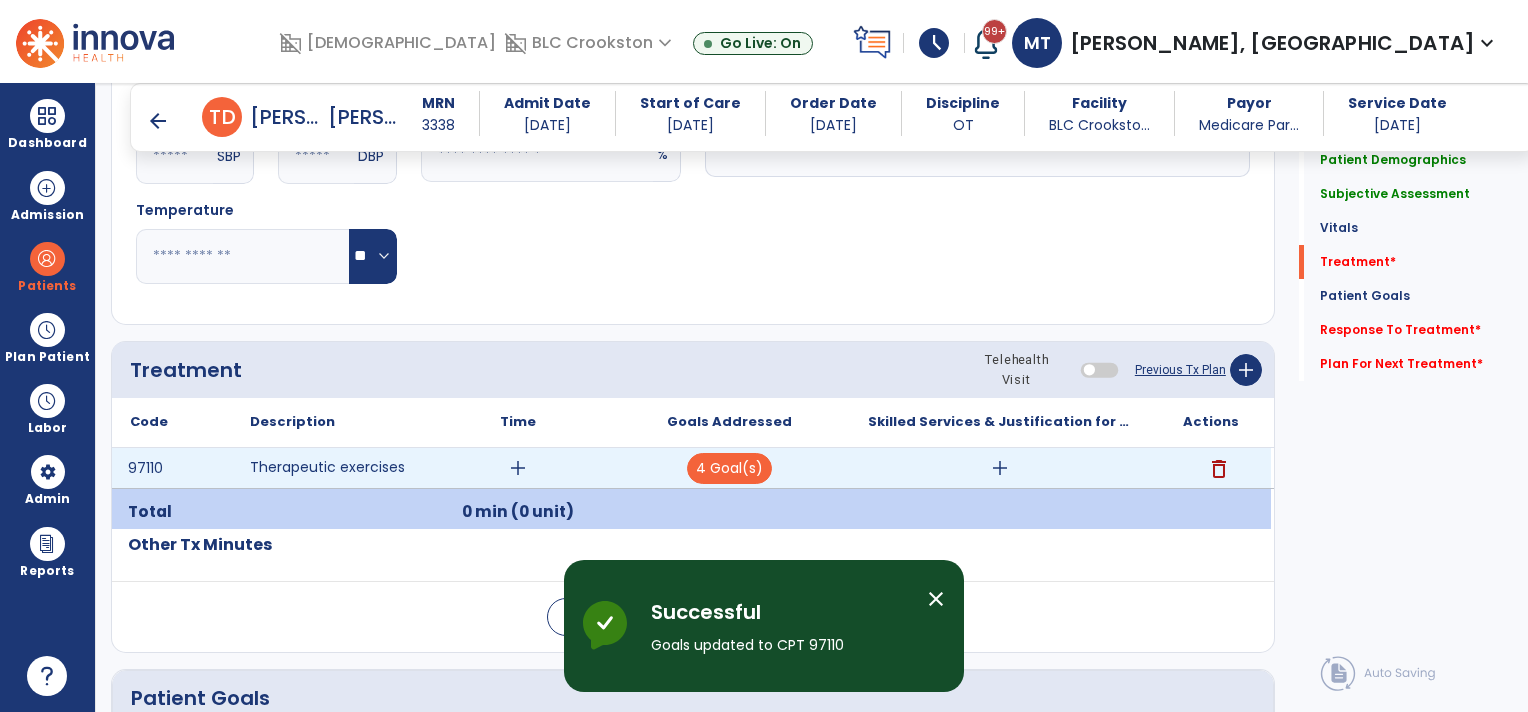 click on "add" at bounding box center [518, 468] 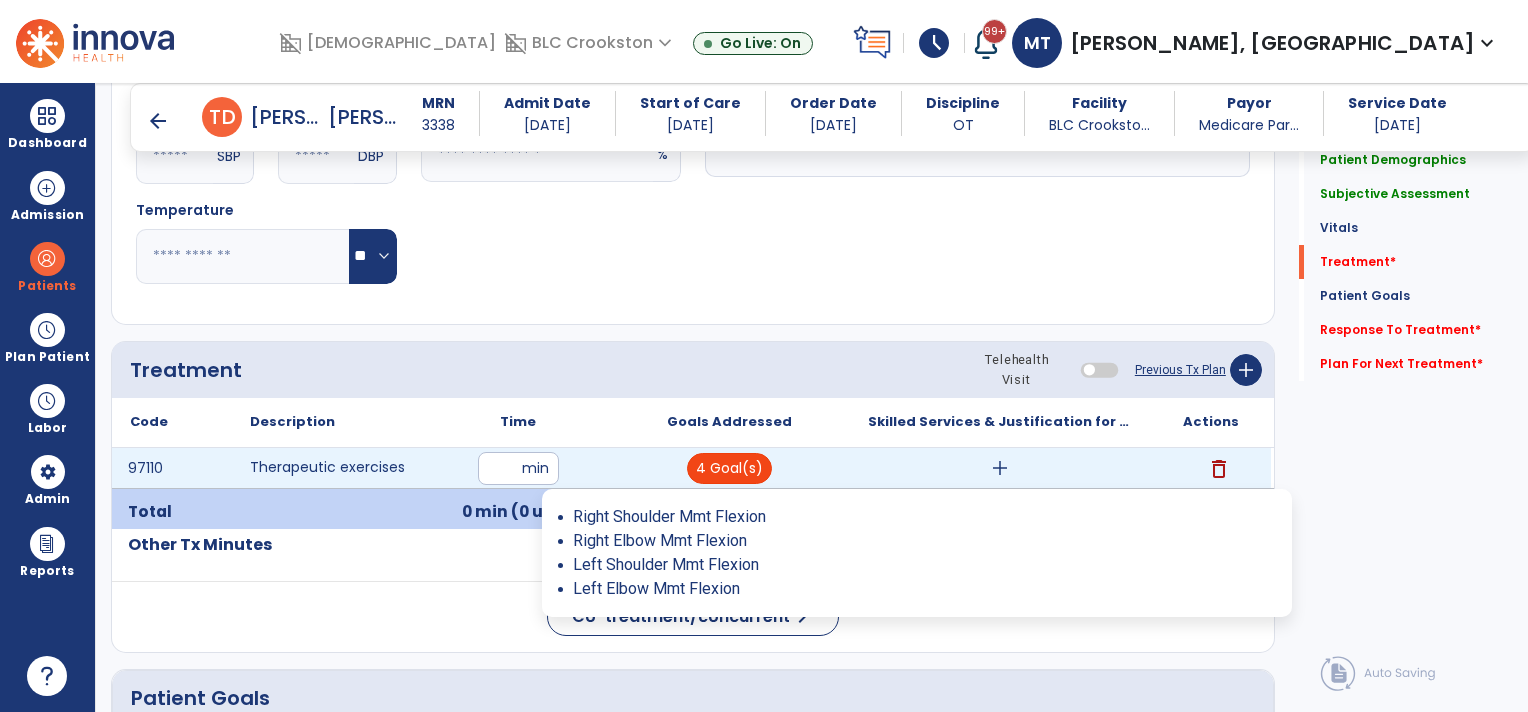 type on "**" 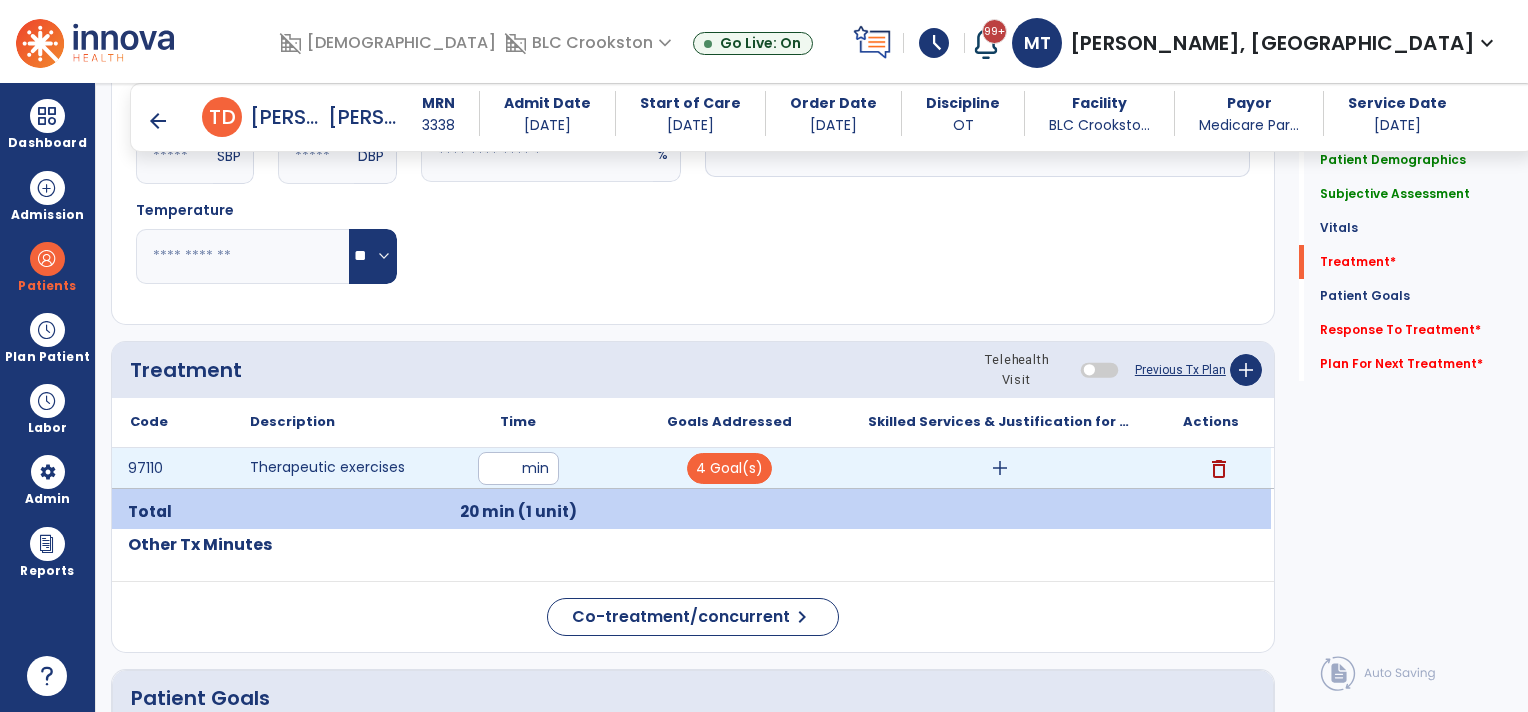 click on "add" at bounding box center (1000, 468) 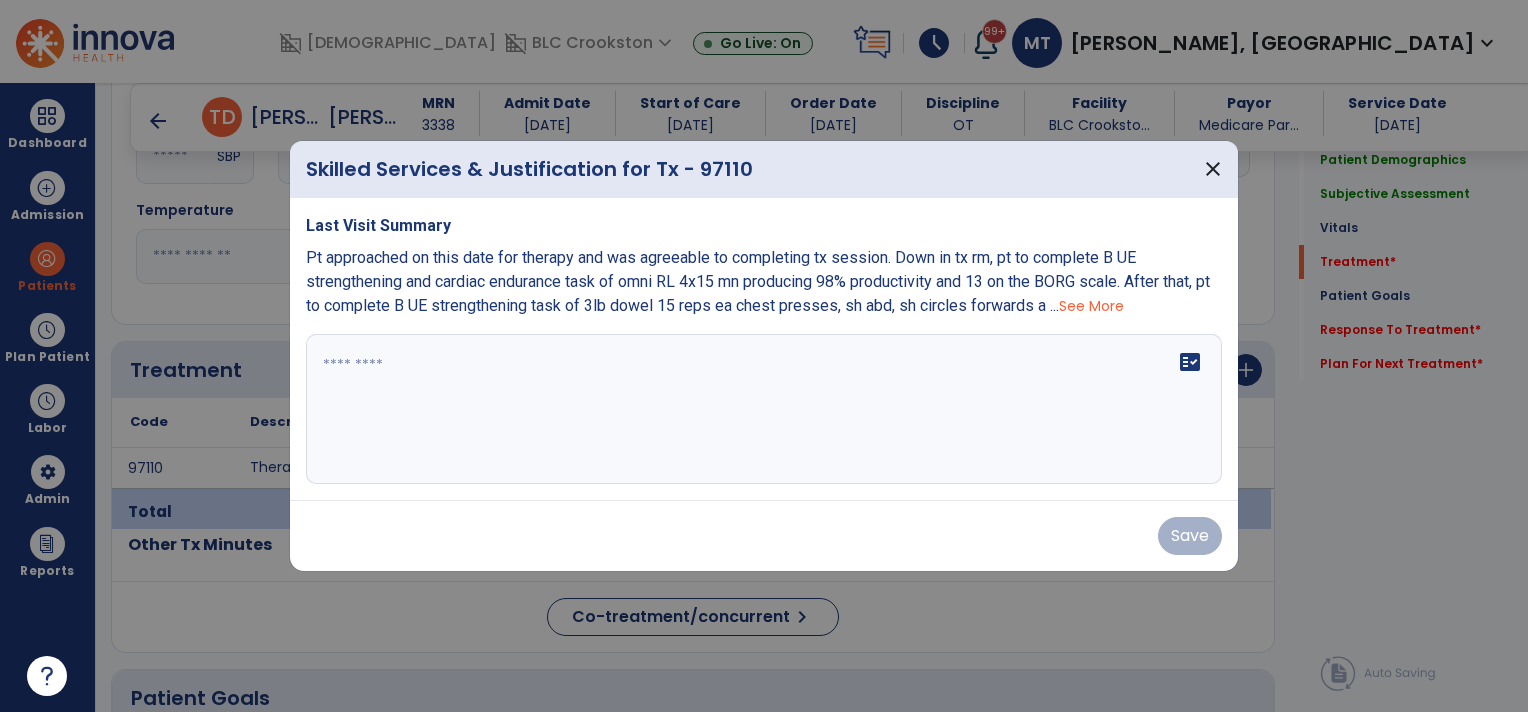click on "fact_check" at bounding box center [764, 409] 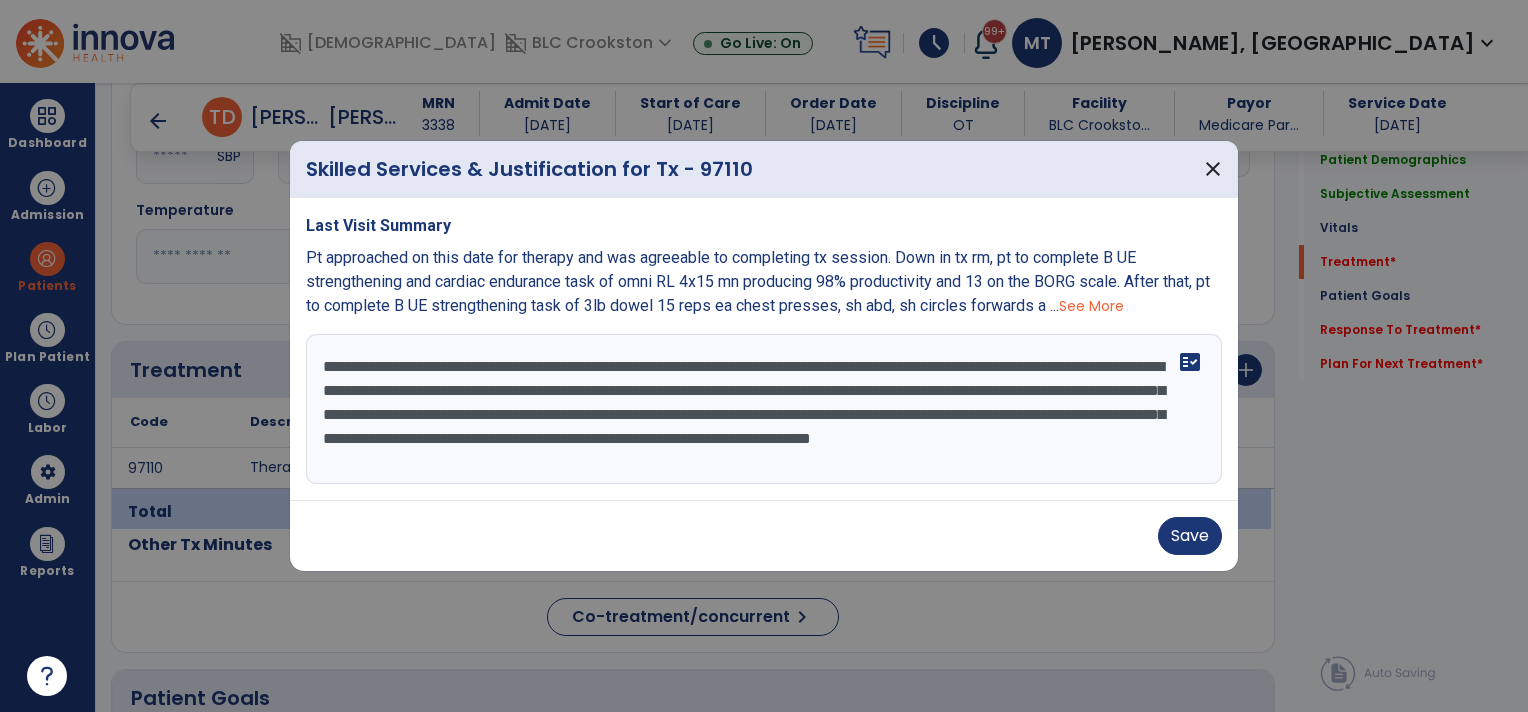scroll, scrollTop: 16, scrollLeft: 0, axis: vertical 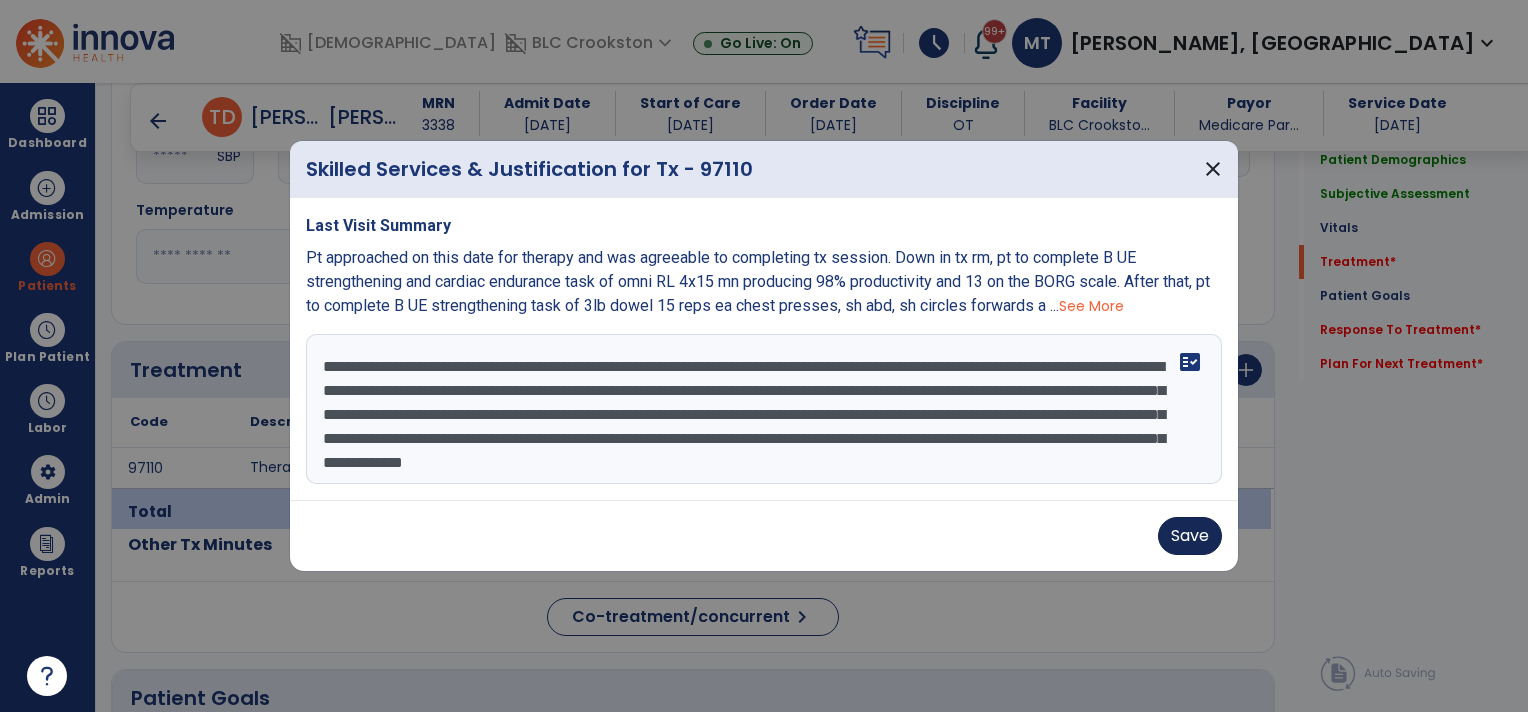 type on "**********" 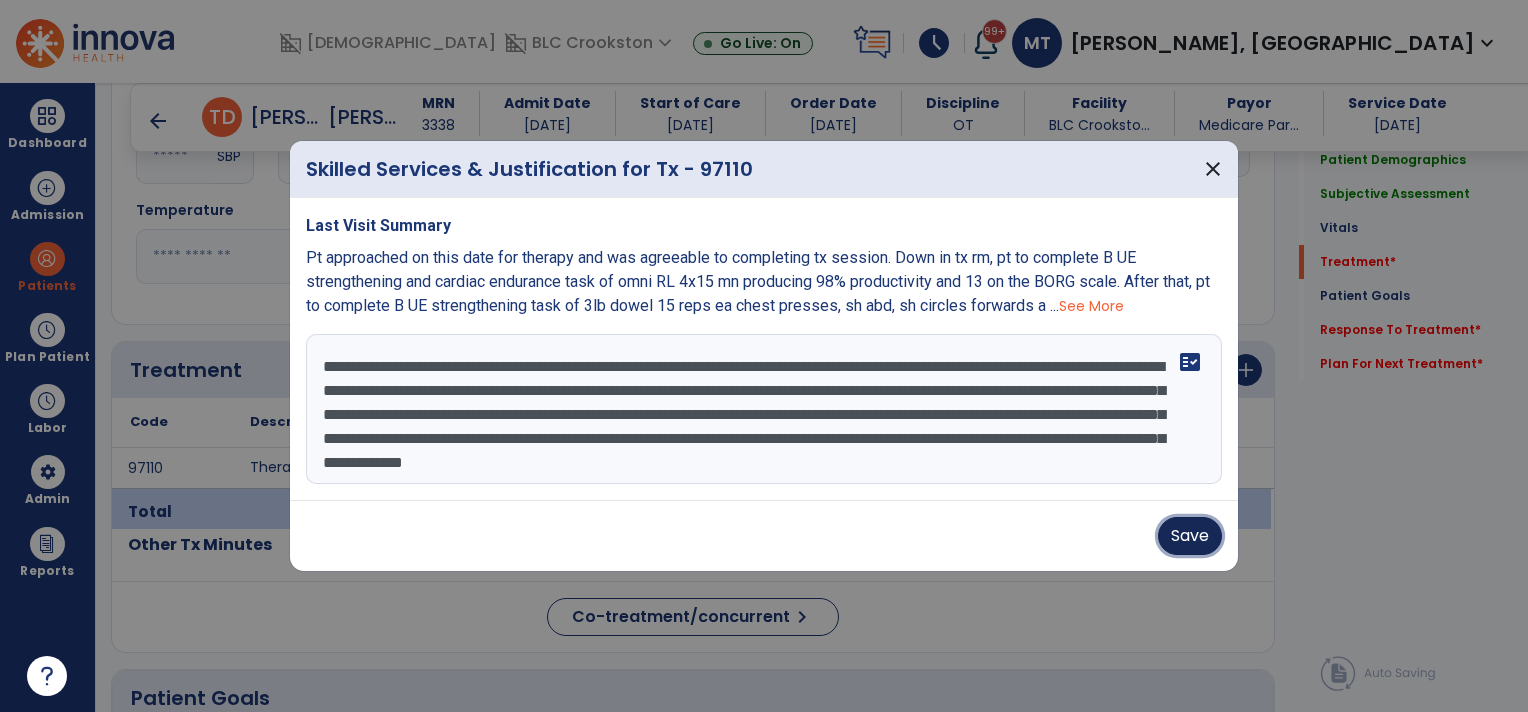 click on "Save" at bounding box center [1190, 536] 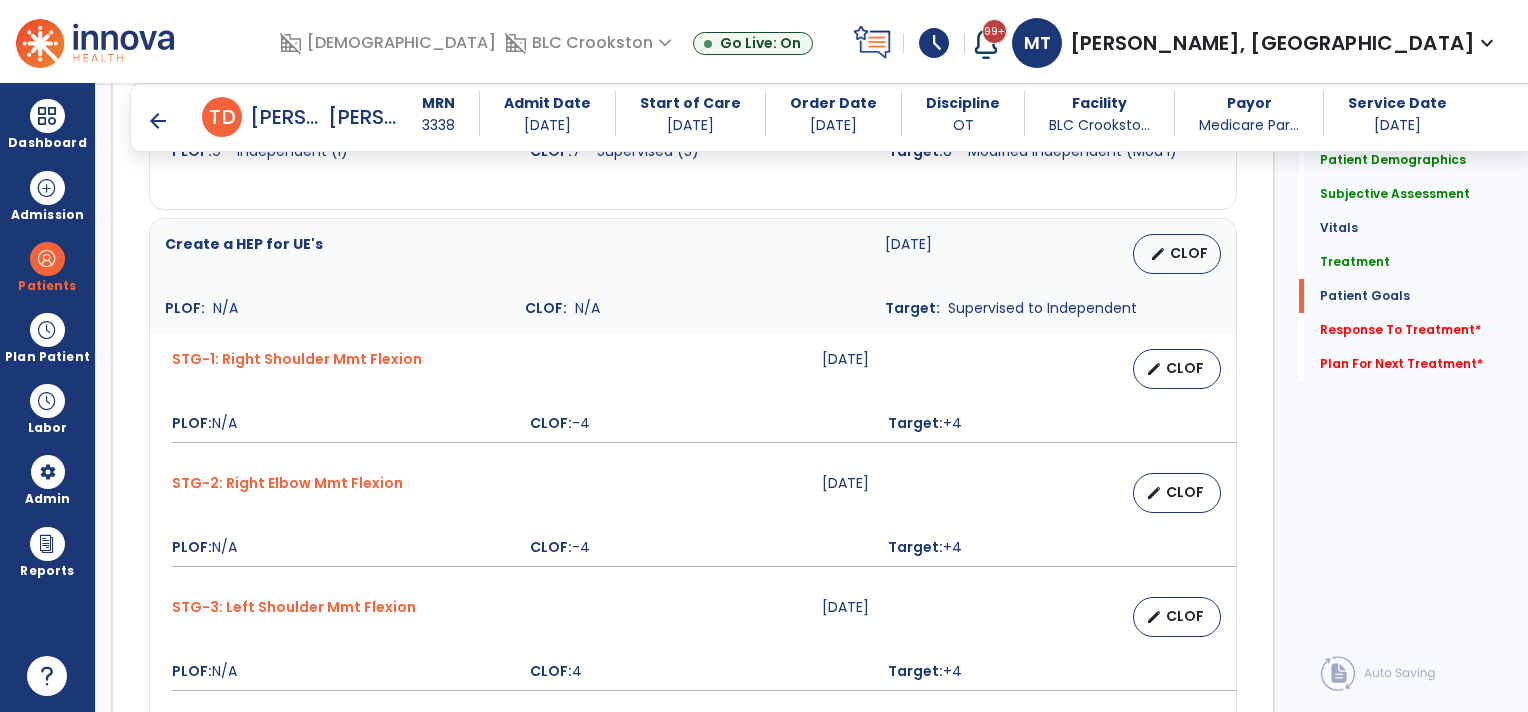 scroll, scrollTop: 2748, scrollLeft: 0, axis: vertical 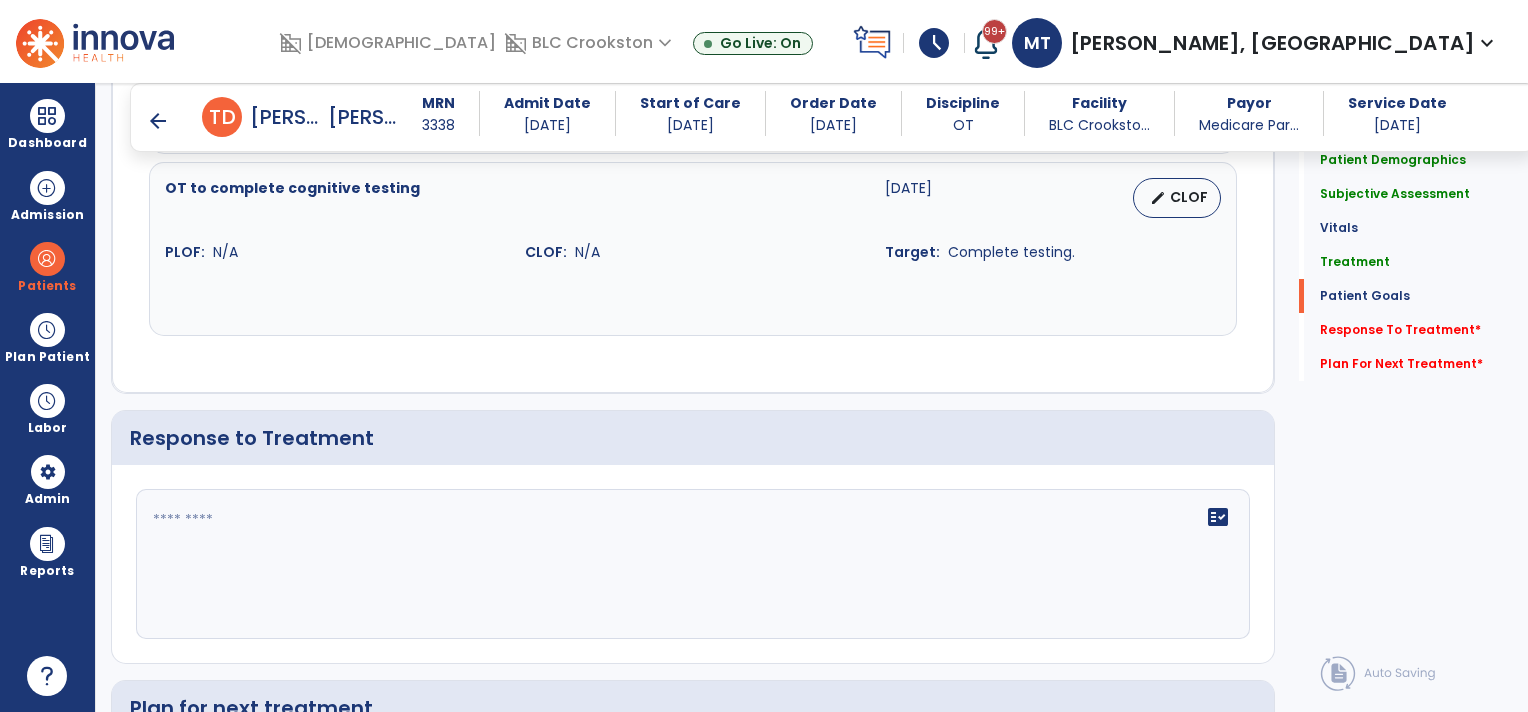 click 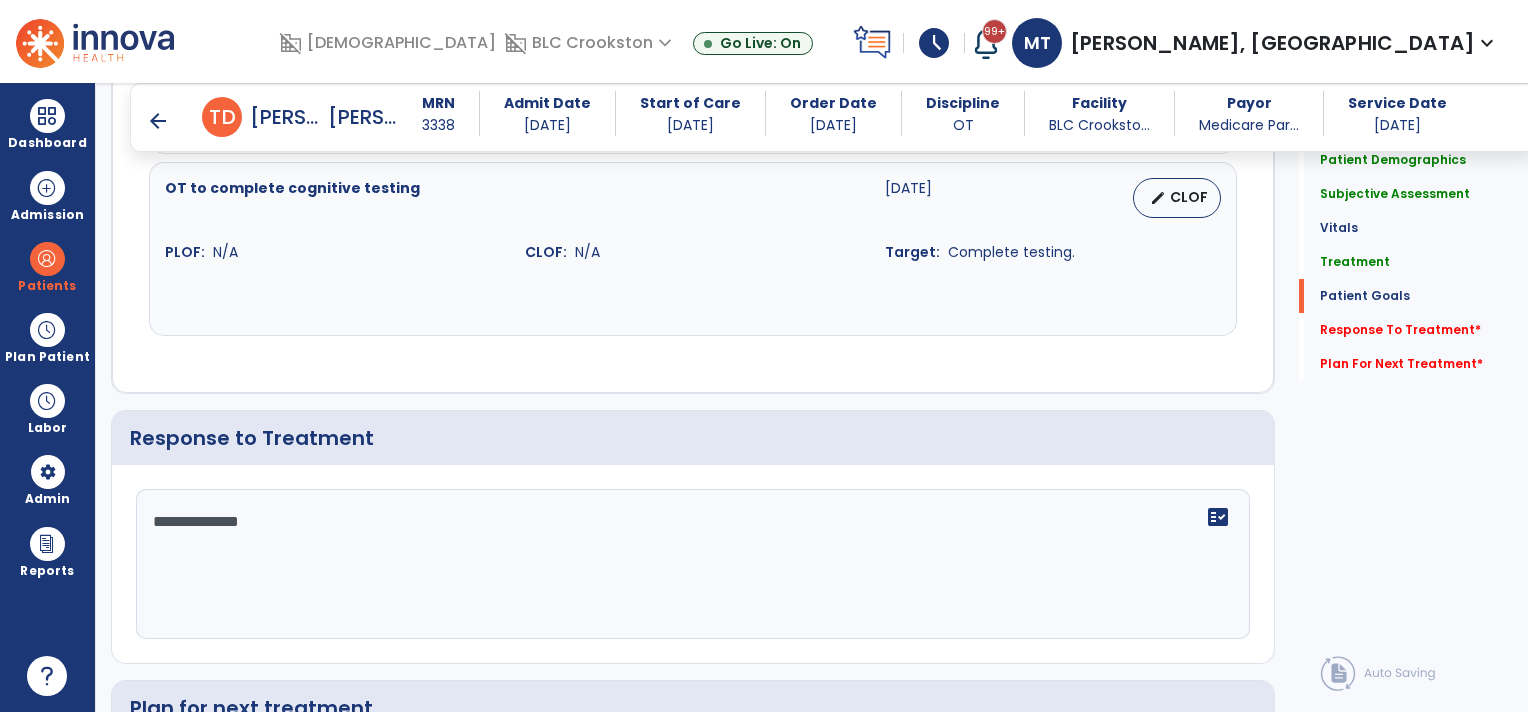 type on "**********" 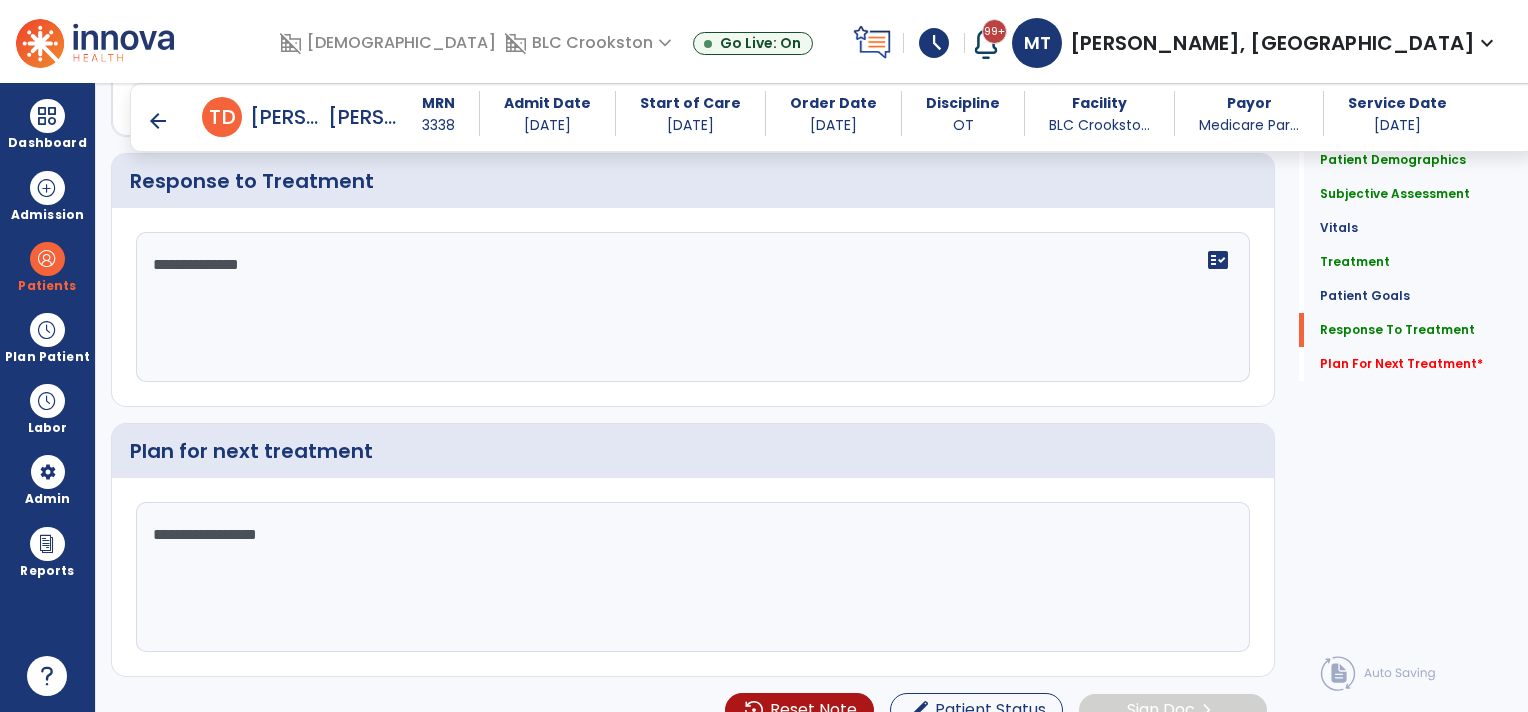 scroll, scrollTop: 3028, scrollLeft: 0, axis: vertical 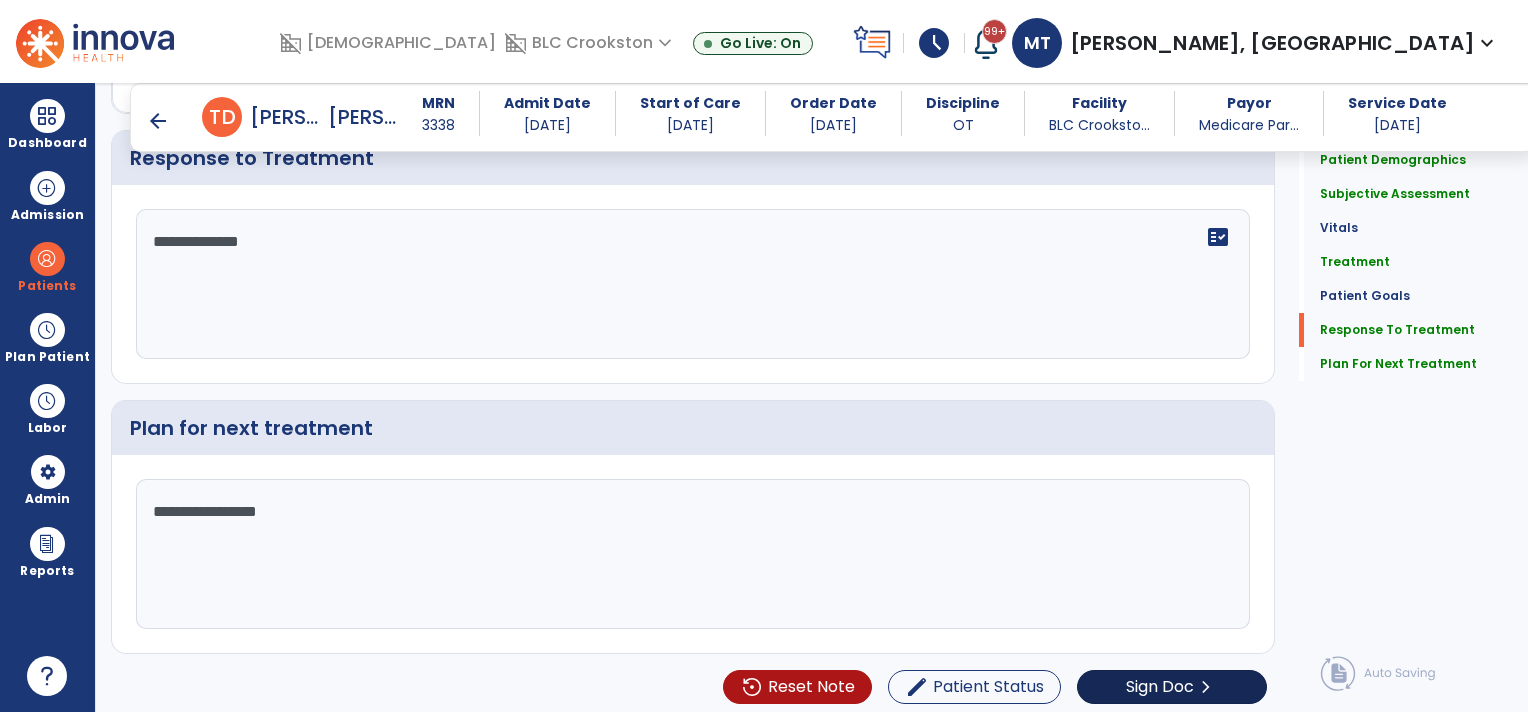 type on "**********" 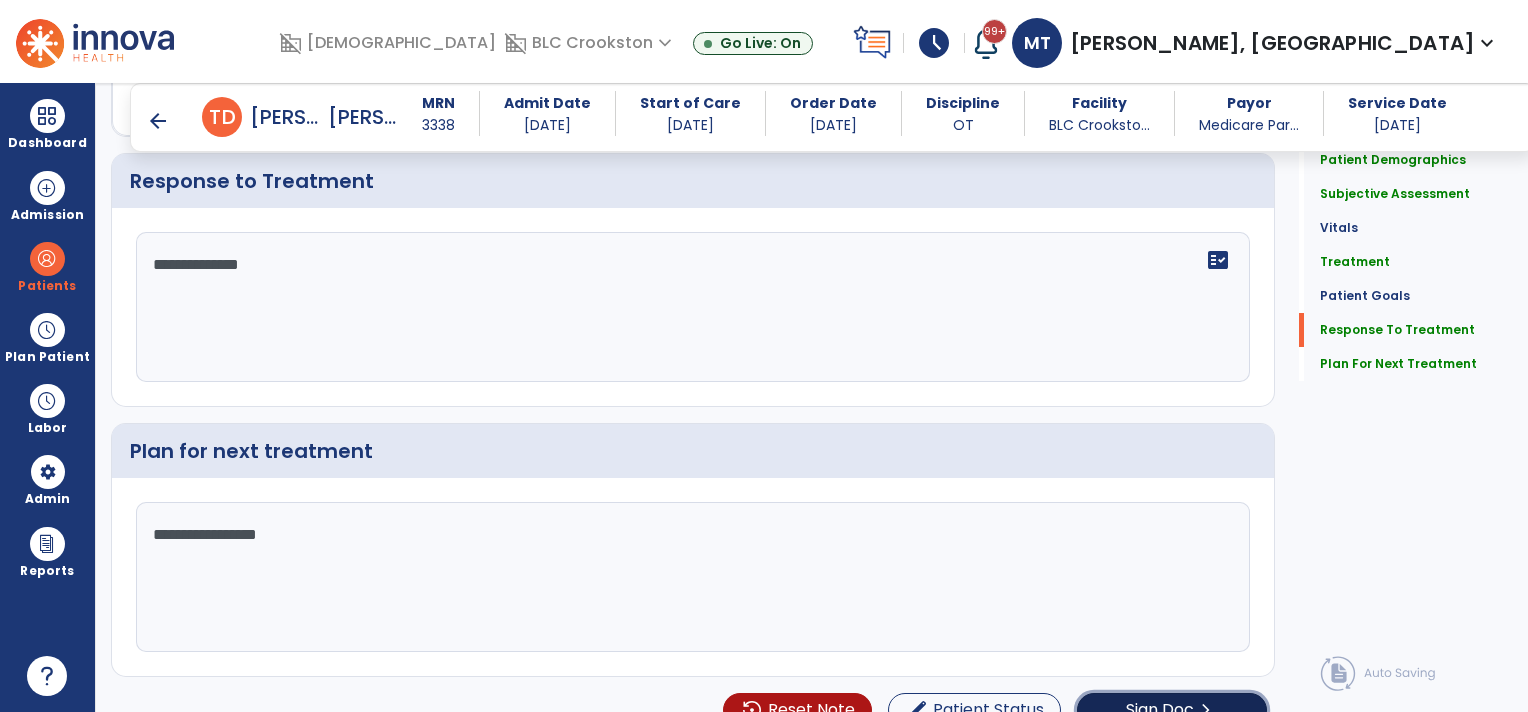 click on "Sign Doc" 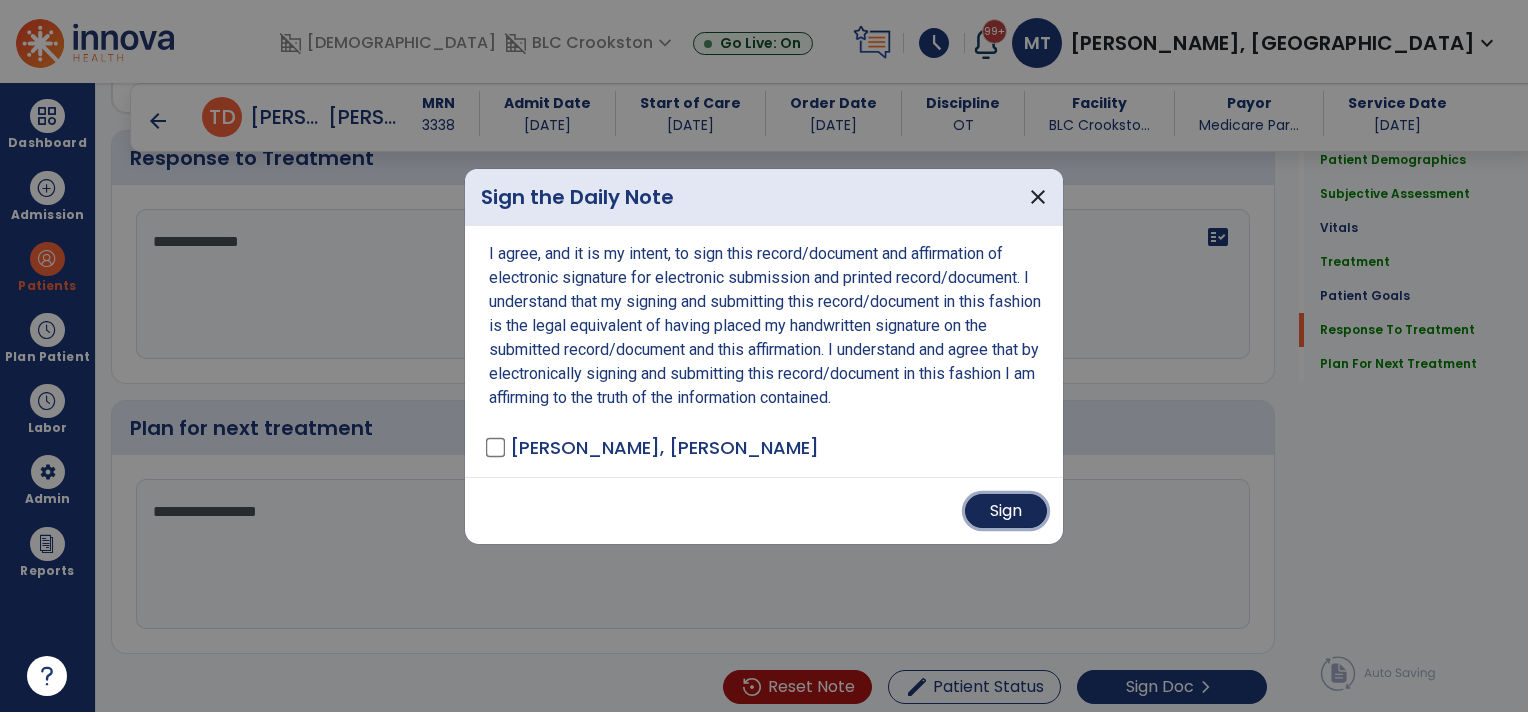click on "Sign" at bounding box center (1006, 511) 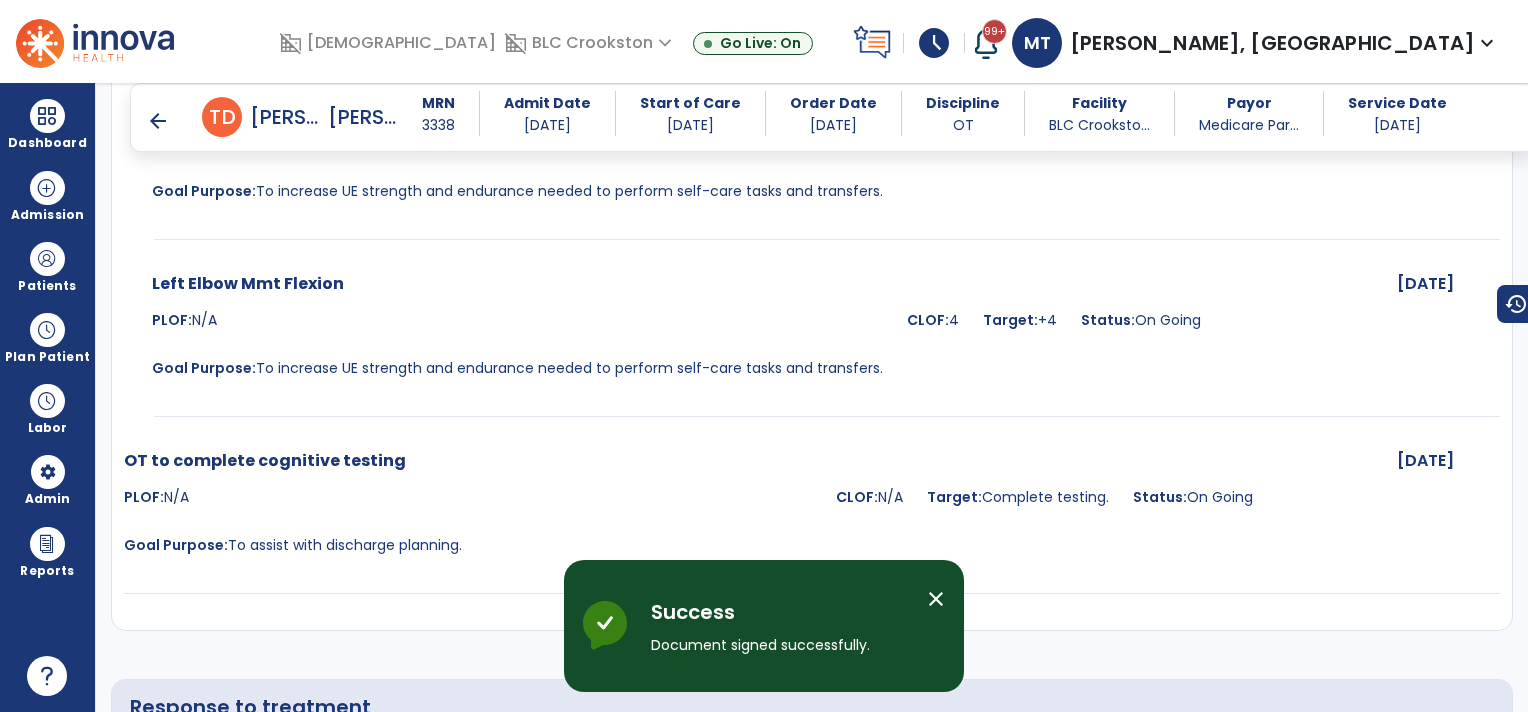 scroll, scrollTop: 3925, scrollLeft: 0, axis: vertical 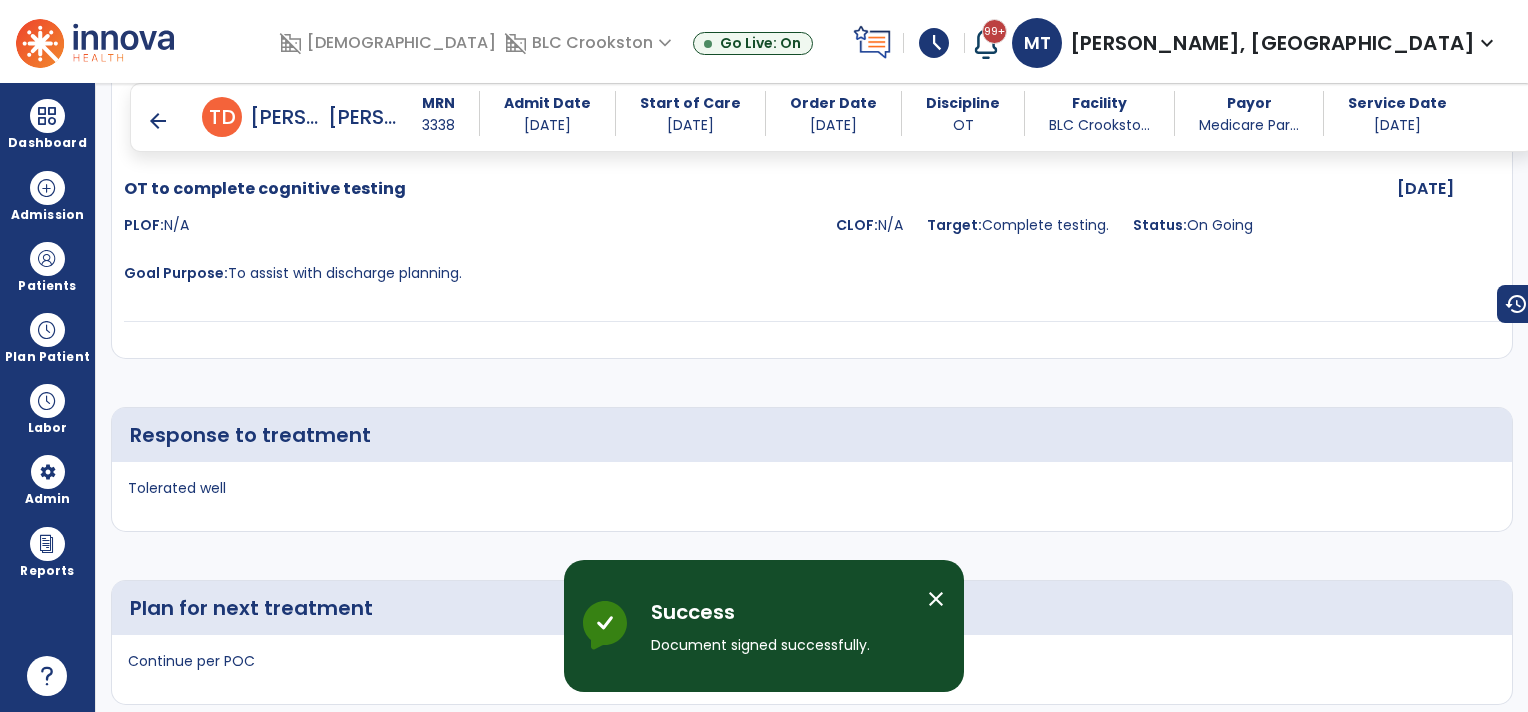 click on "arrow_back" at bounding box center [158, 121] 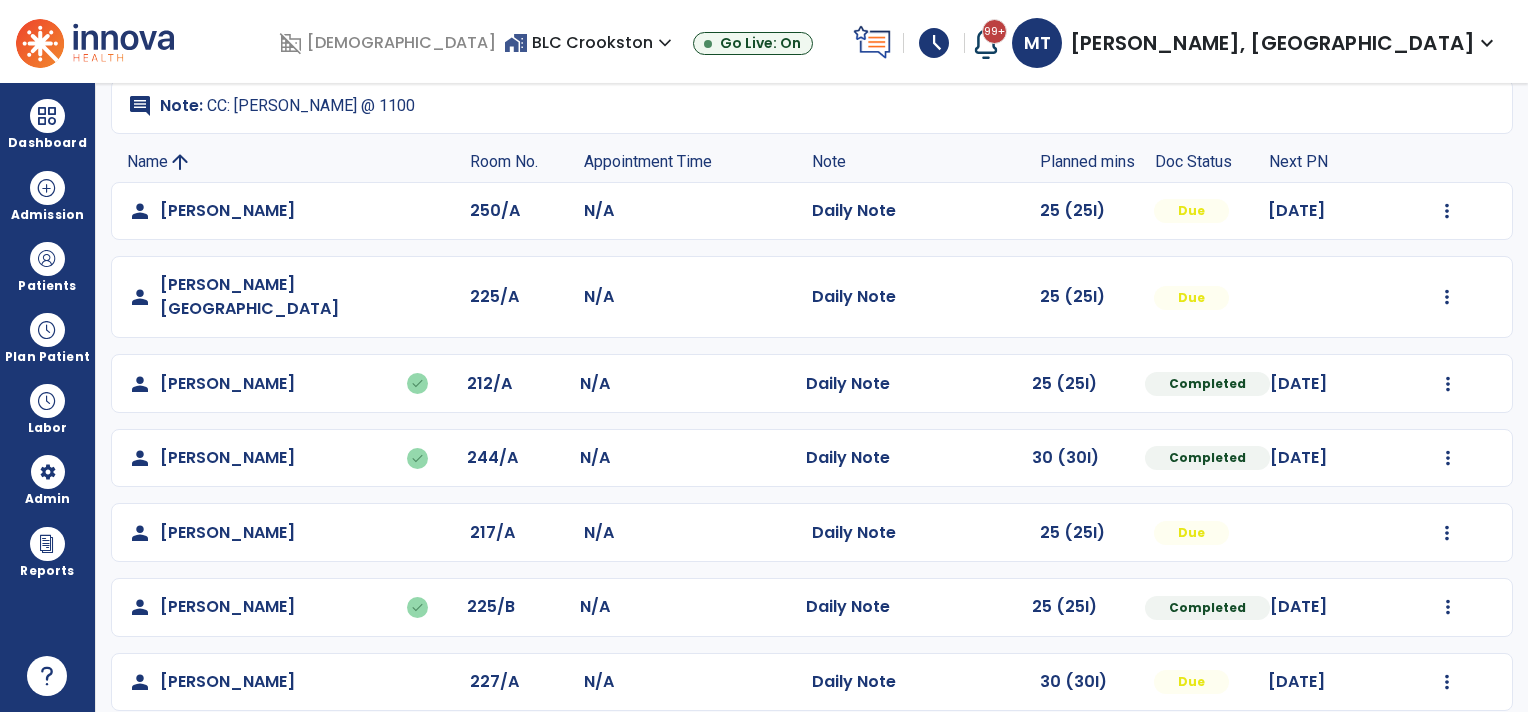 scroll, scrollTop: 48, scrollLeft: 0, axis: vertical 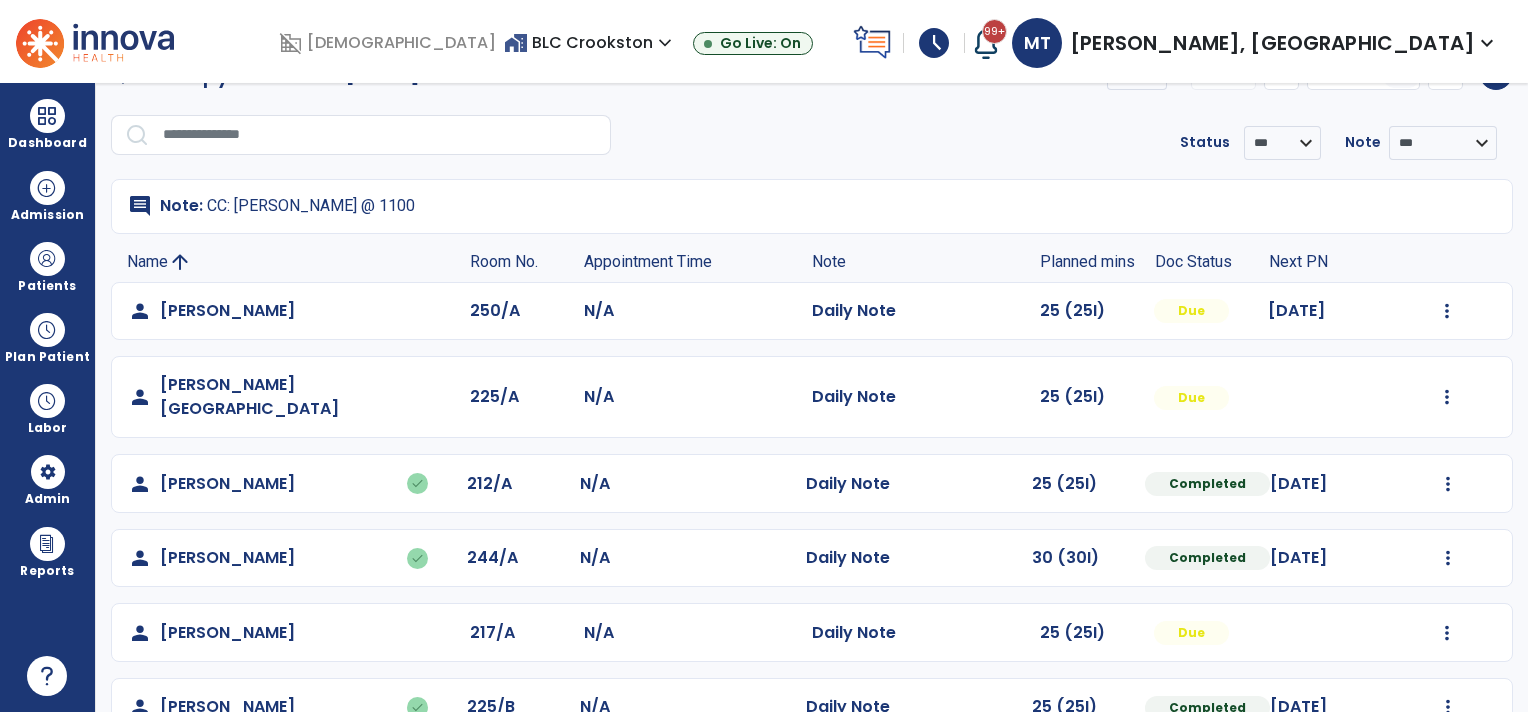 click on "**********" 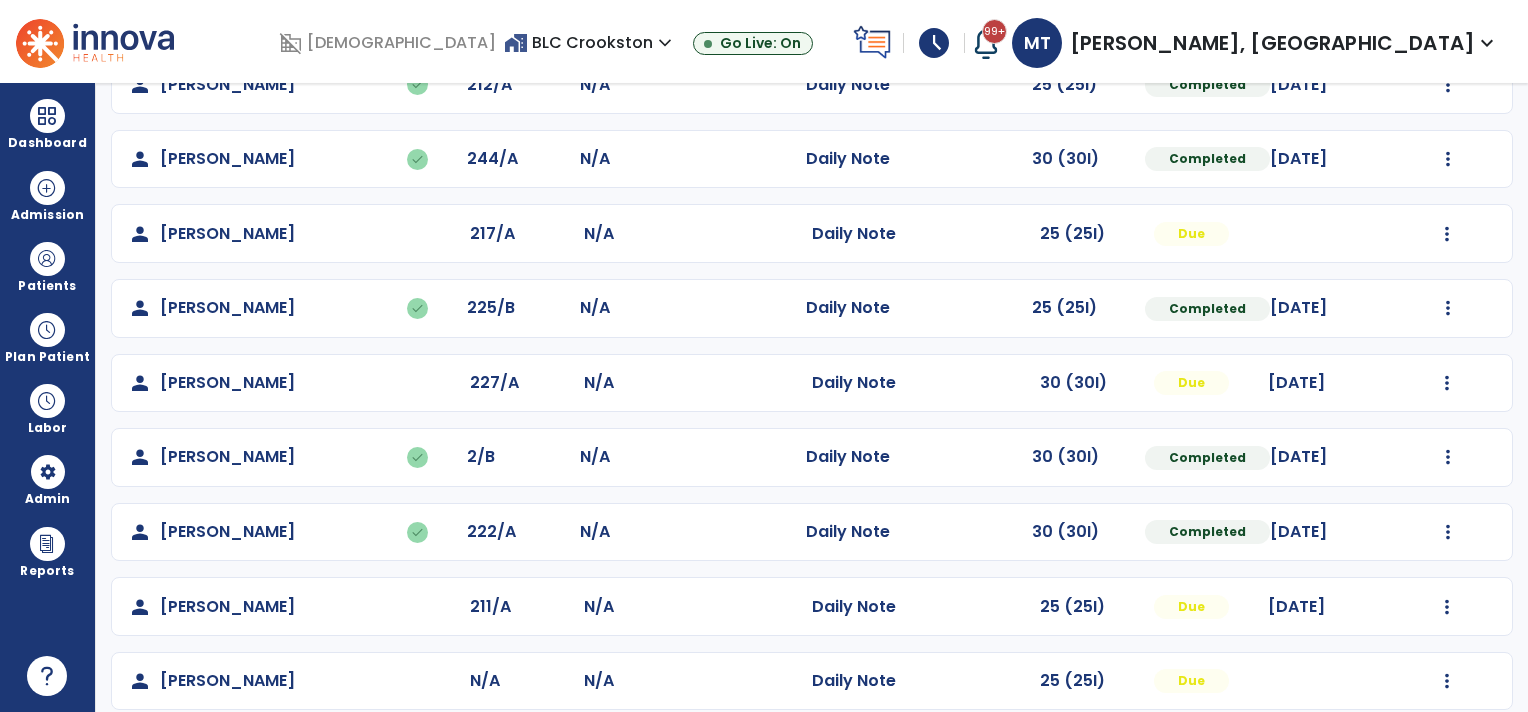 scroll, scrollTop: 448, scrollLeft: 0, axis: vertical 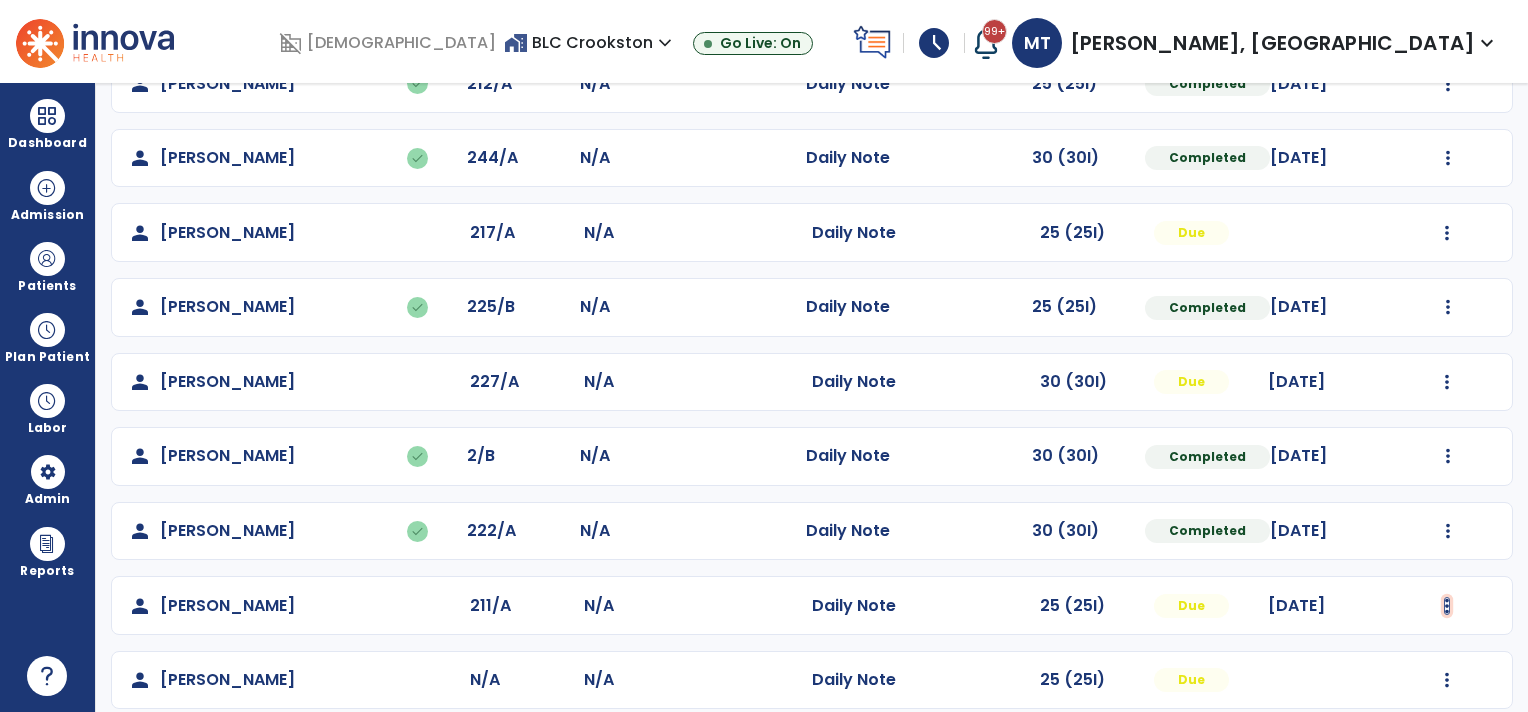 click at bounding box center [1447, -89] 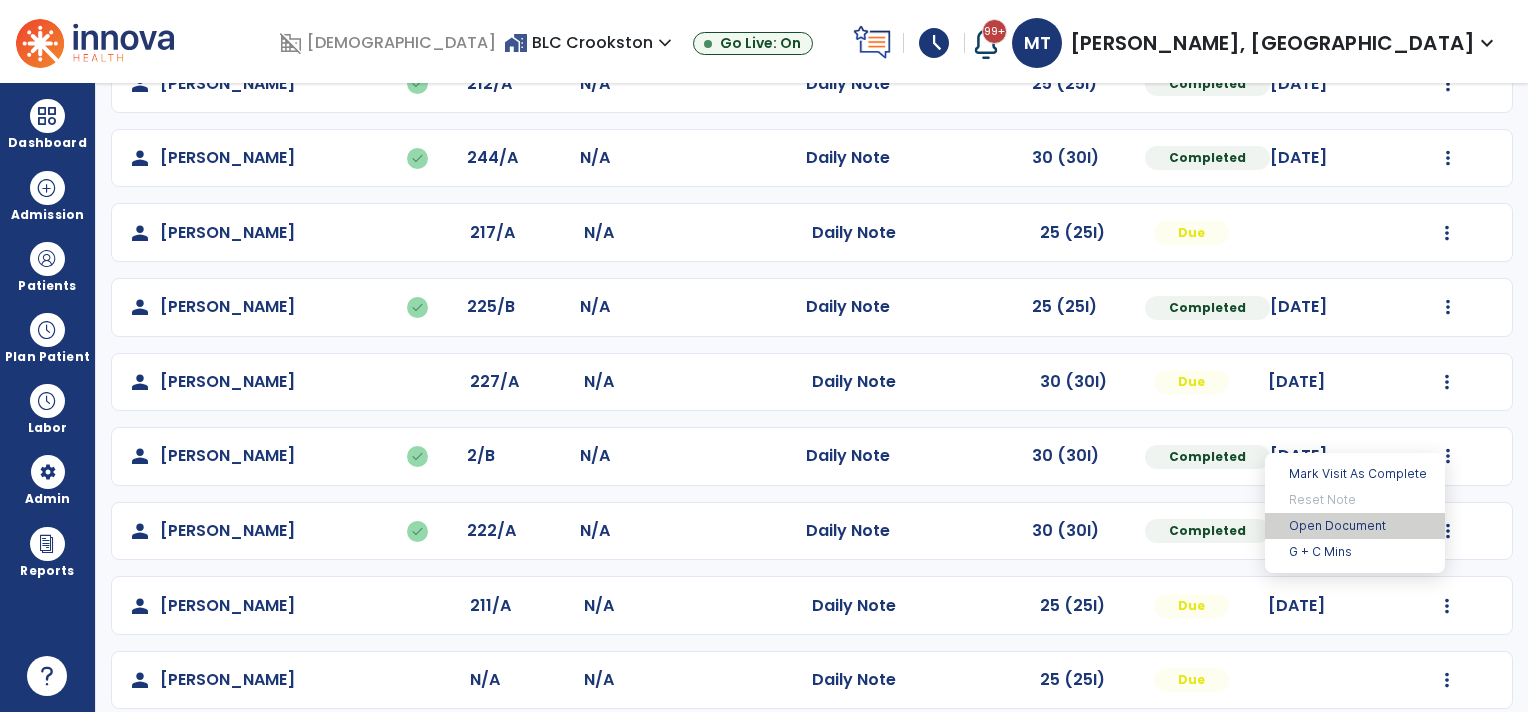 click on "Open Document" at bounding box center [1355, 526] 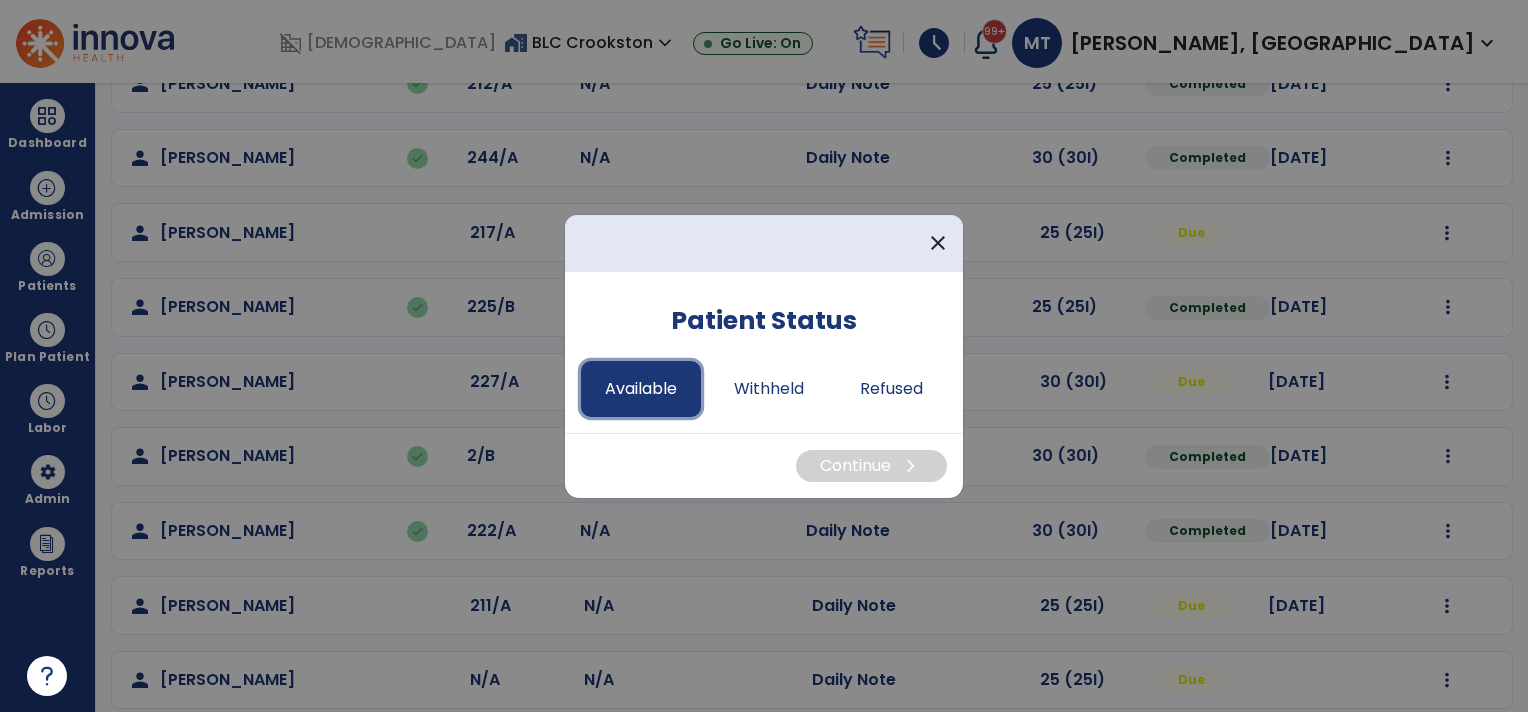 click on "Available" at bounding box center (641, 389) 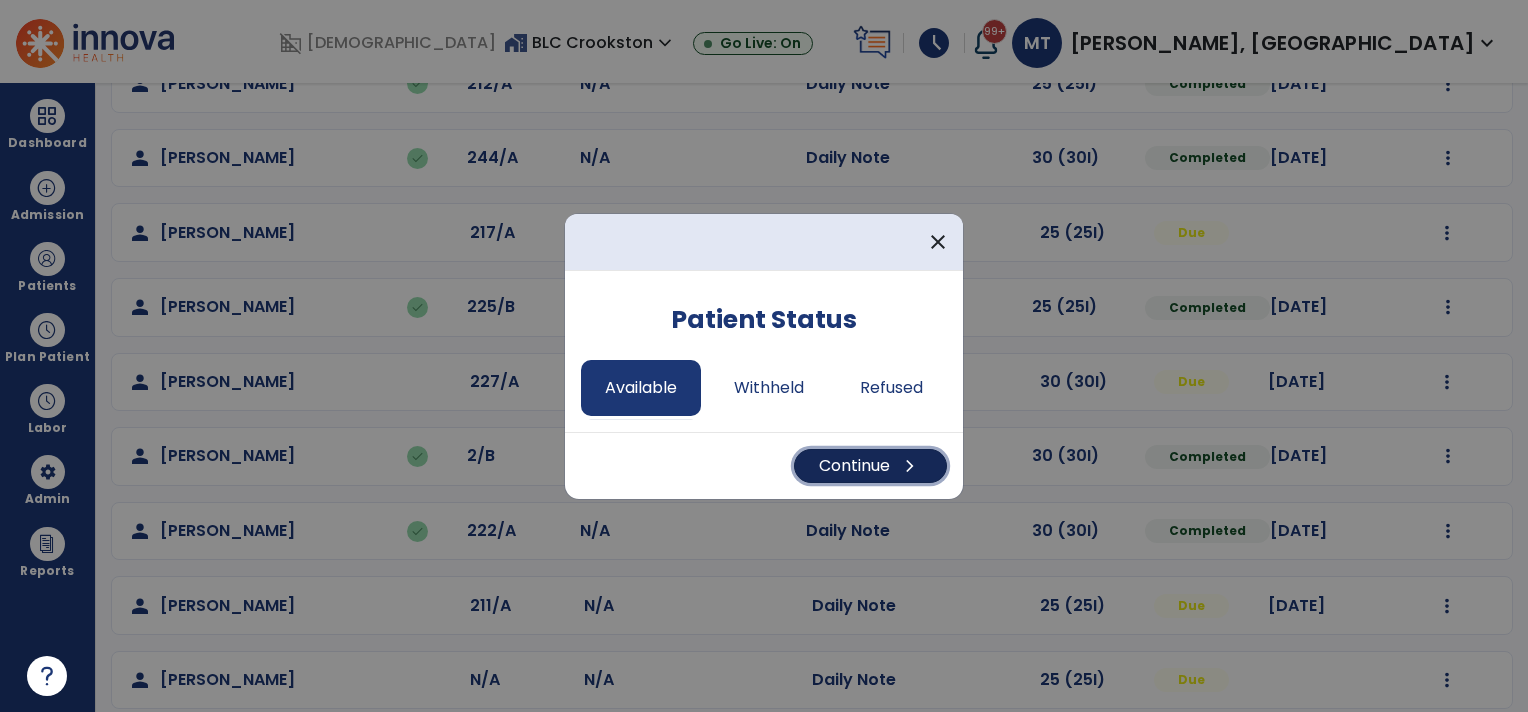click on "Continue   chevron_right" at bounding box center (870, 466) 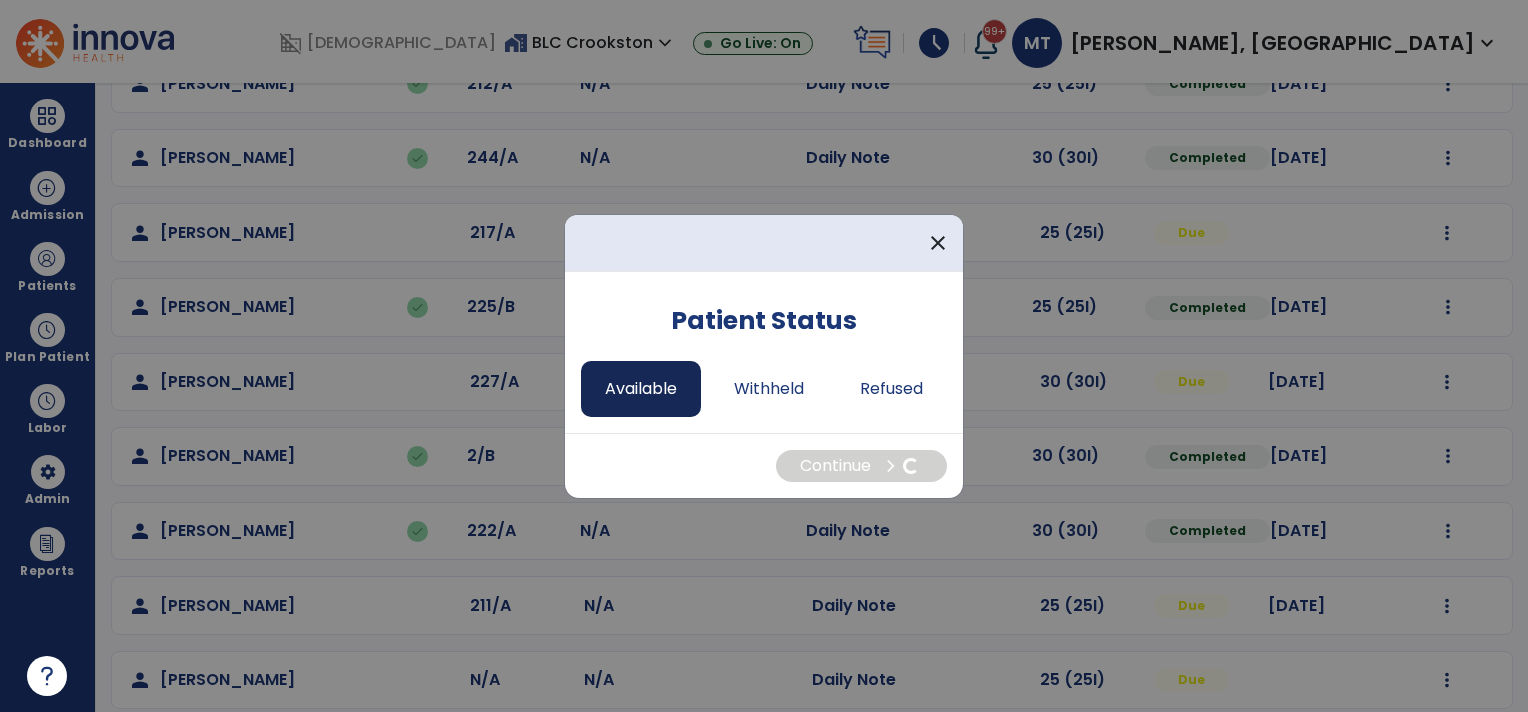select on "*" 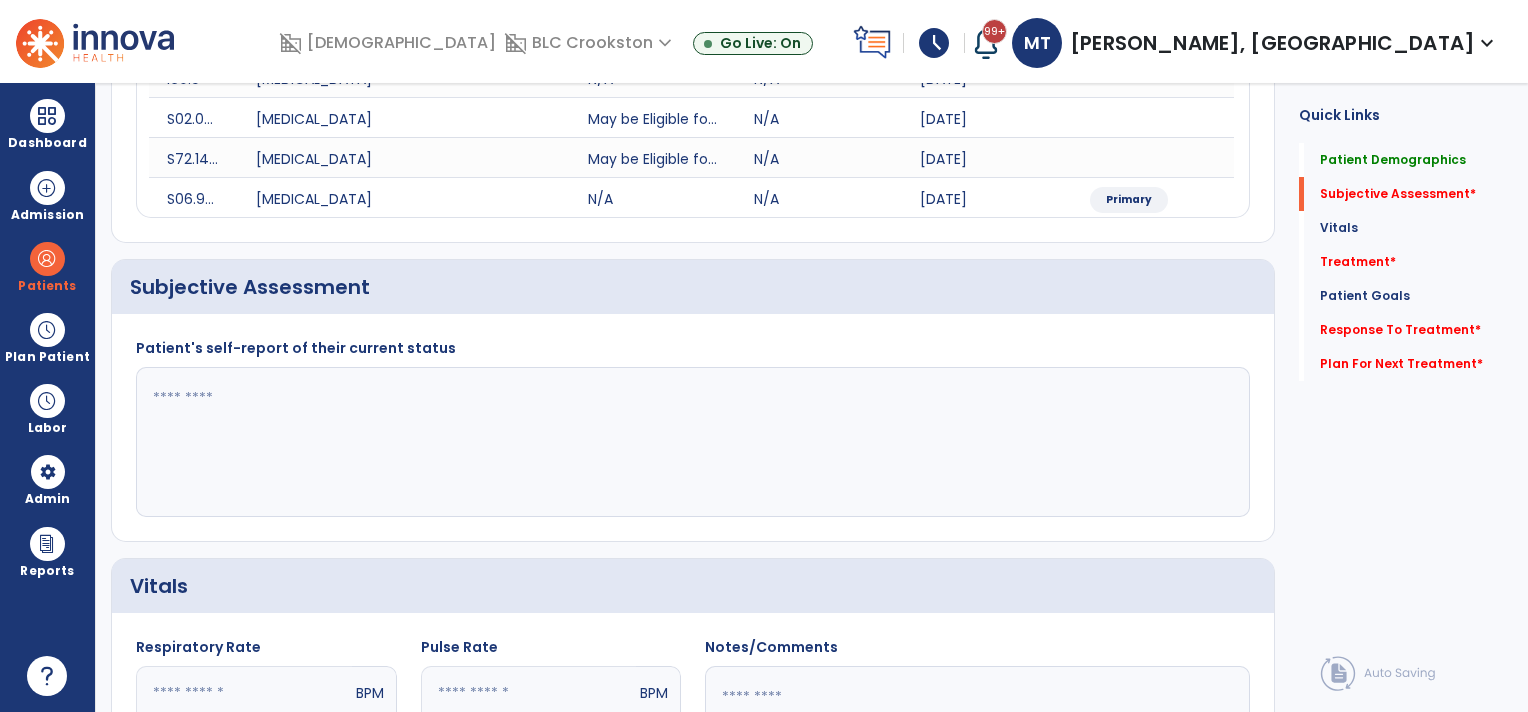 click 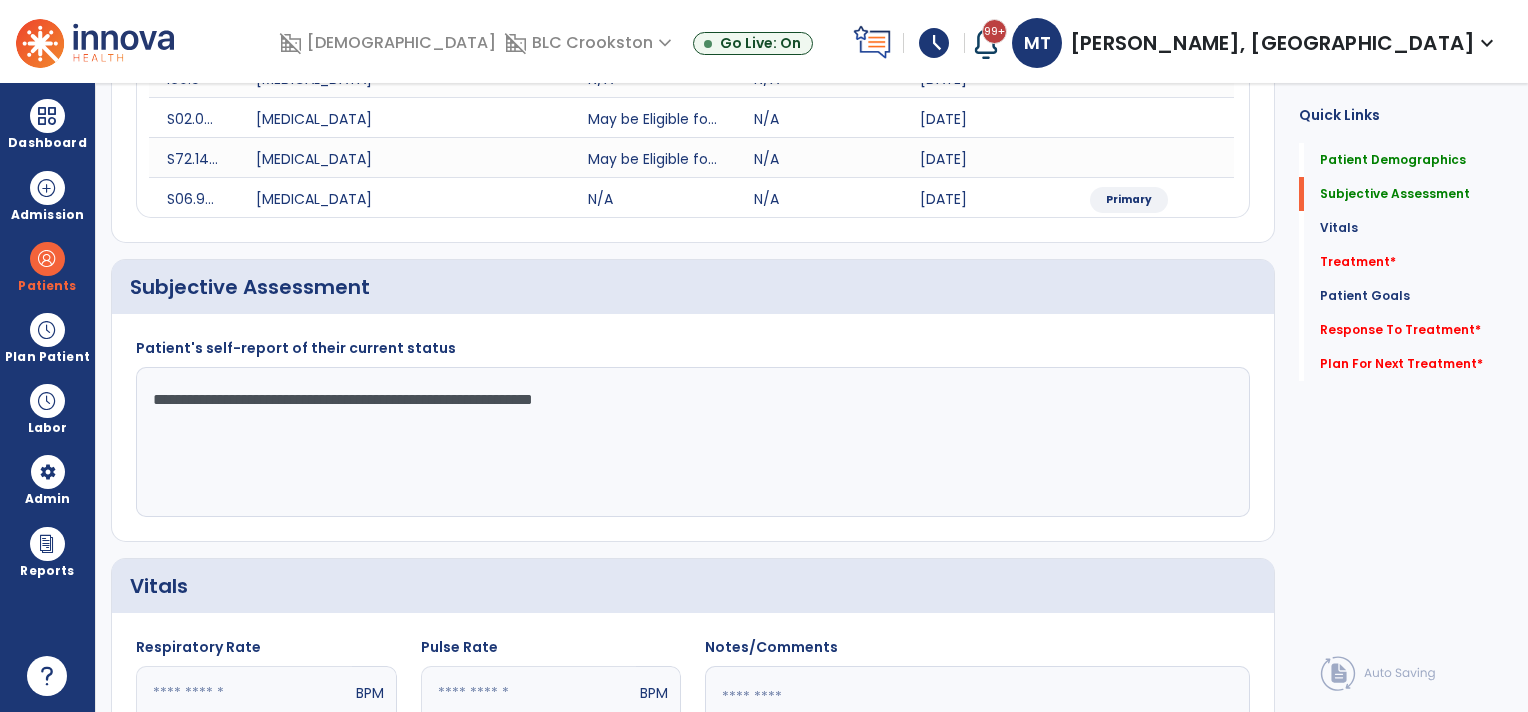 click on "**********" 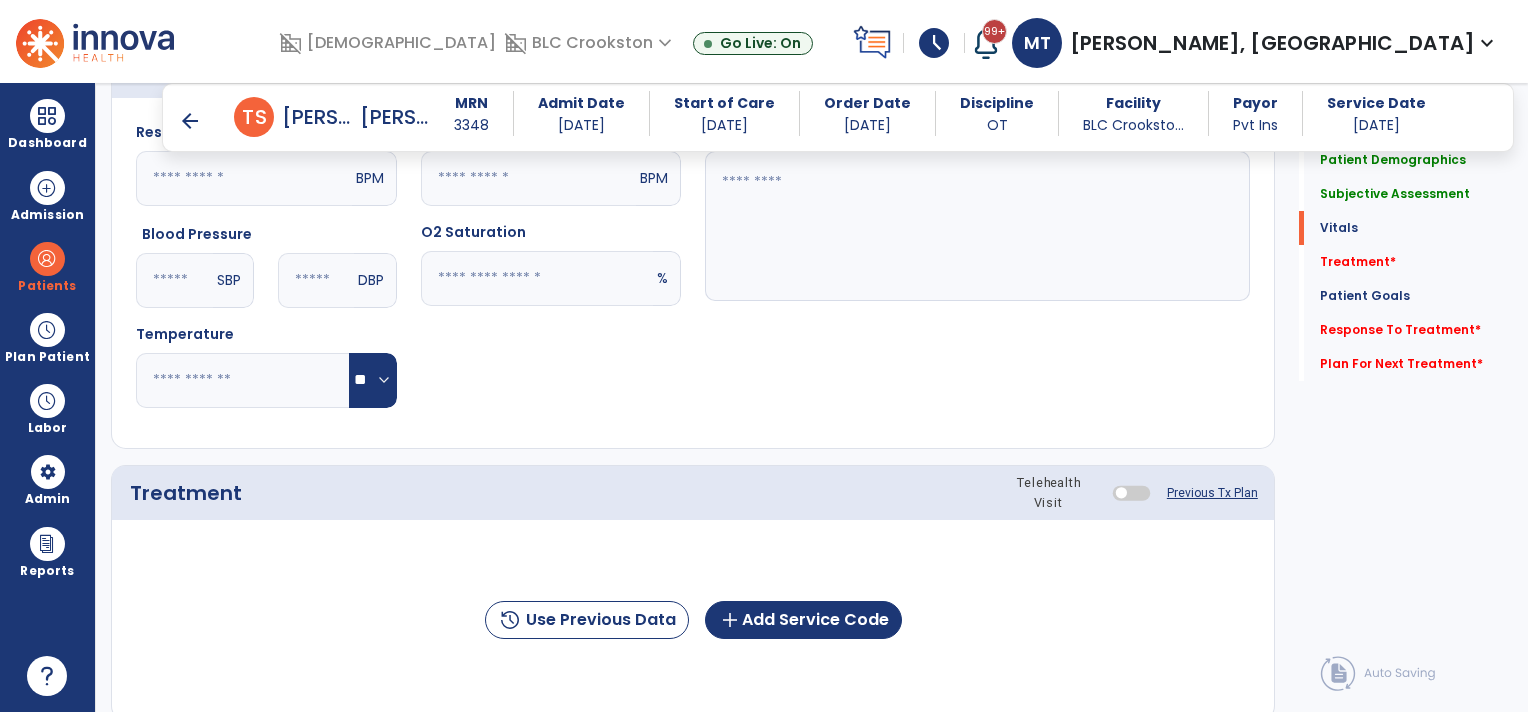 scroll, scrollTop: 1148, scrollLeft: 0, axis: vertical 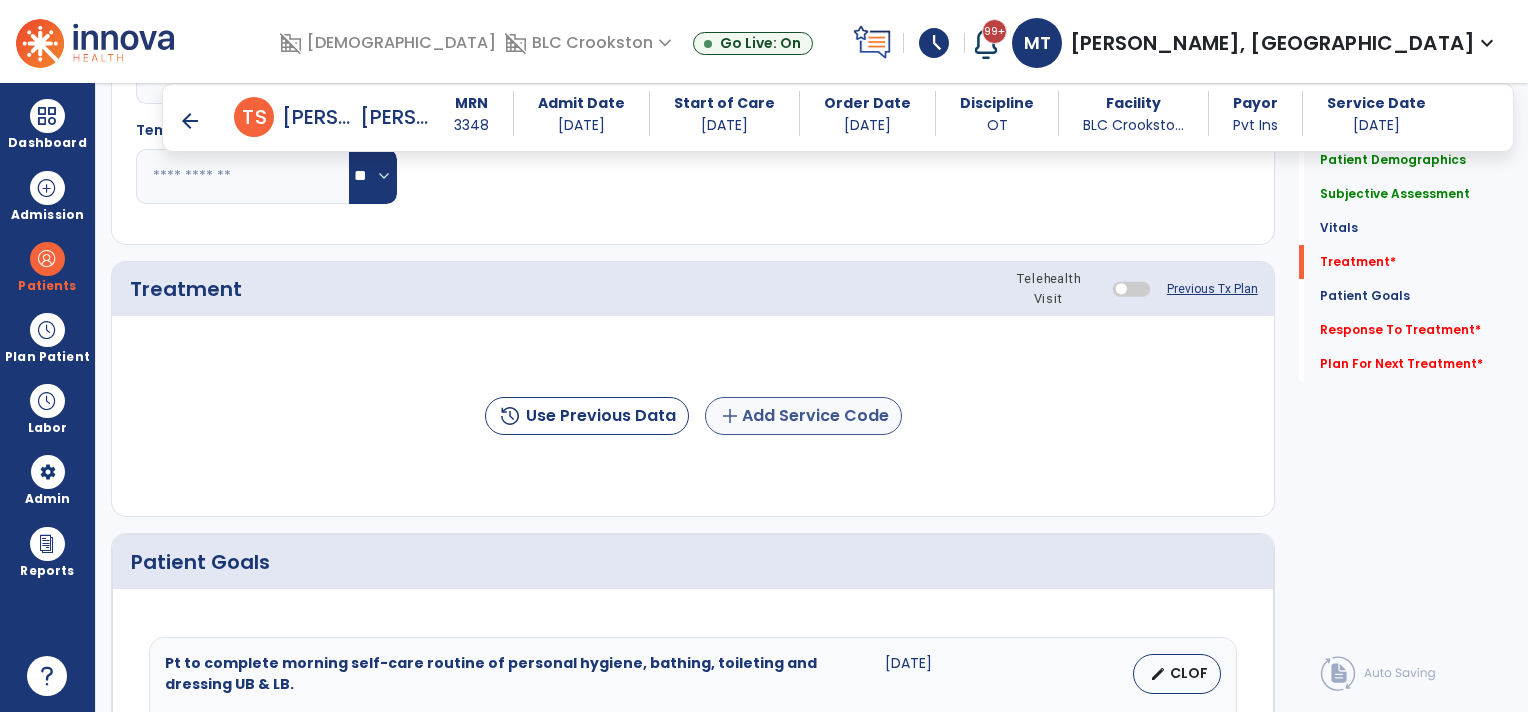 type on "**********" 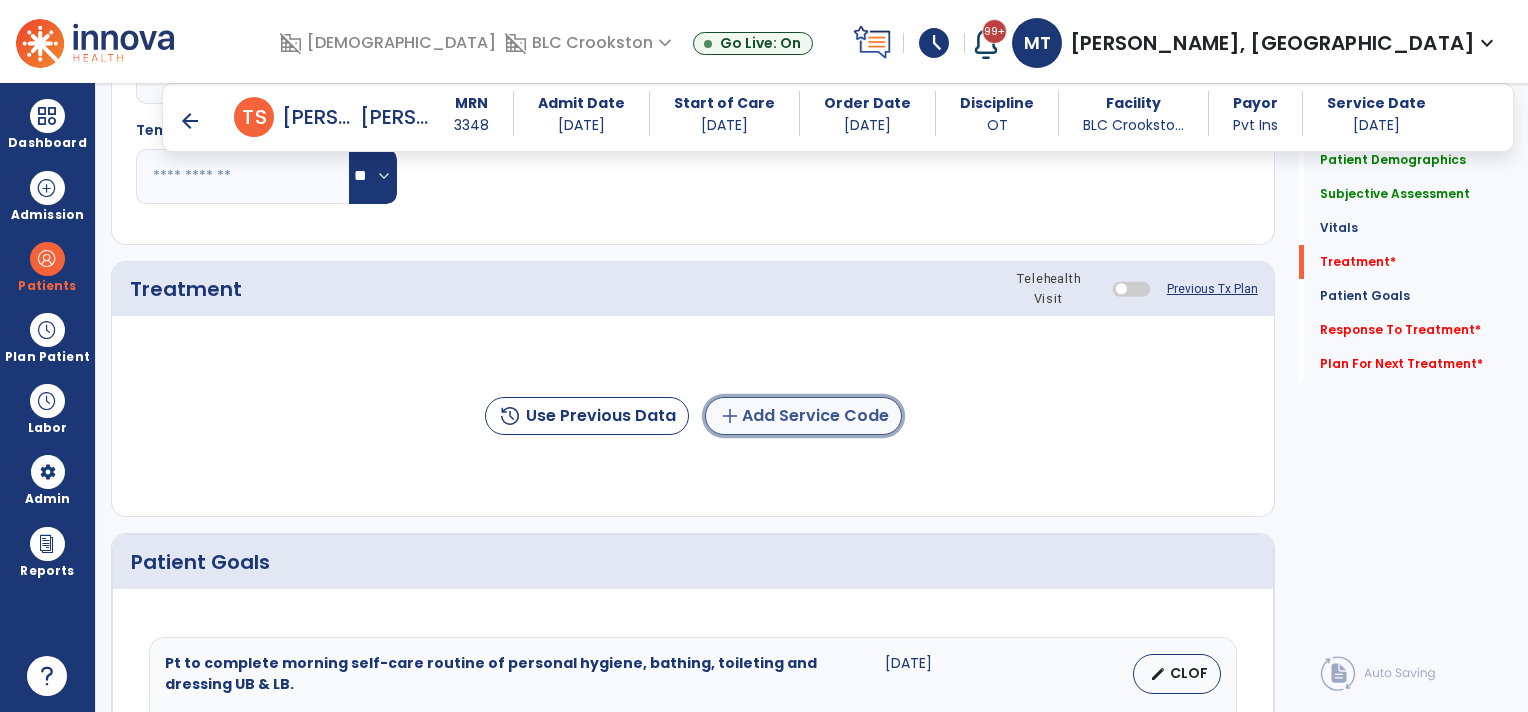 click on "add  Add Service Code" 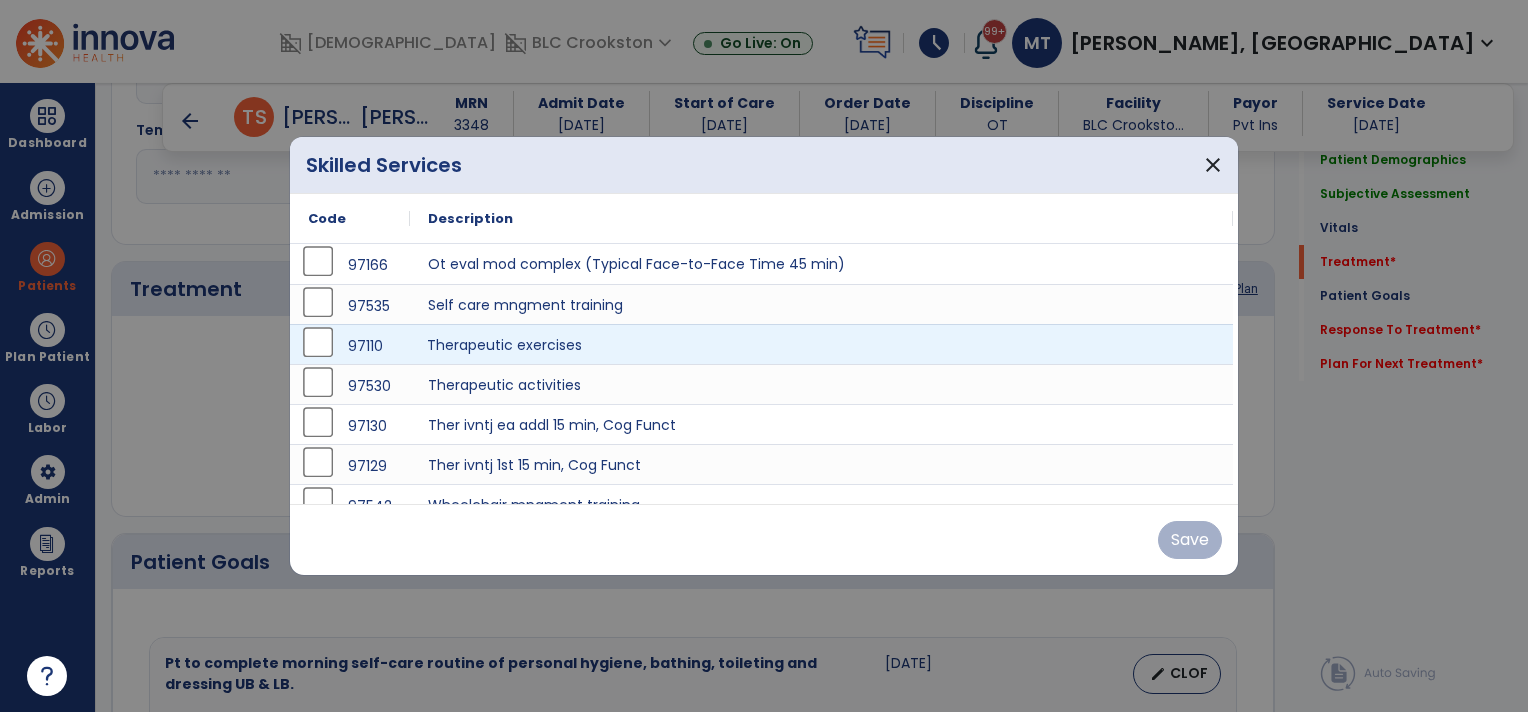 click on "Therapeutic exercises" at bounding box center [821, 344] 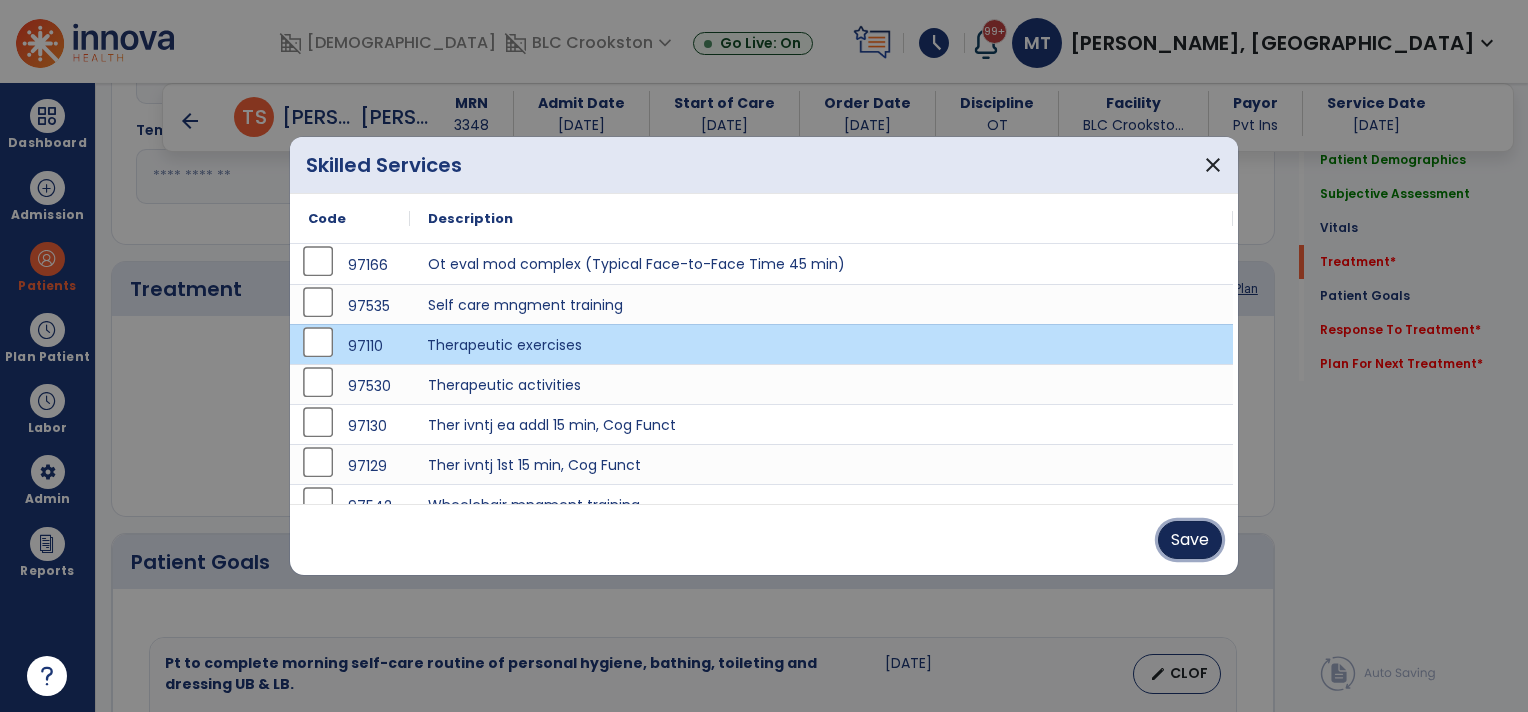 click on "Save" at bounding box center (1190, 540) 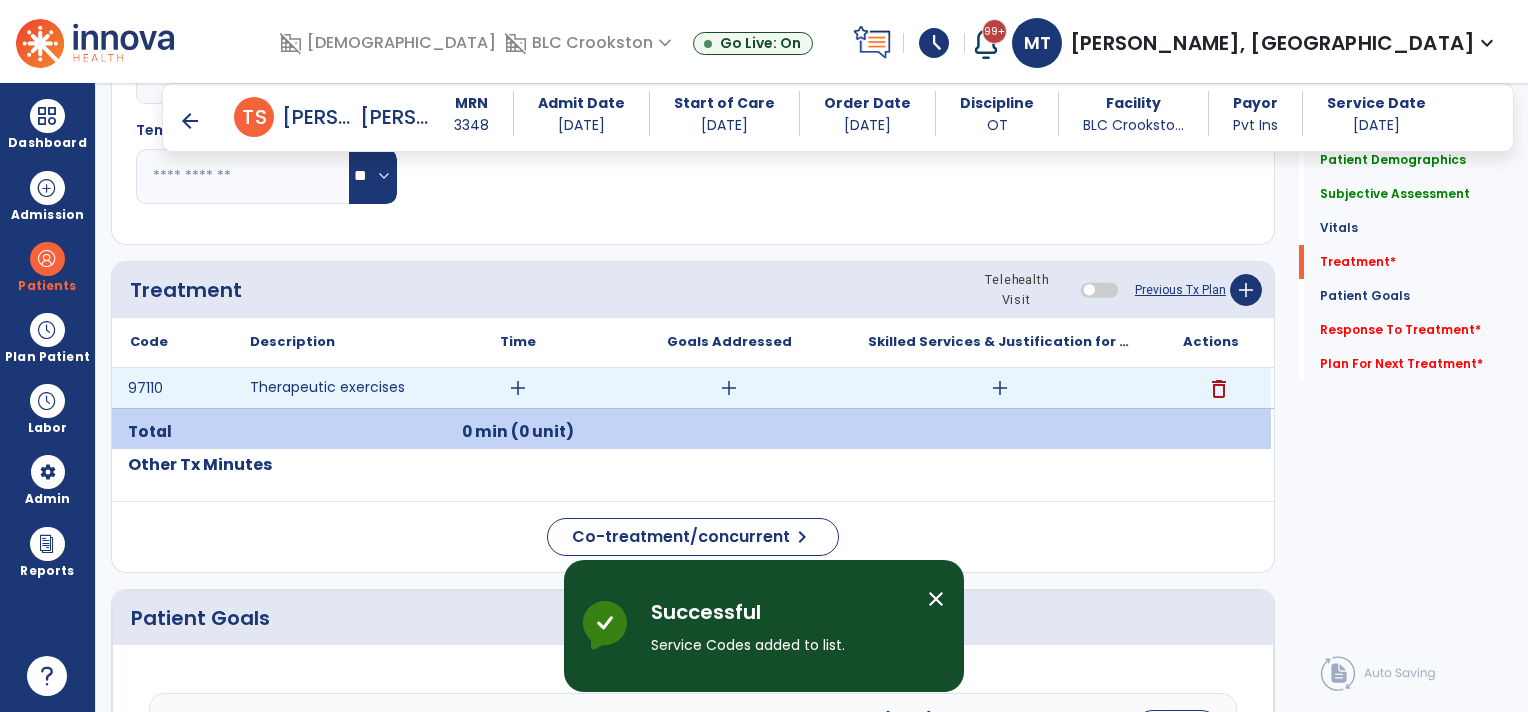 click on "add" at bounding box center (518, 388) 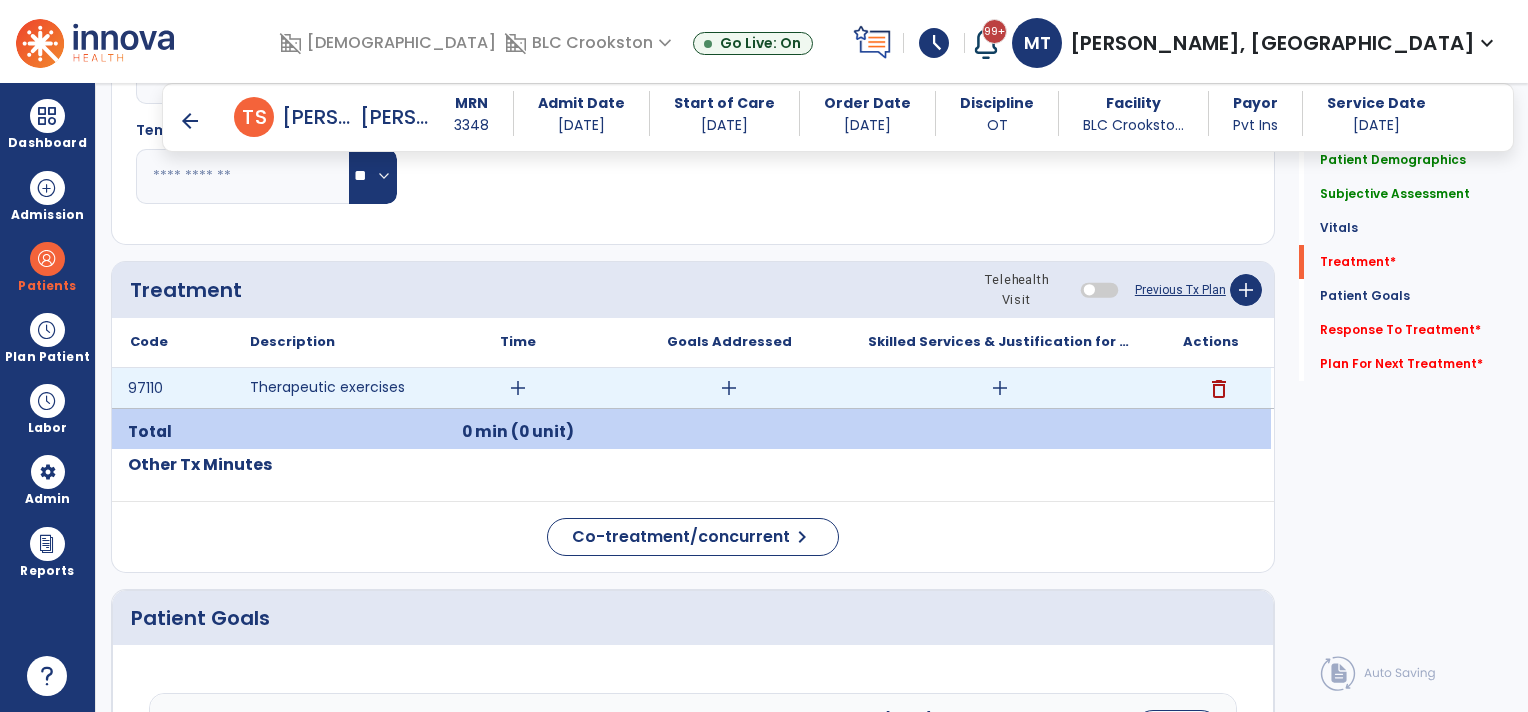 click on "add" at bounding box center [518, 388] 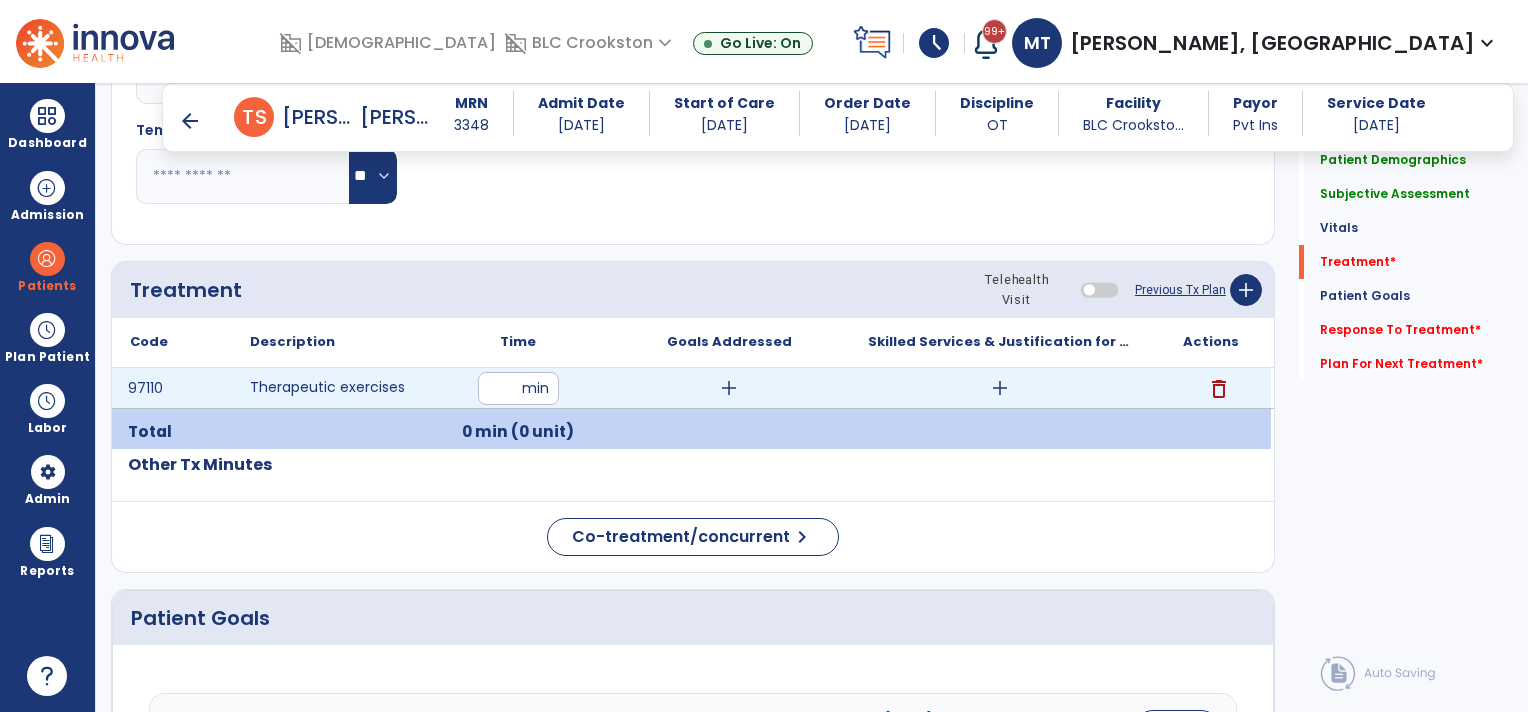 type on "**" 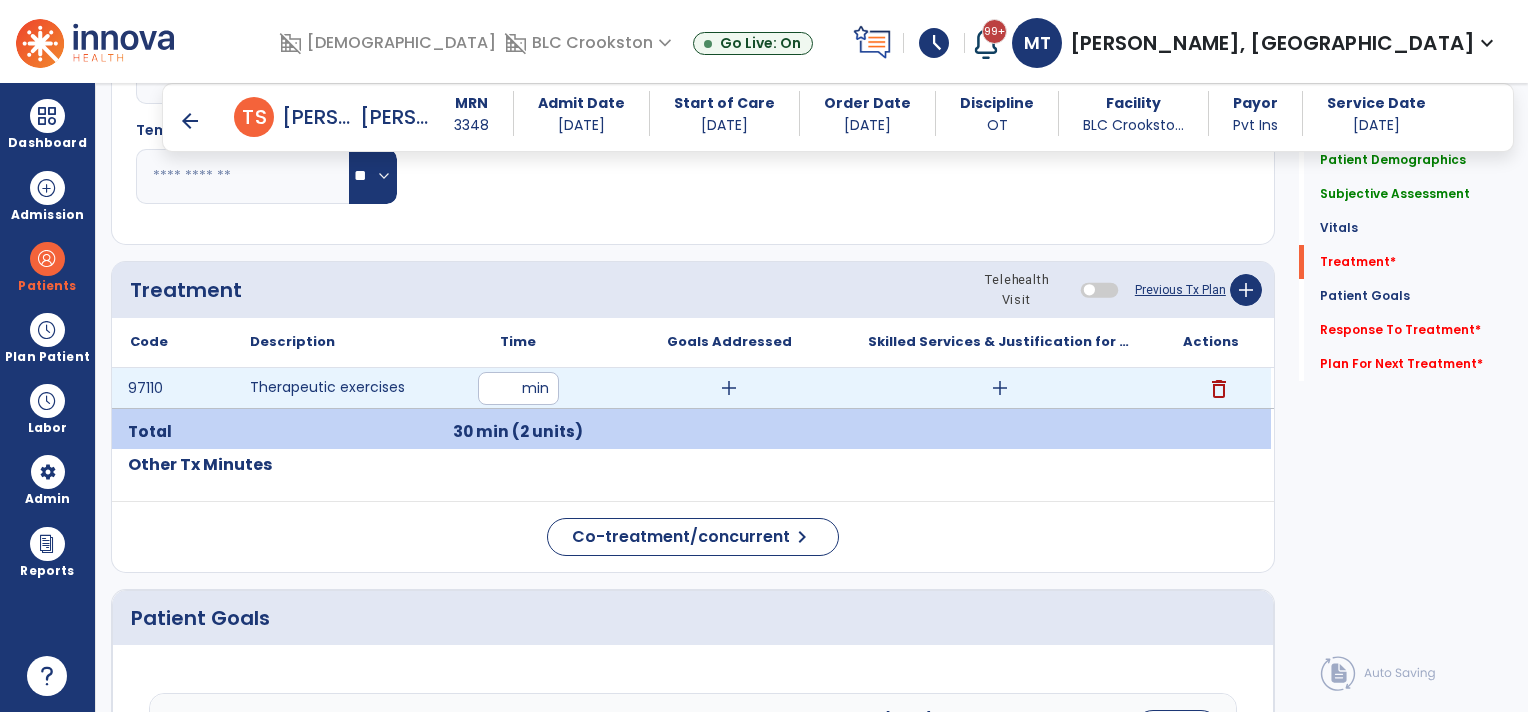 click on "add" at bounding box center [1000, 388] 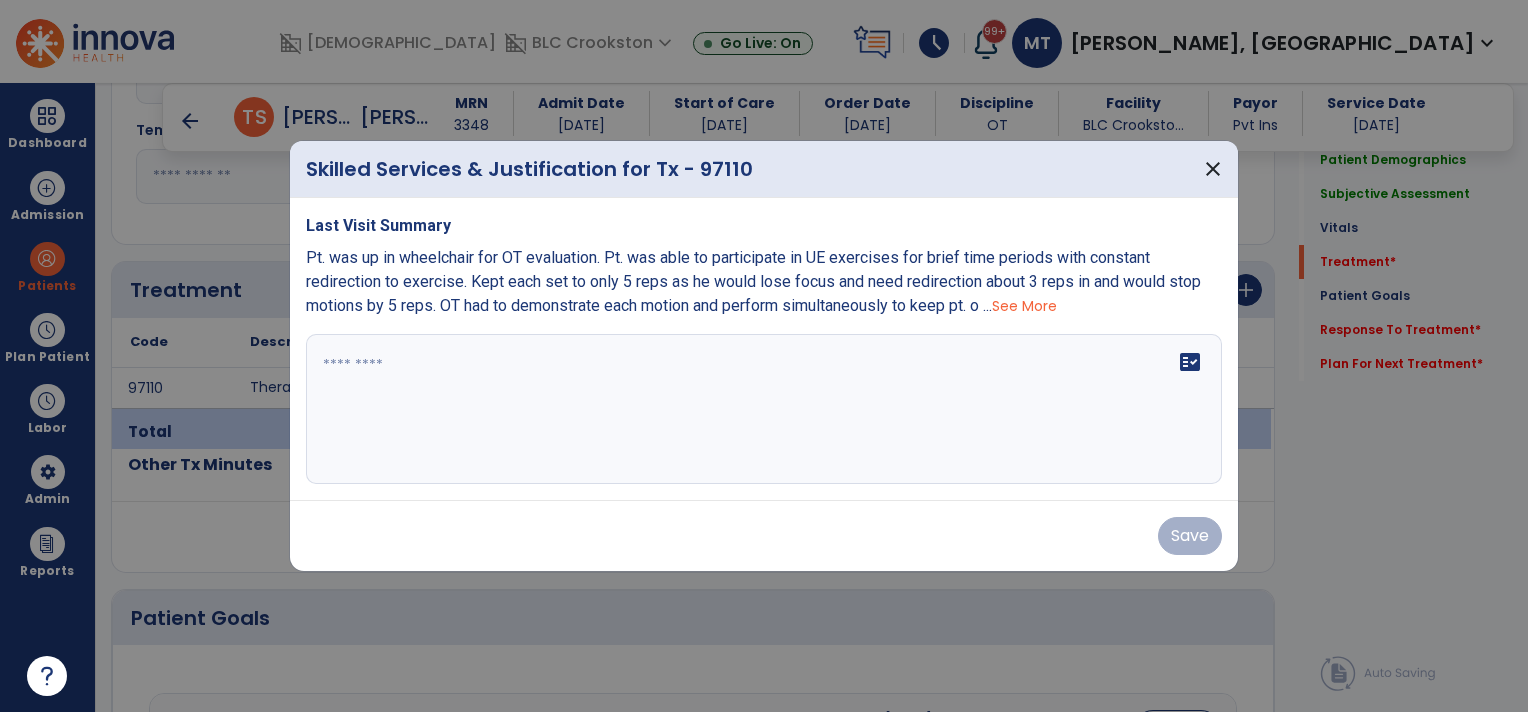 click on "fact_check" at bounding box center [764, 409] 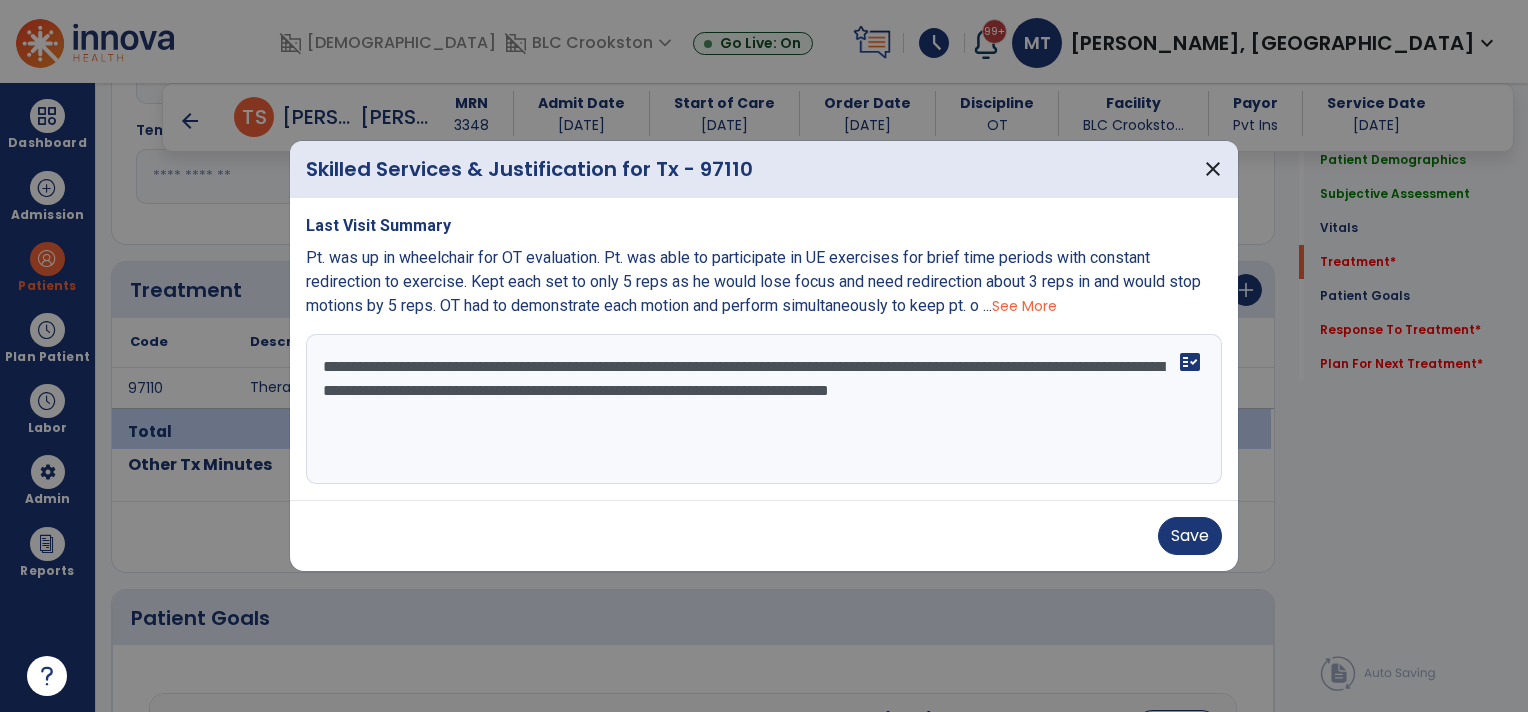 type on "**********" 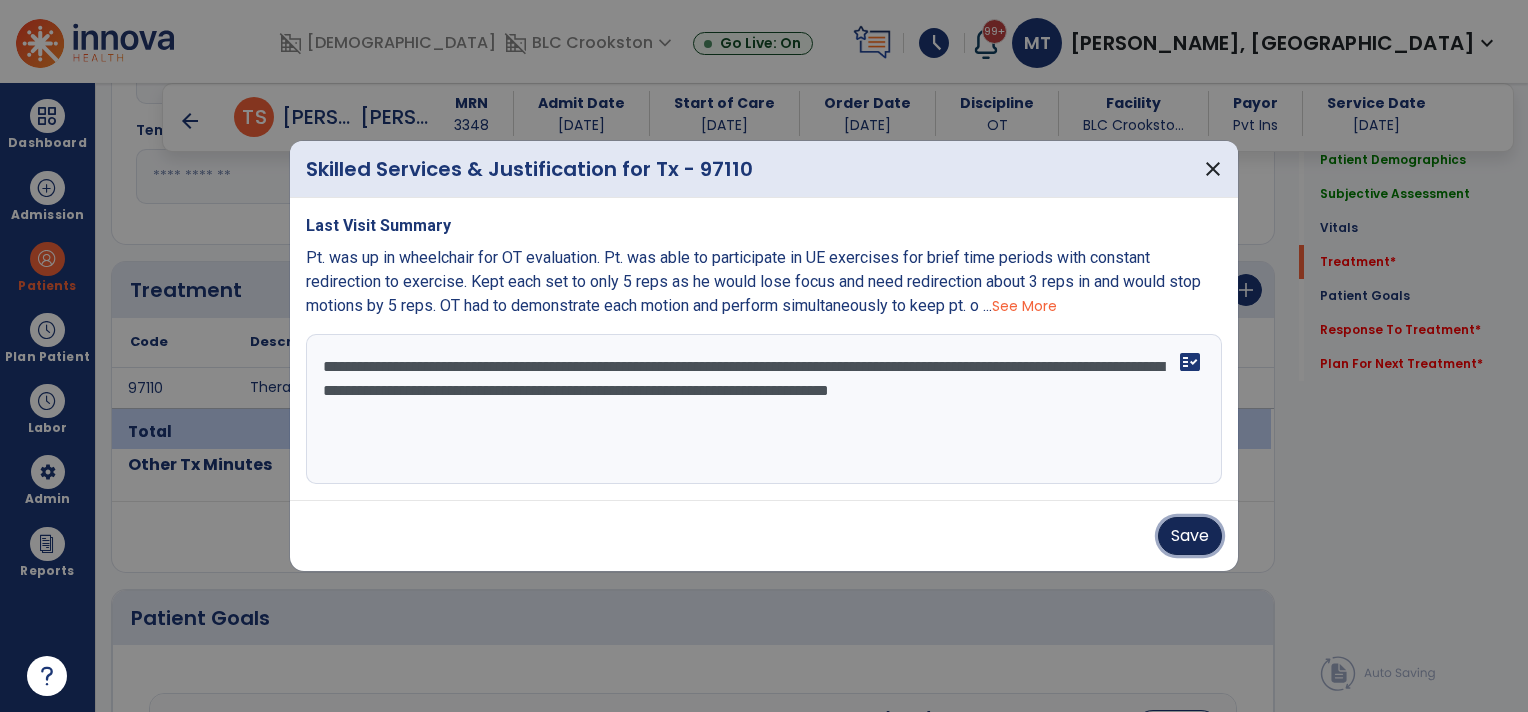 click on "Save" at bounding box center [1190, 536] 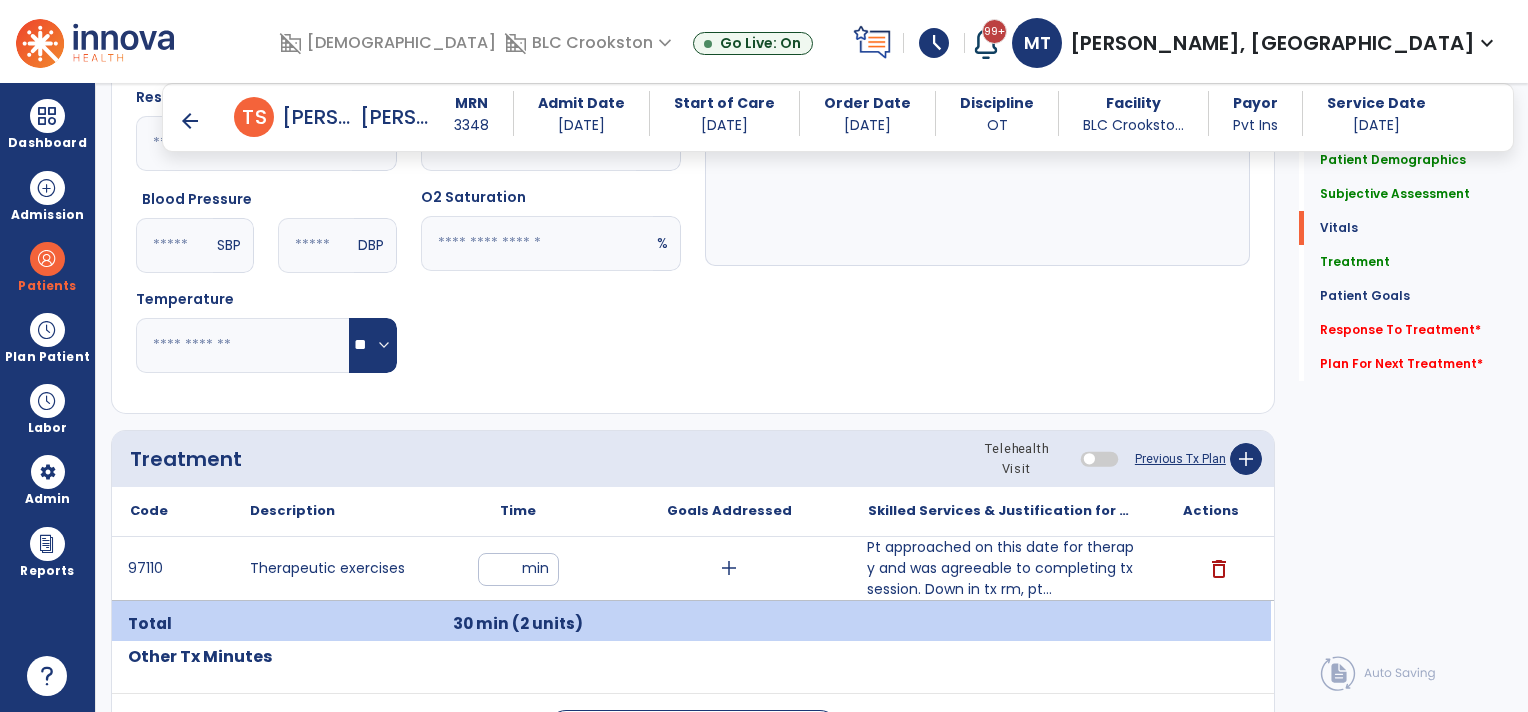 scroll, scrollTop: 1048, scrollLeft: 0, axis: vertical 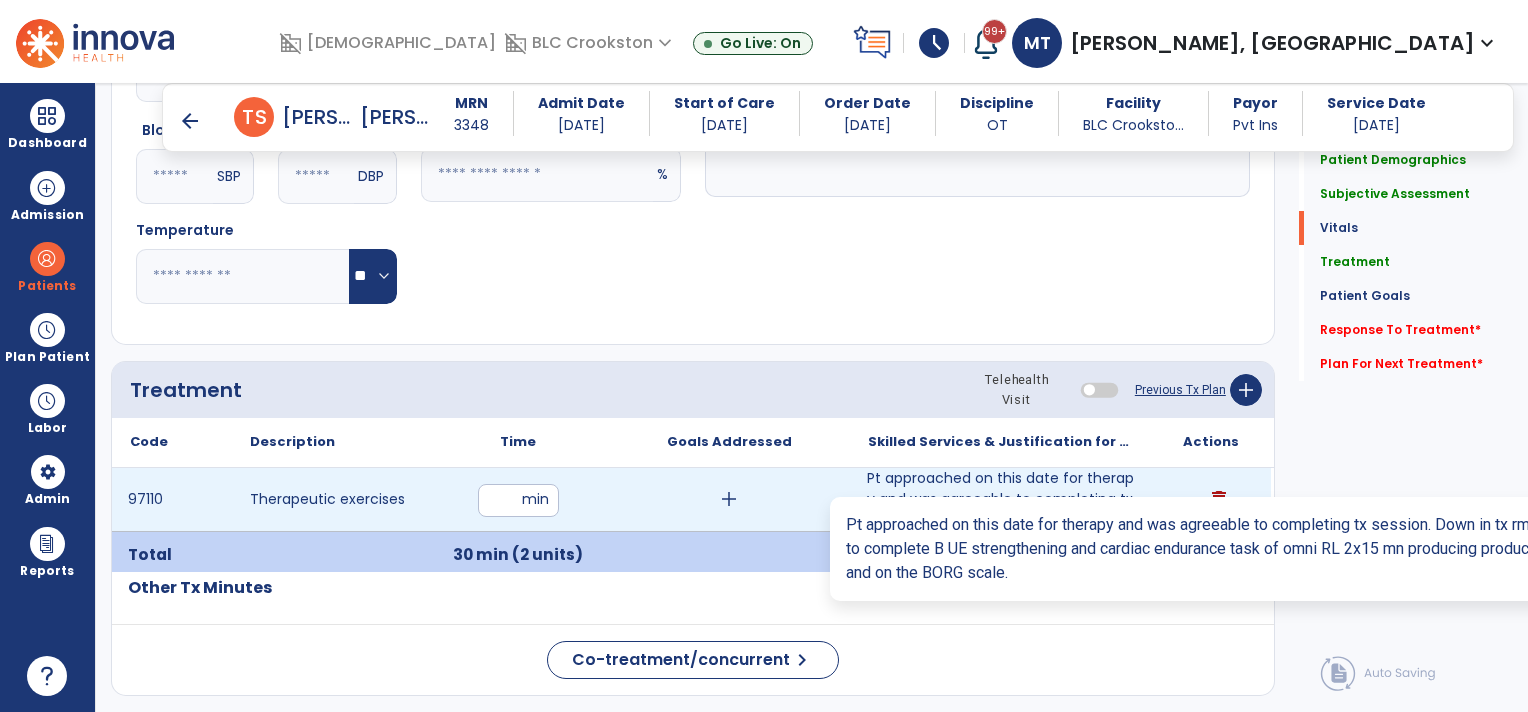 click on "Pt approached on this date for therapy and was agreeable to completing tx session. Down in tx rm, pt..." at bounding box center (1000, 499) 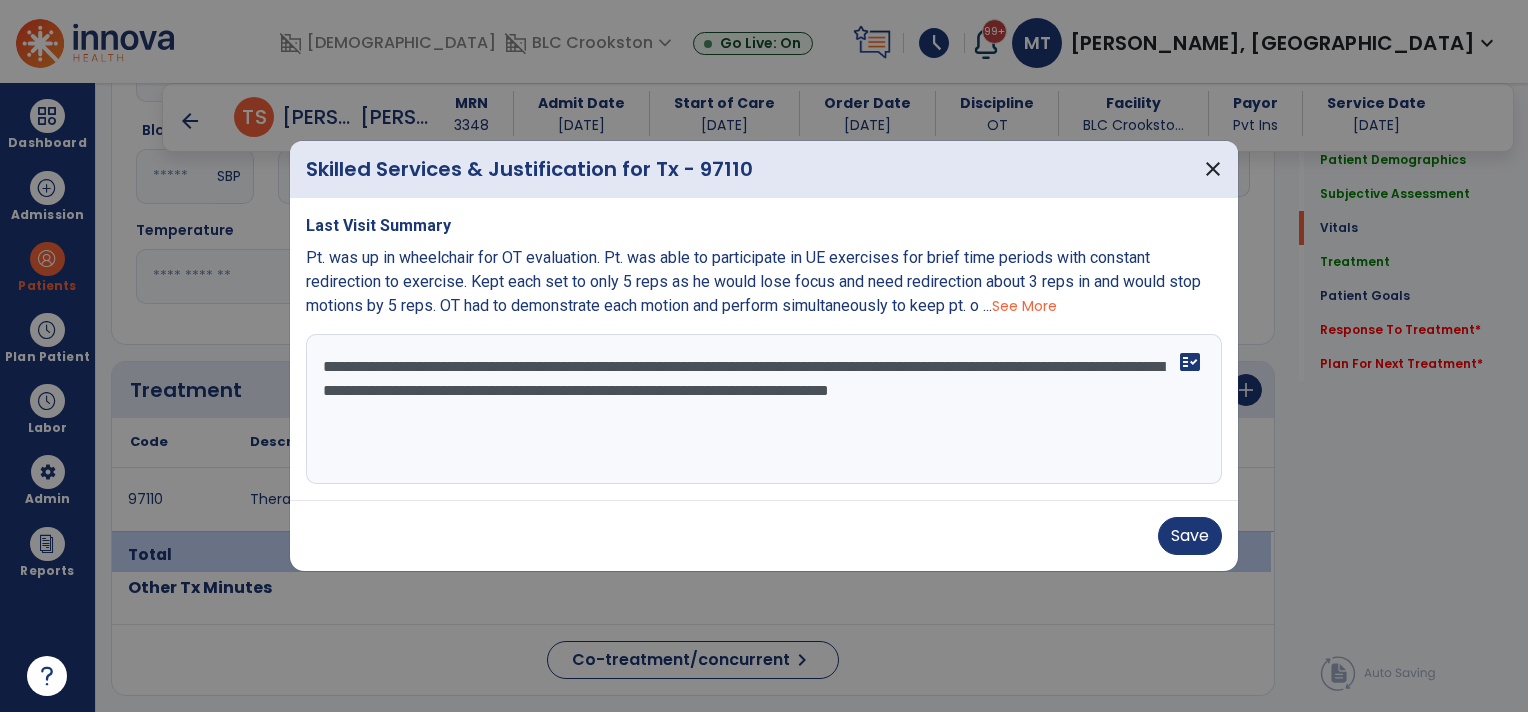 click on "**********" at bounding box center (764, 409) 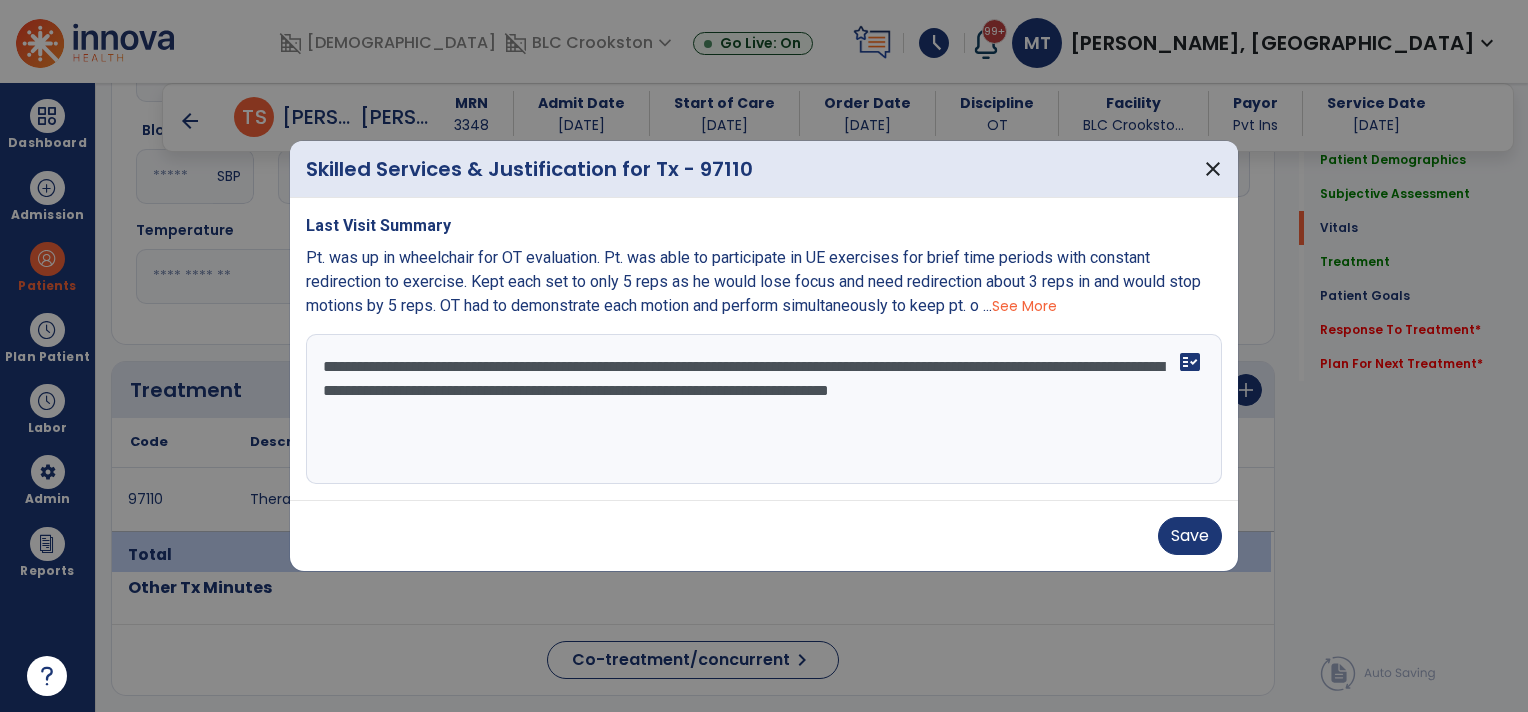 click on "**********" at bounding box center [764, 409] 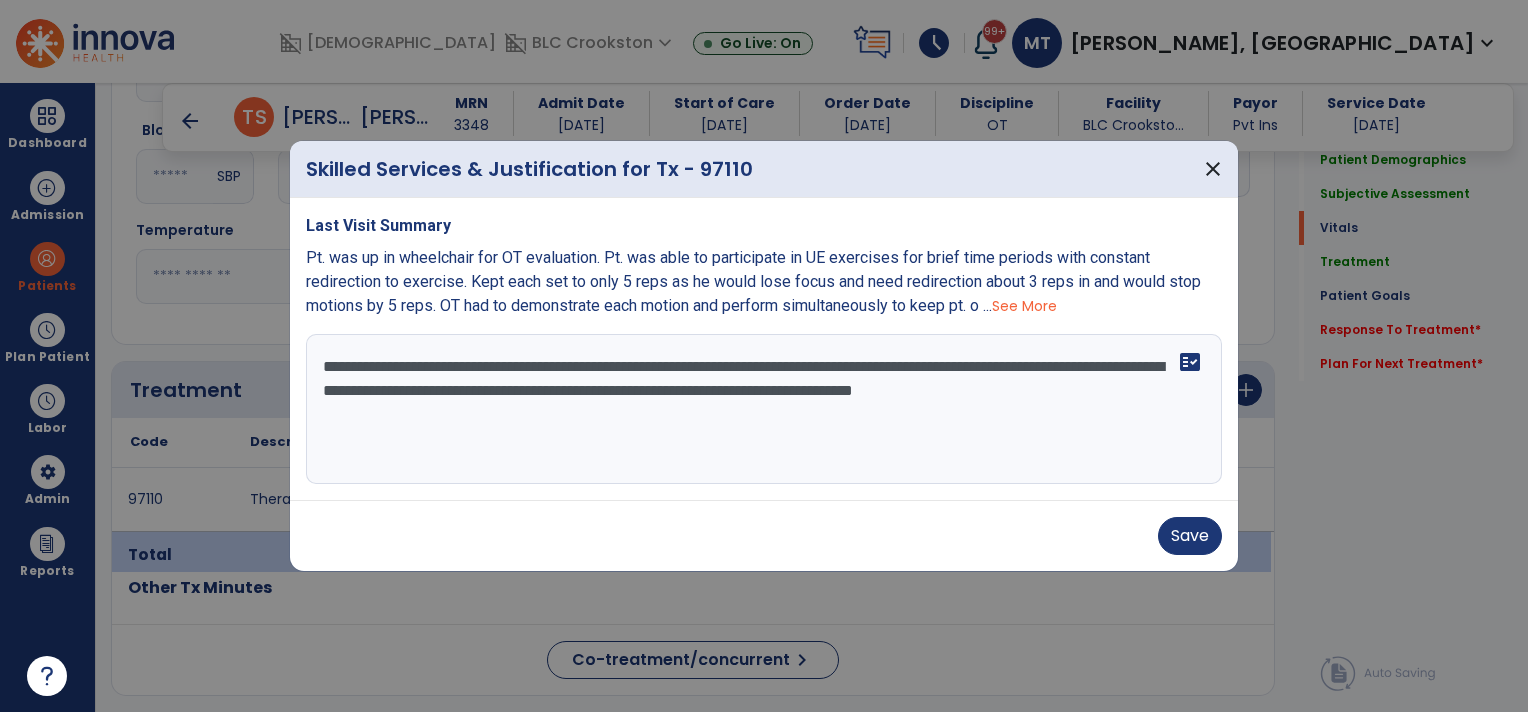 click on "**********" at bounding box center (764, 409) 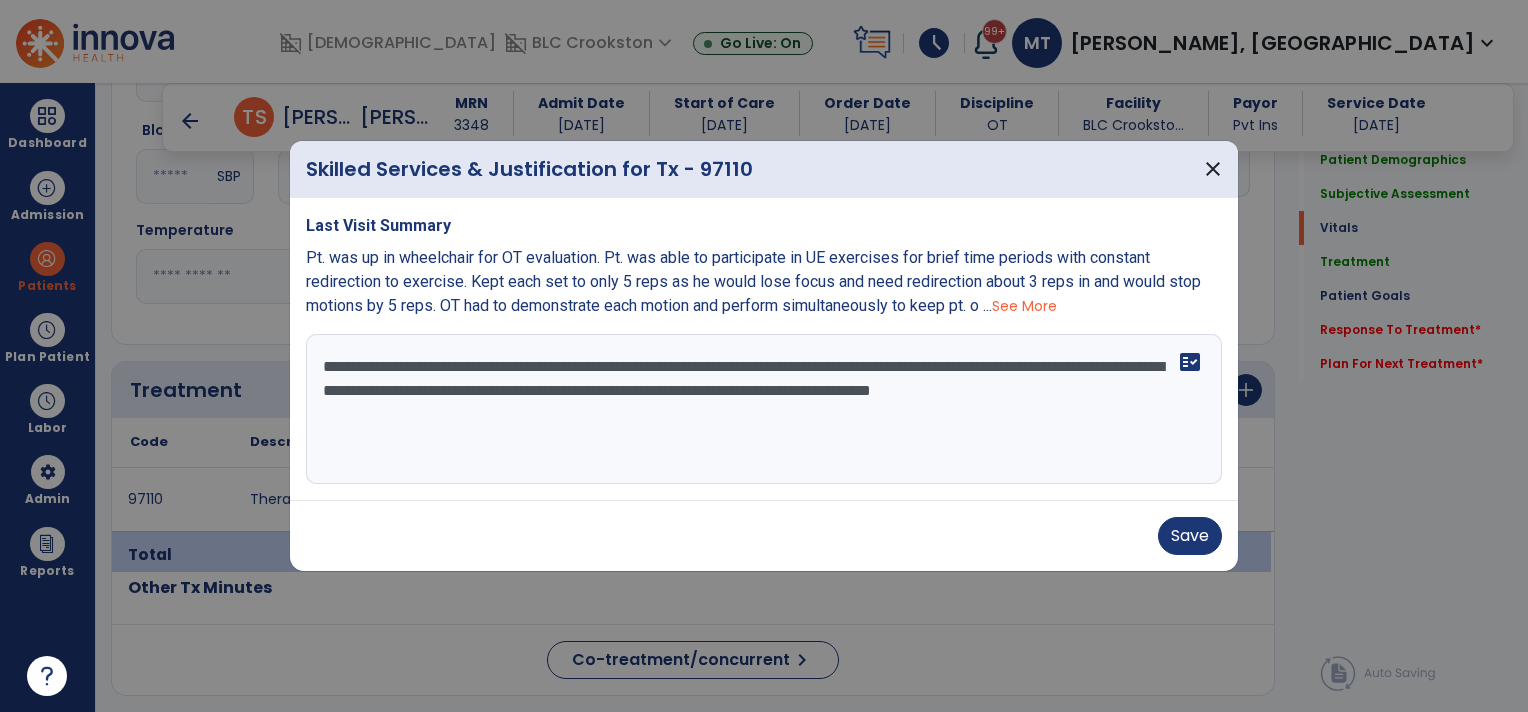 click on "**********" at bounding box center [764, 409] 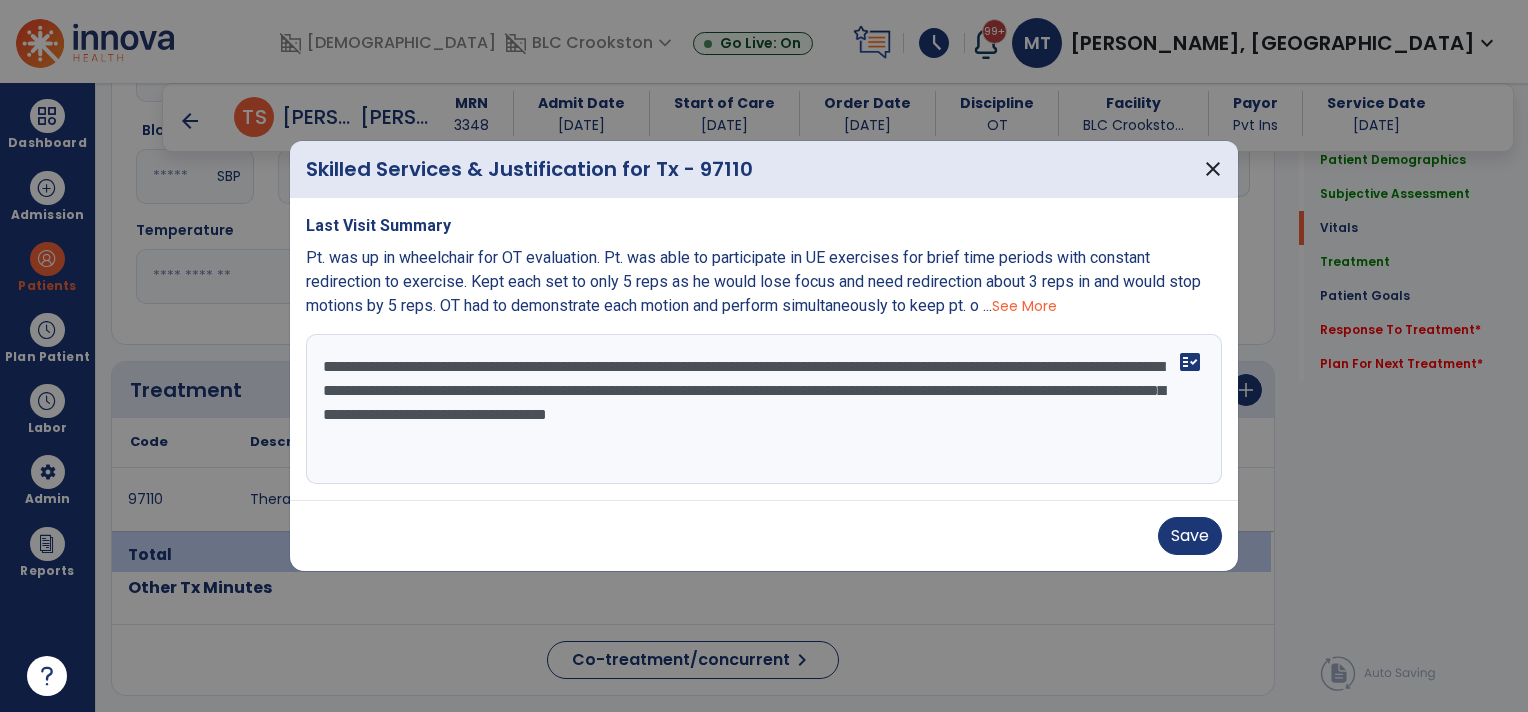 type on "**********" 